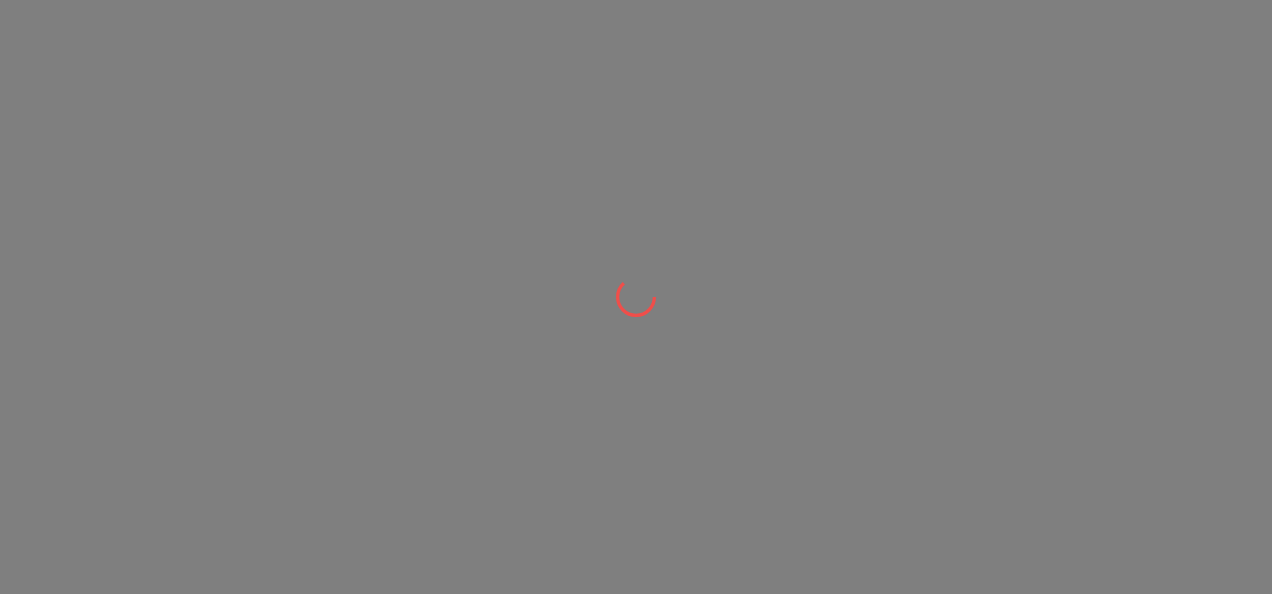 scroll, scrollTop: 0, scrollLeft: 0, axis: both 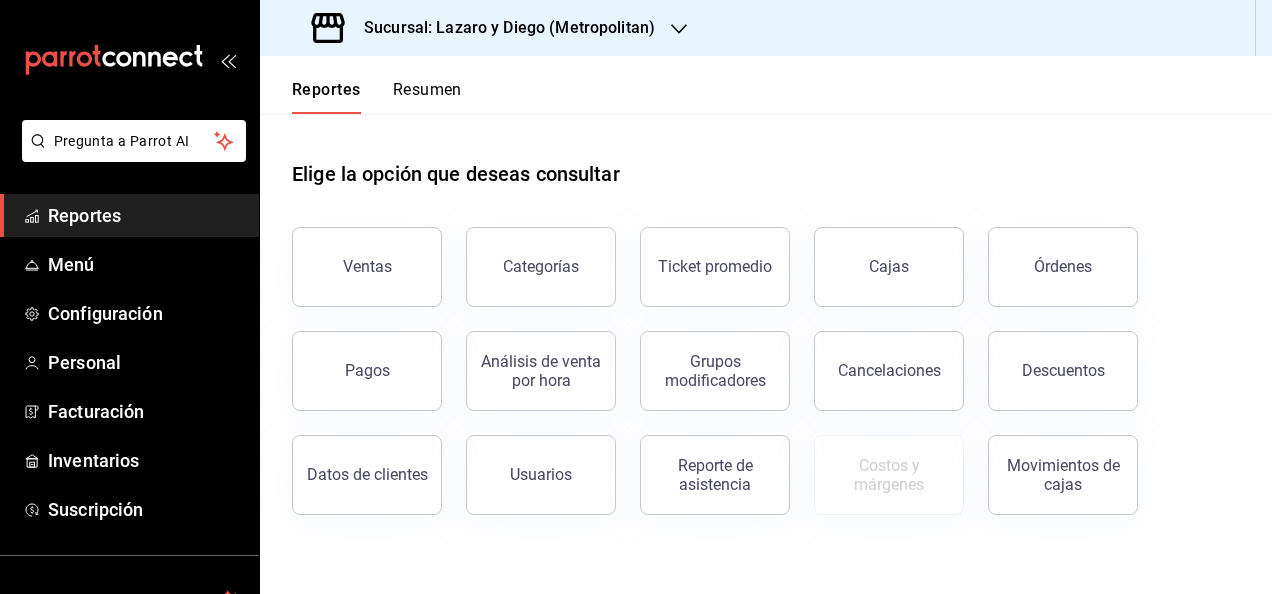 click on "Sucursal: Lazaro y Diego (Metropolitan)" at bounding box center [485, 28] 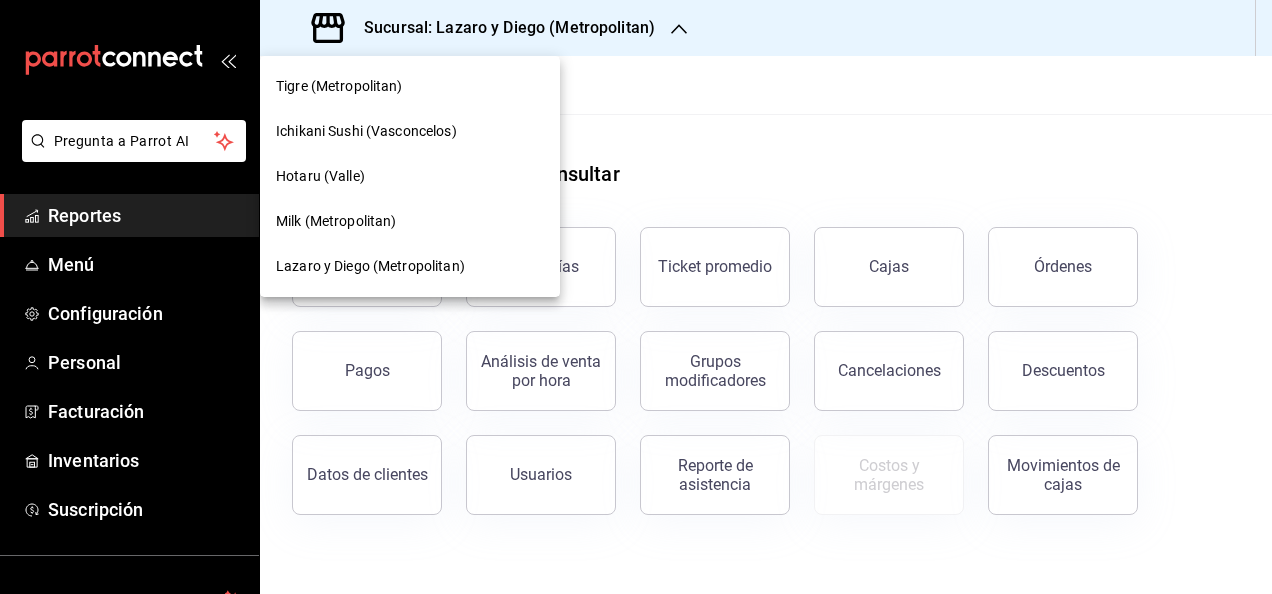 click on "Hotaru (Valle)" at bounding box center (320, 176) 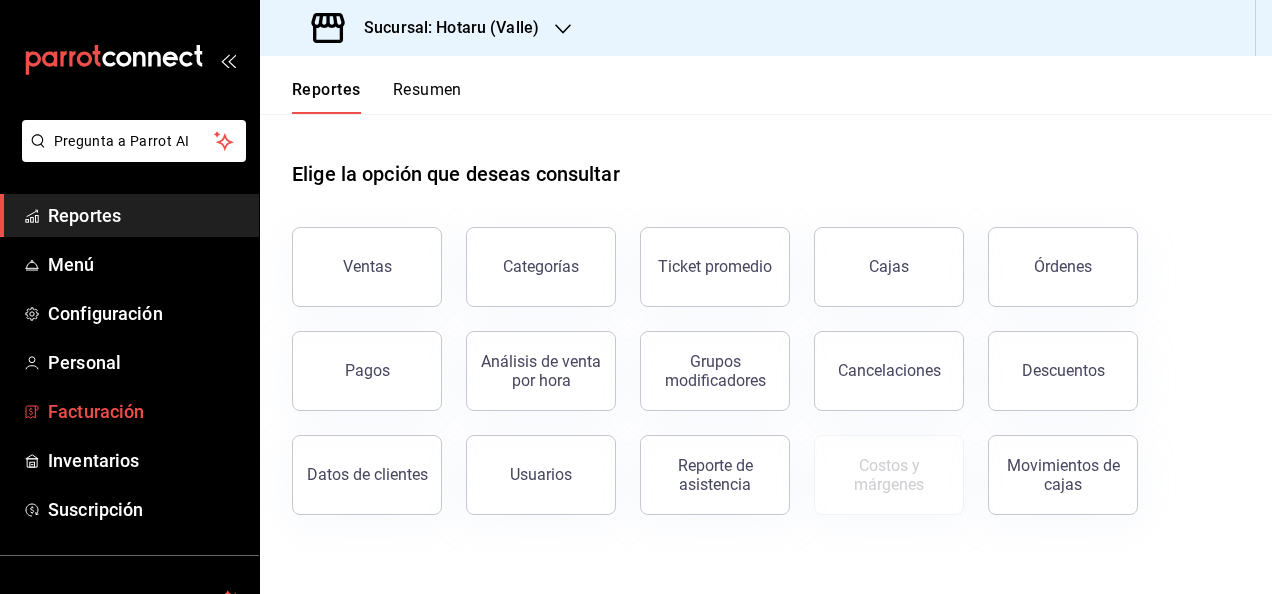 click on "Facturación" at bounding box center (145, 411) 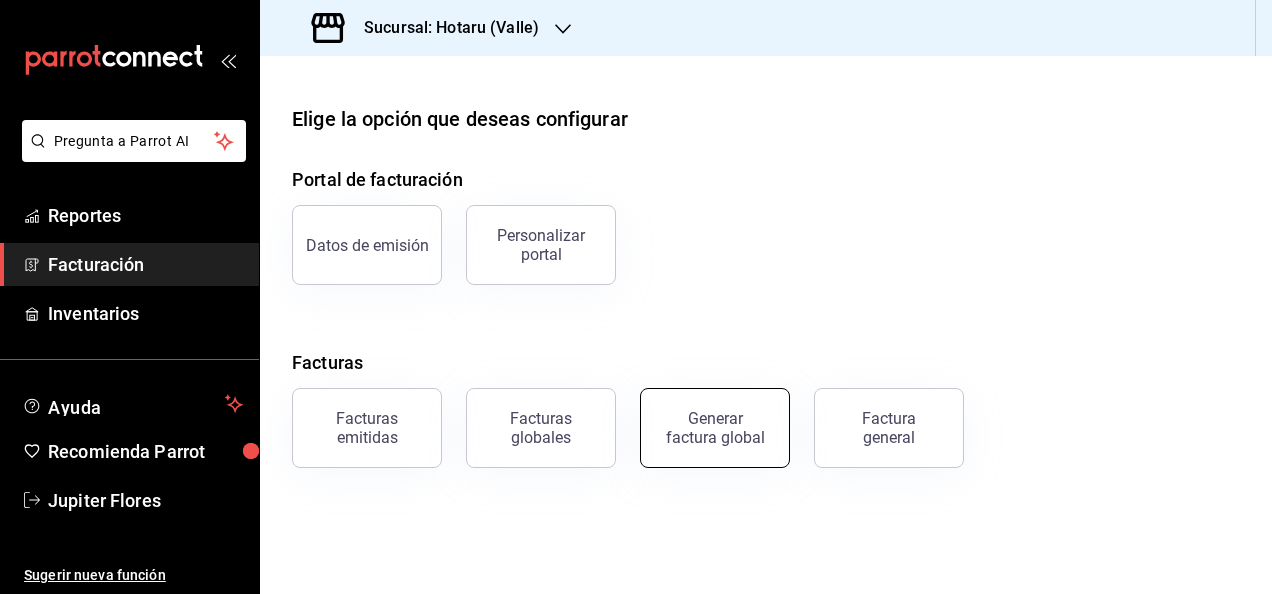 click on "Generar factura global" at bounding box center [715, 428] 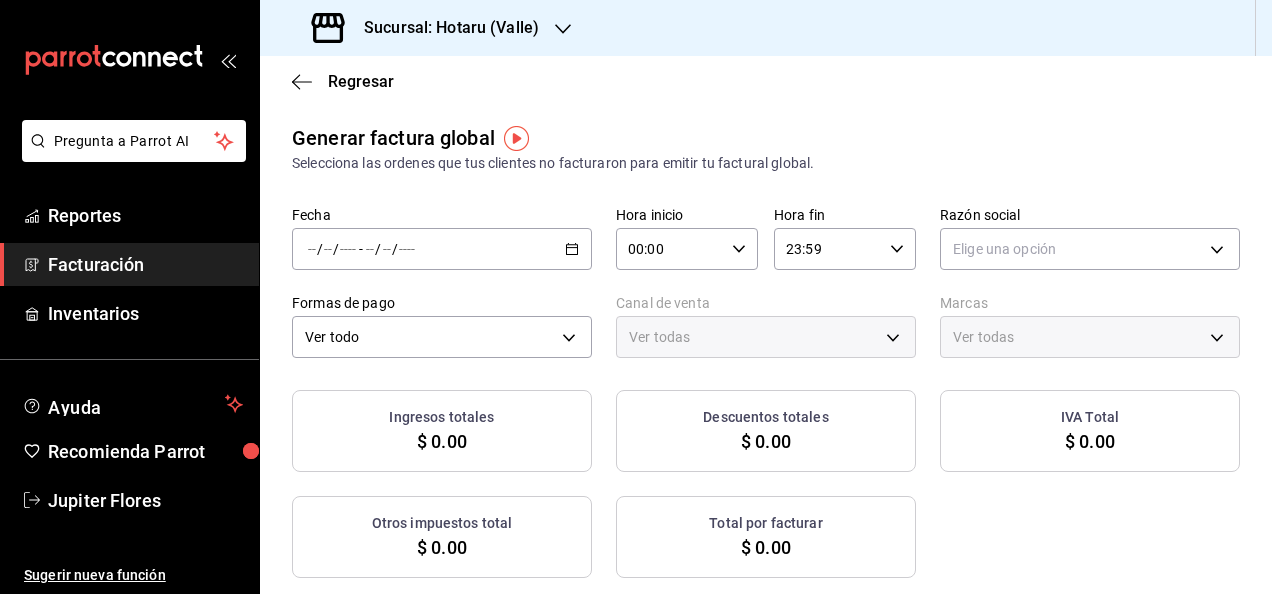 type on "PARROT,UBER_EATS,RAPPI,DIDI_FOOD,ONLINE" 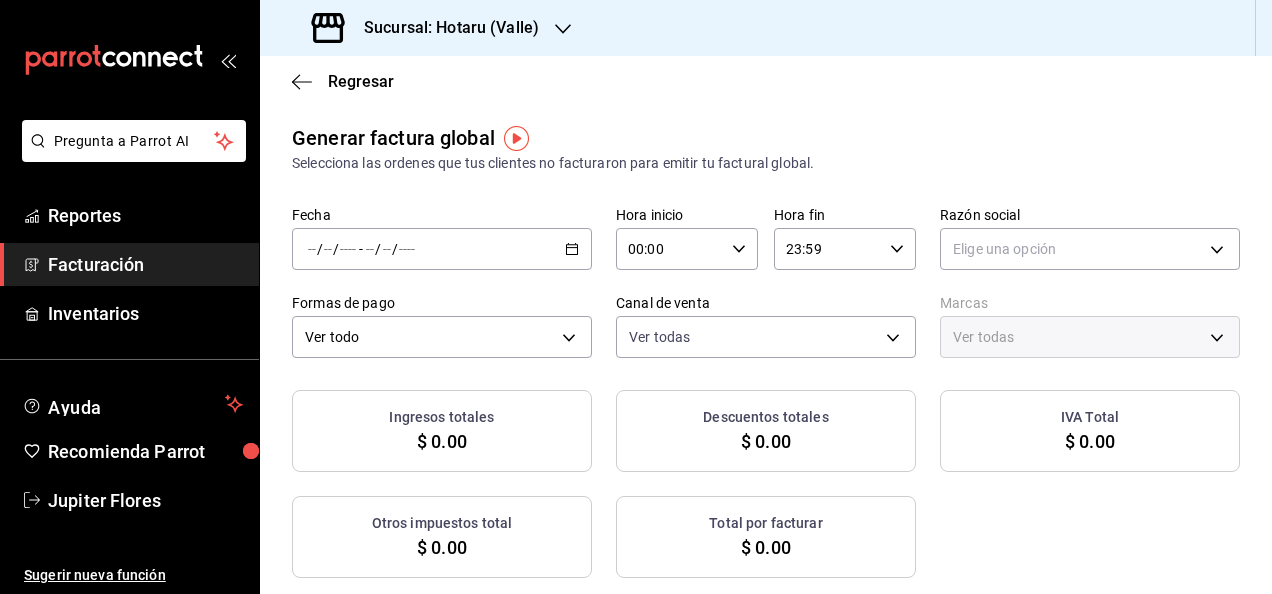 click on "/ / - / /" at bounding box center [442, 249] 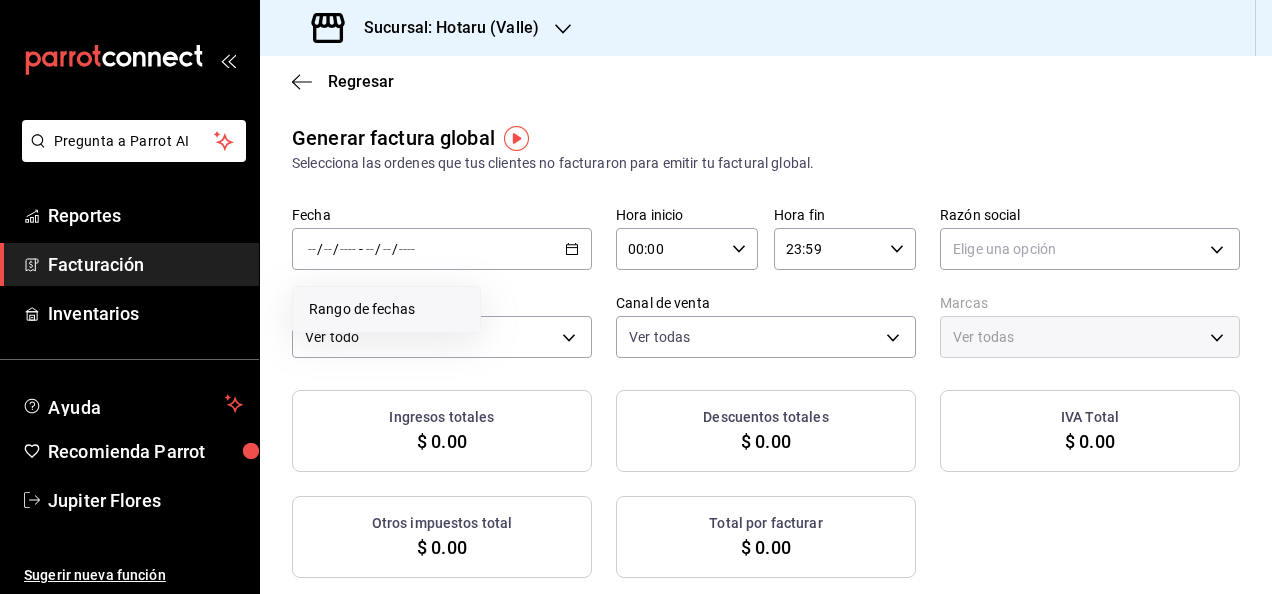 click on "Rango de fechas" at bounding box center (386, 309) 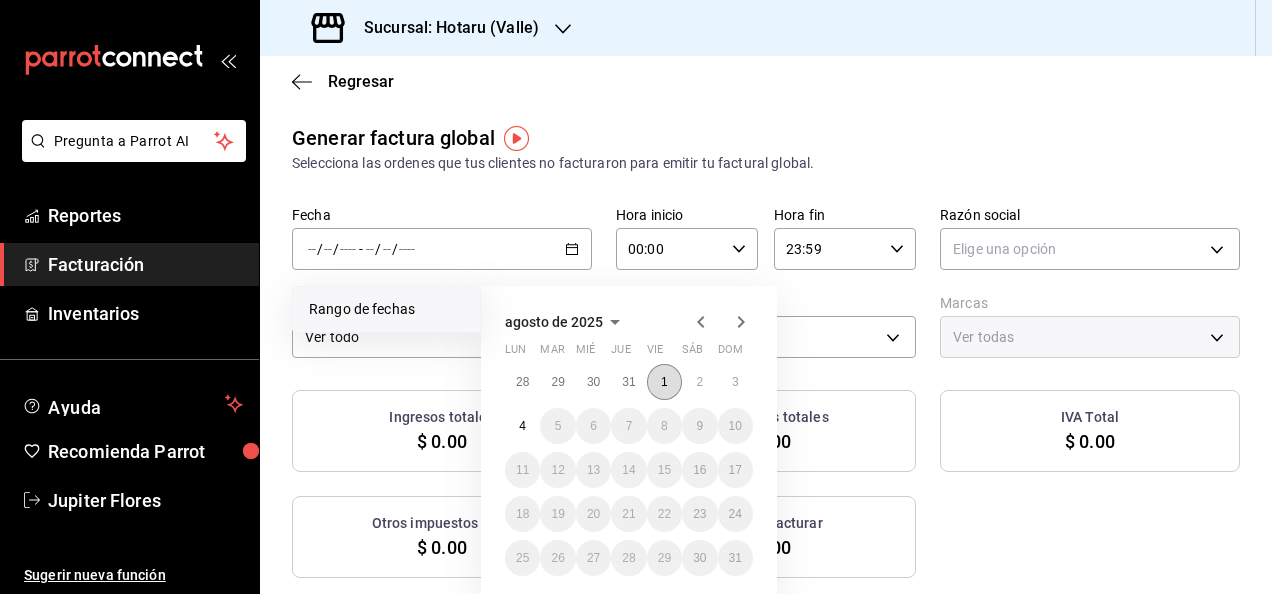 click on "1" at bounding box center [664, 382] 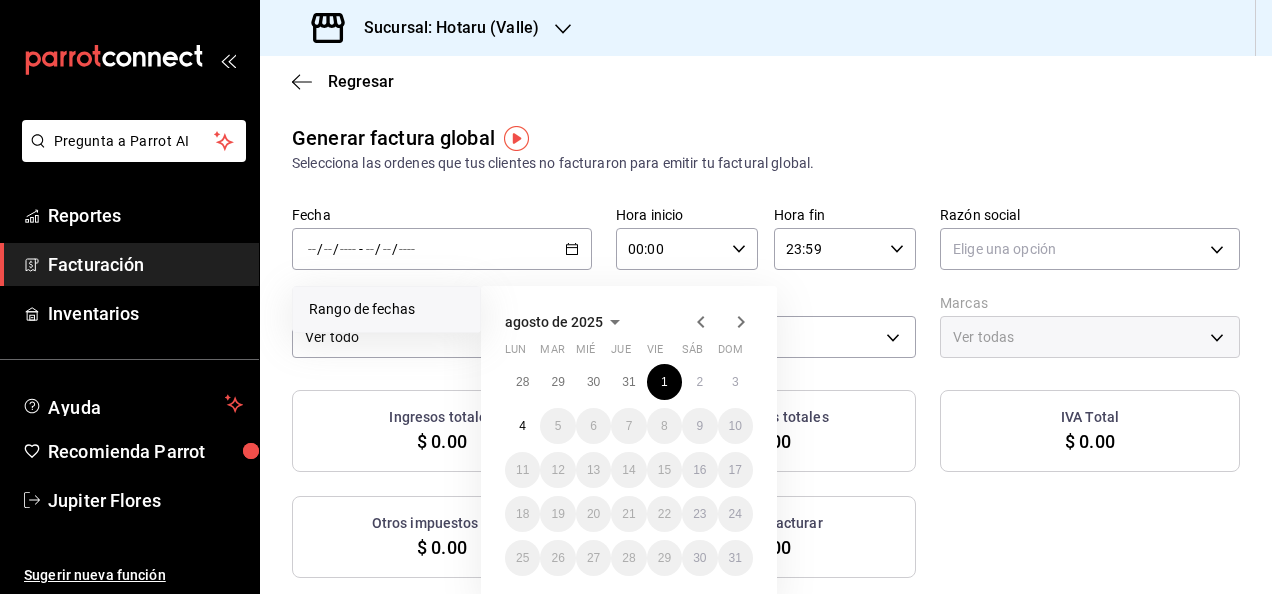 click 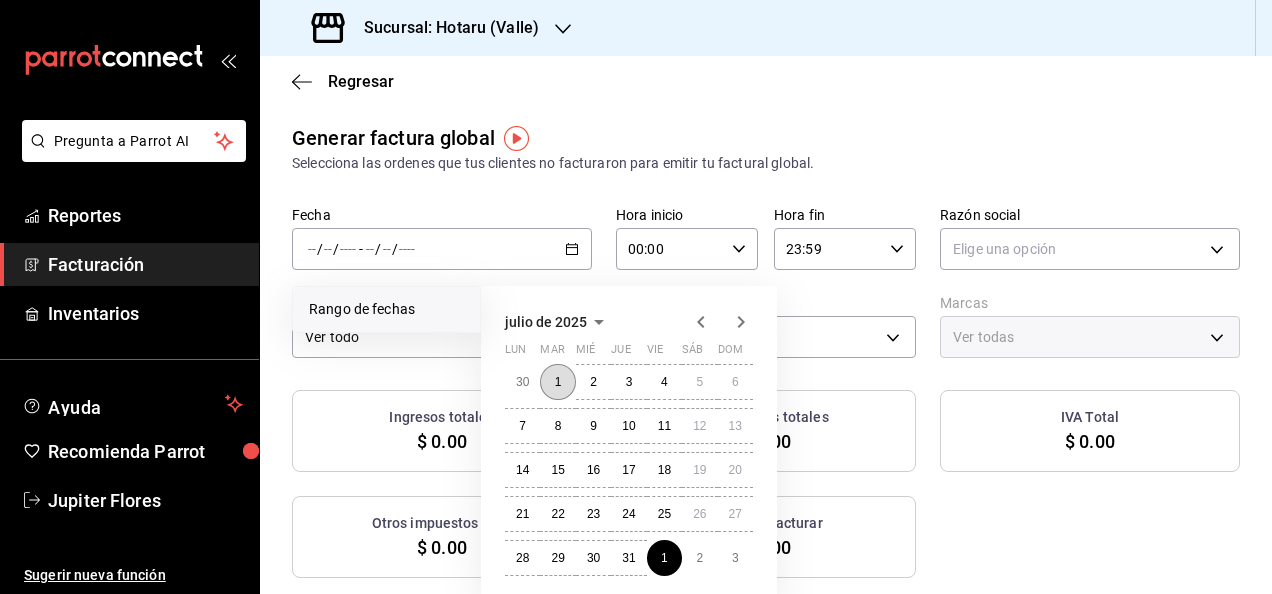 click on "1" at bounding box center (557, 382) 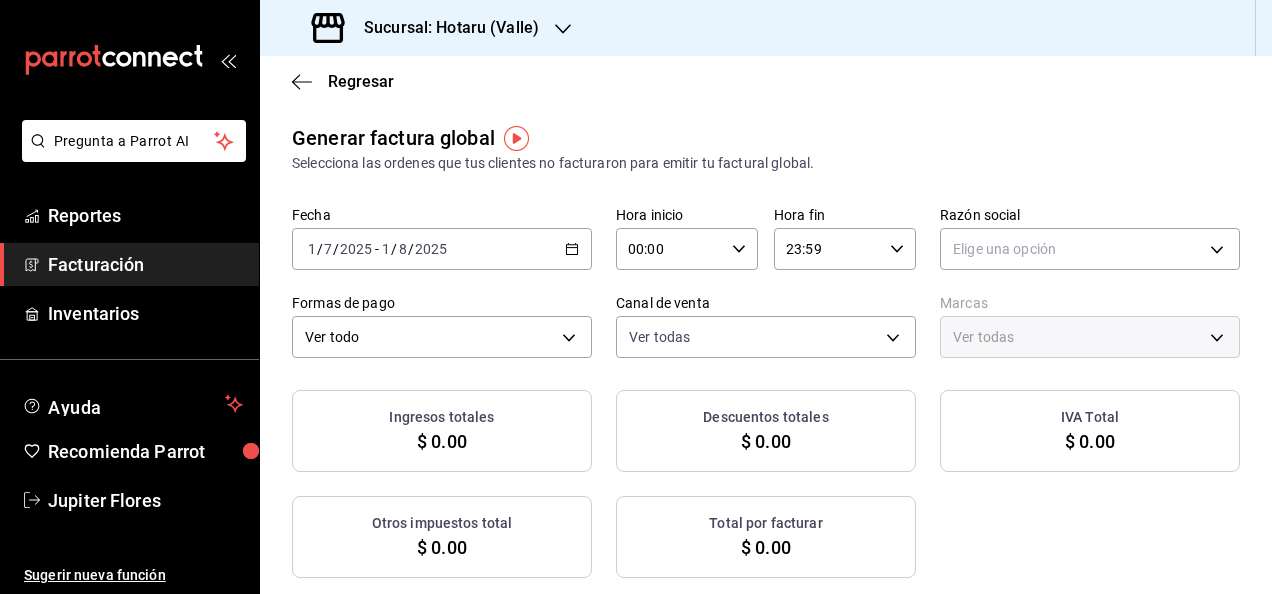 click on "00:00" at bounding box center [670, 249] 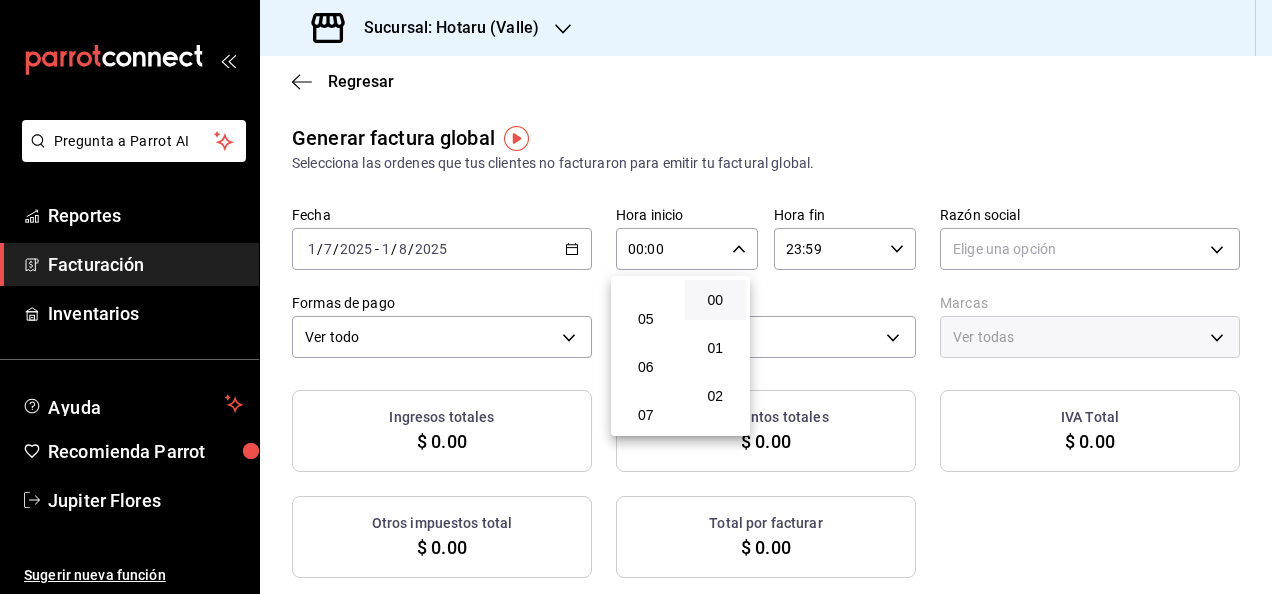 scroll, scrollTop: 235, scrollLeft: 0, axis: vertical 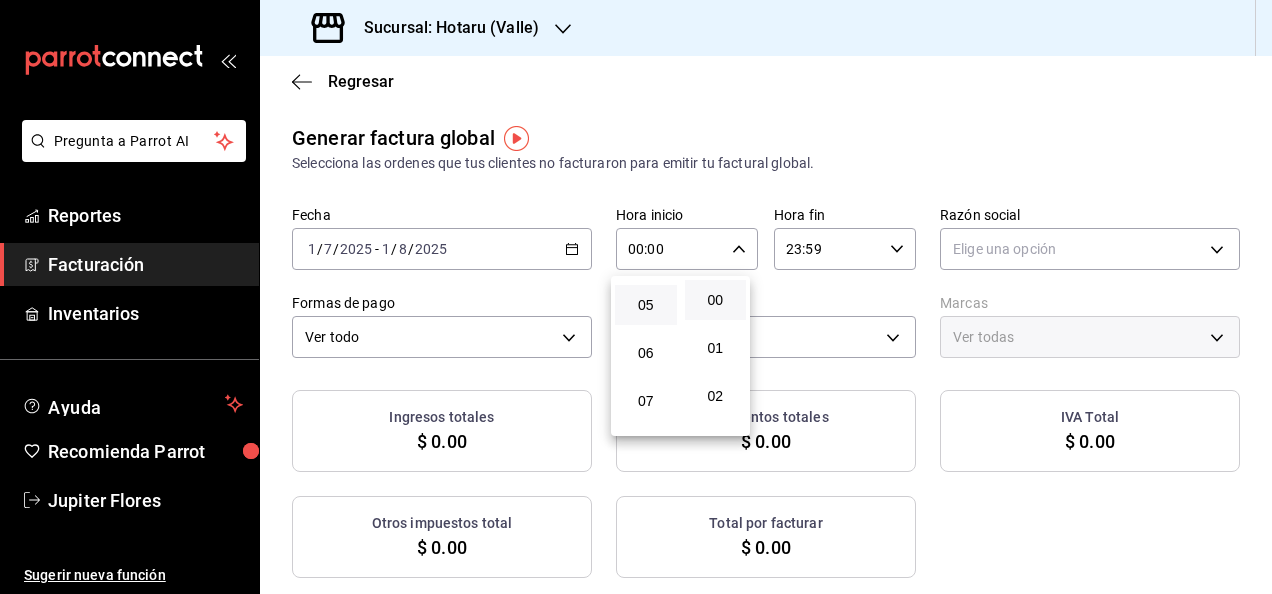 click on "05" at bounding box center [646, 305] 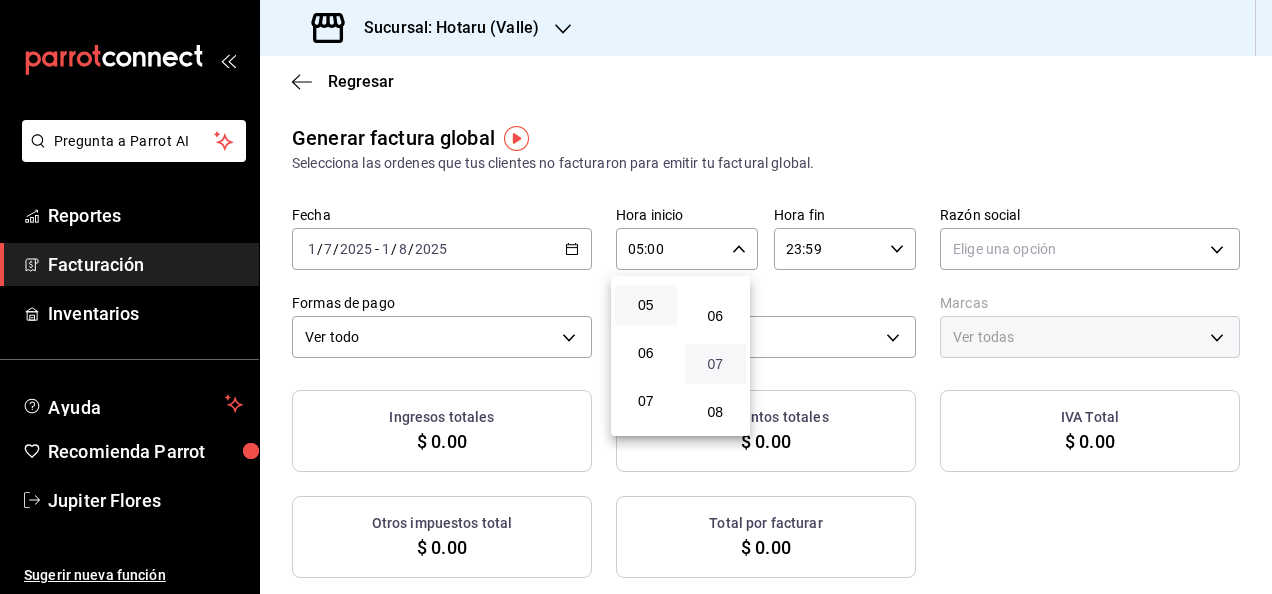 scroll, scrollTop: 216, scrollLeft: 0, axis: vertical 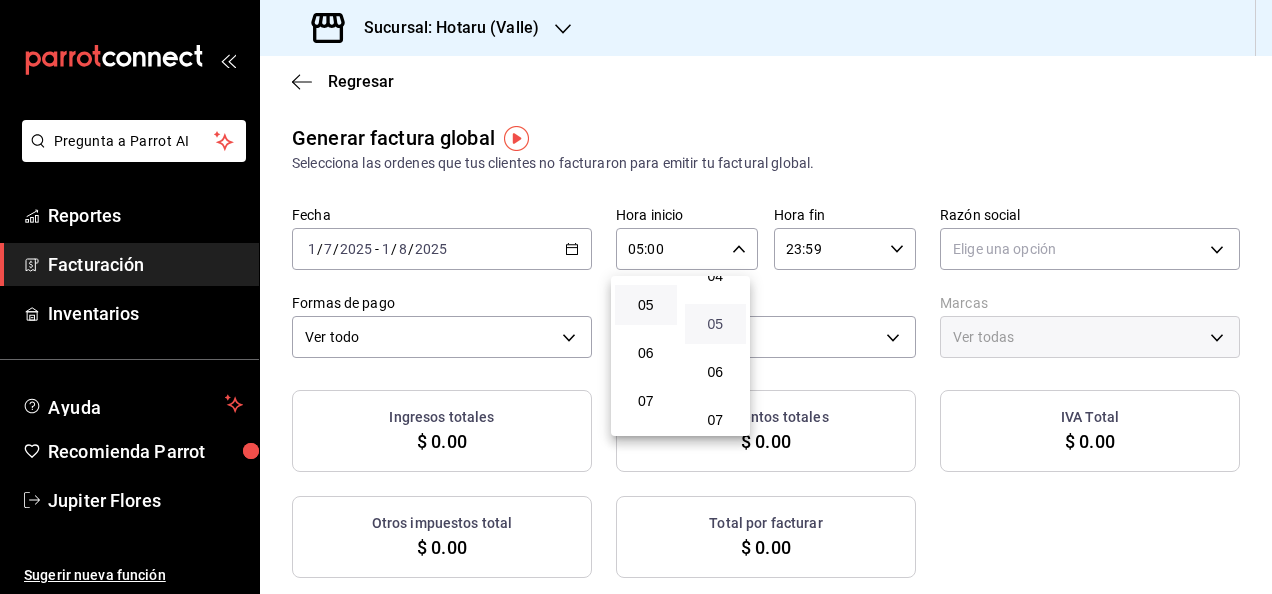 click on "05" at bounding box center [716, 324] 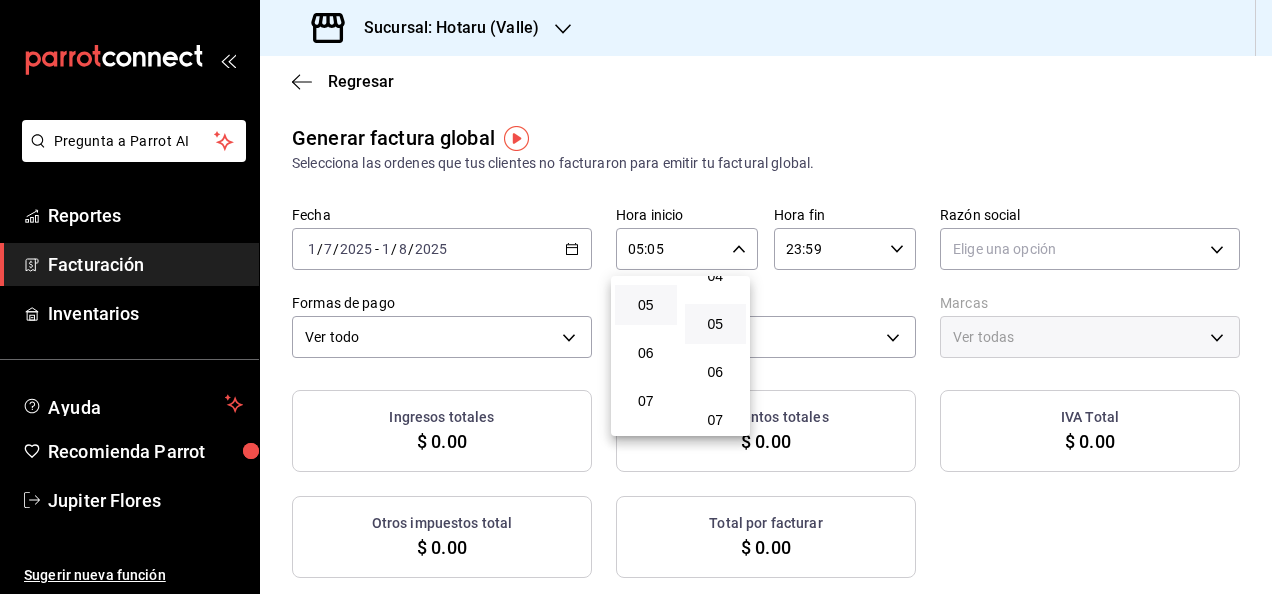 scroll, scrollTop: 0, scrollLeft: 0, axis: both 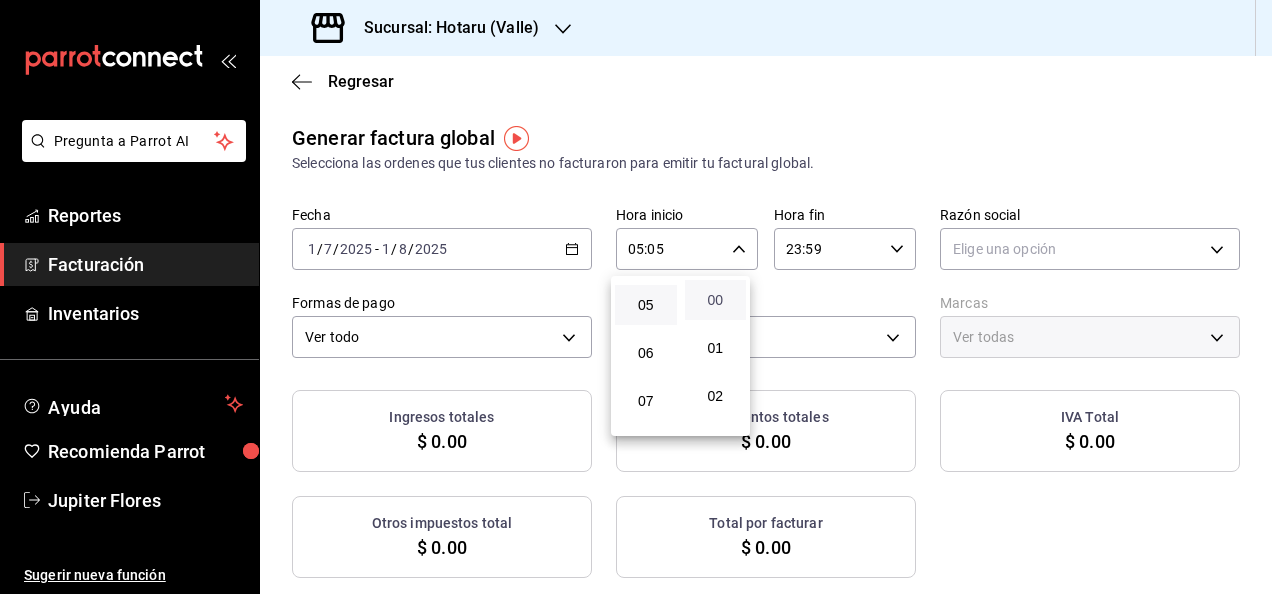 click on "00" at bounding box center [716, 300] 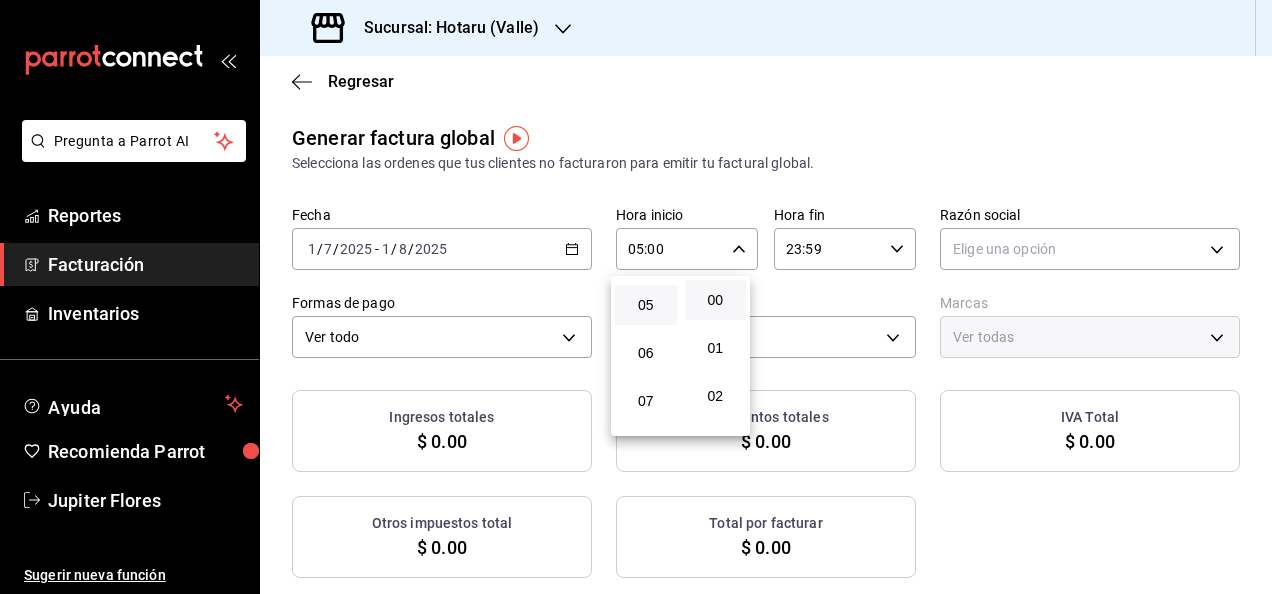 click at bounding box center (636, 297) 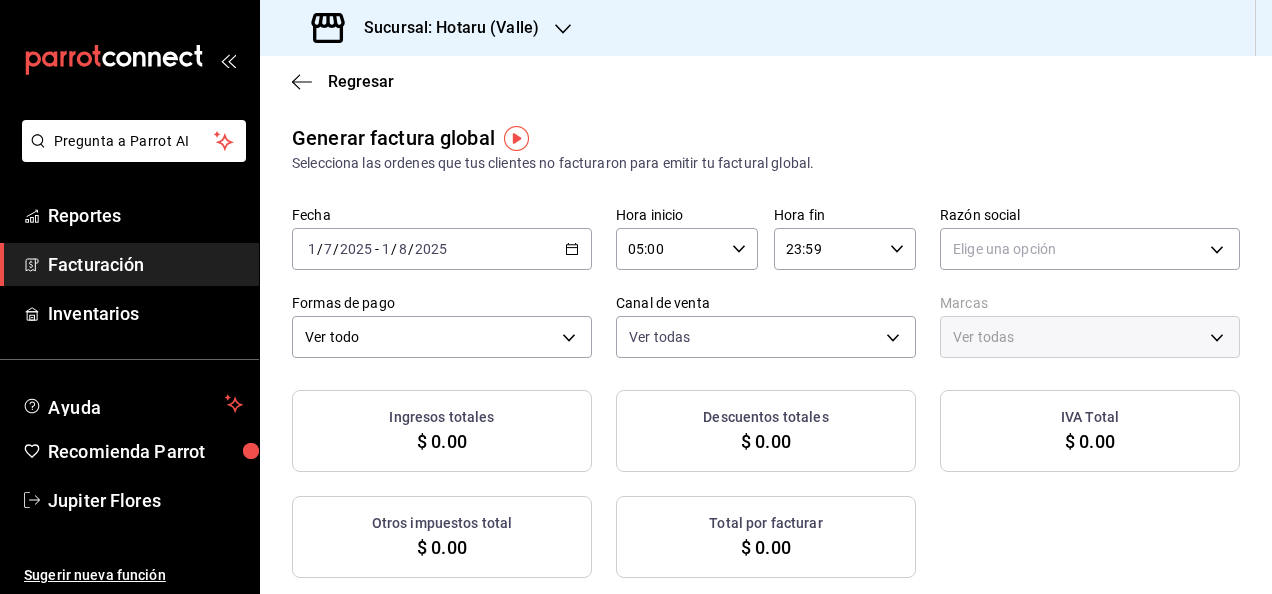 click on "23:59 Hora fin" at bounding box center [845, 249] 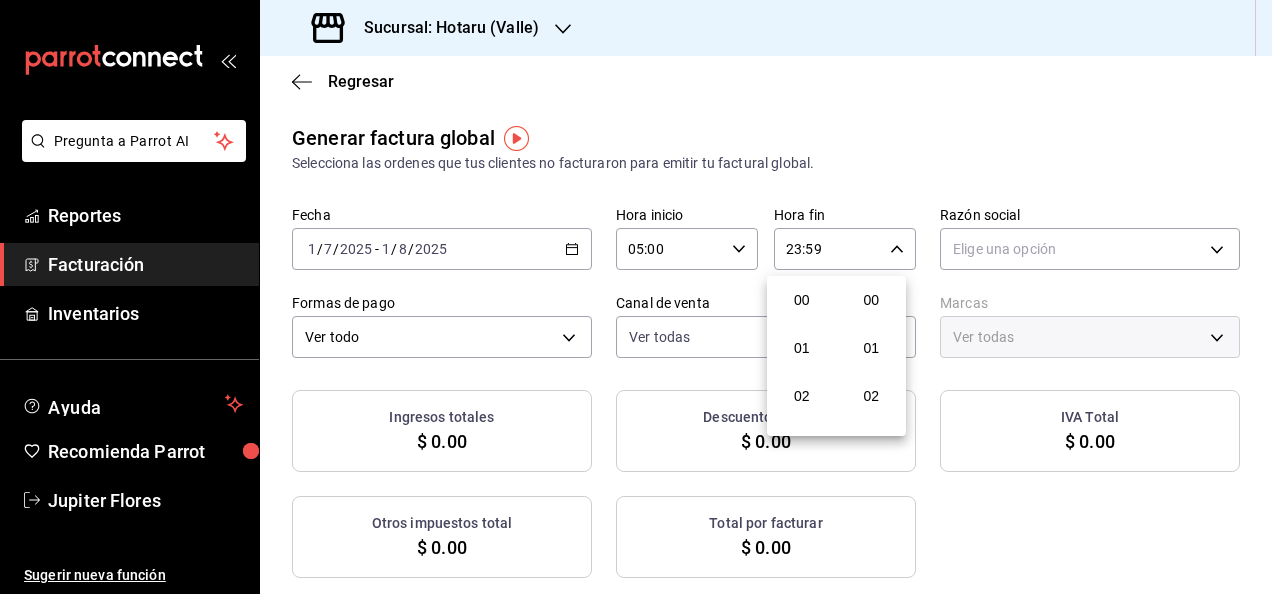 scroll, scrollTop: 992, scrollLeft: 0, axis: vertical 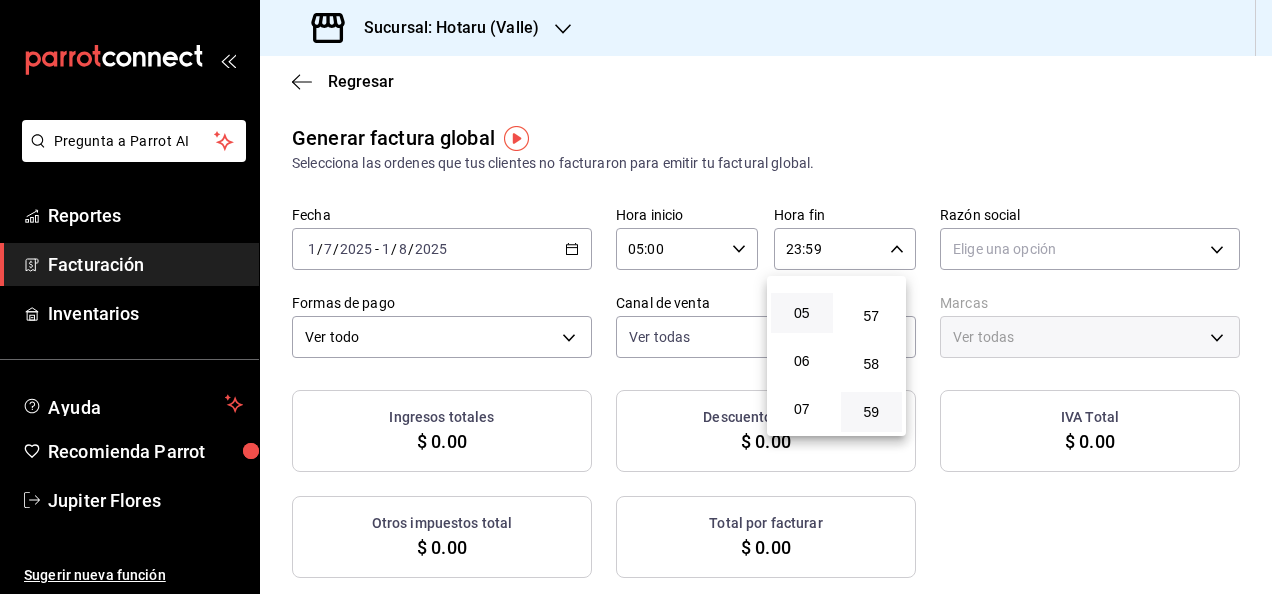 click on "05" at bounding box center [802, 313] 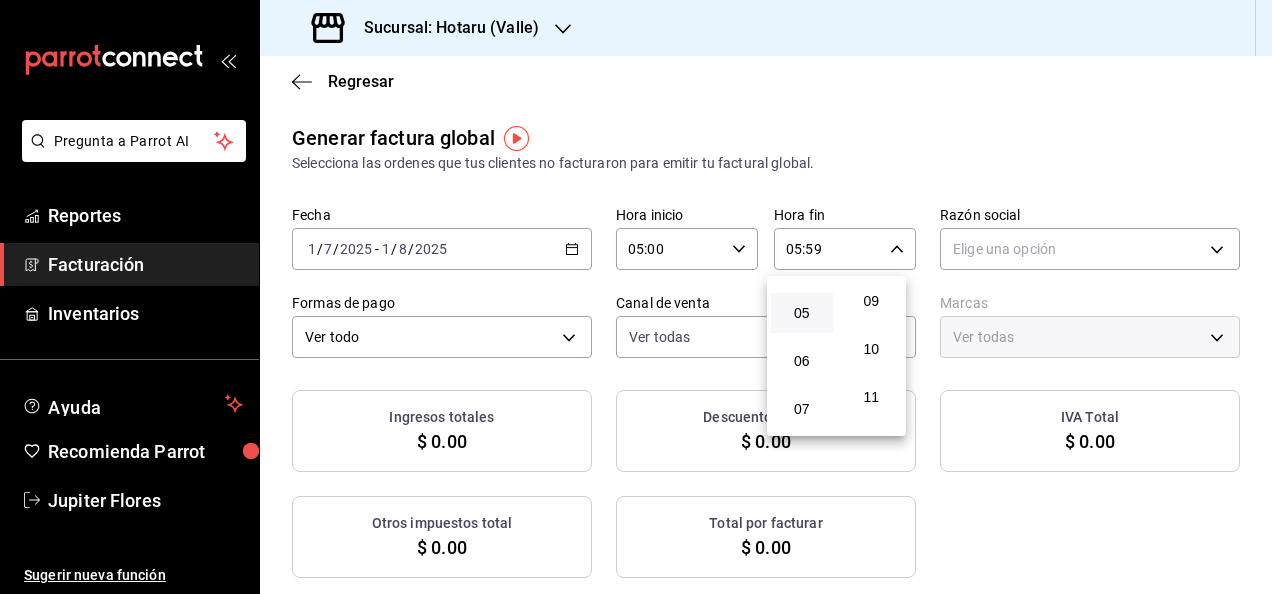 scroll, scrollTop: 0, scrollLeft: 0, axis: both 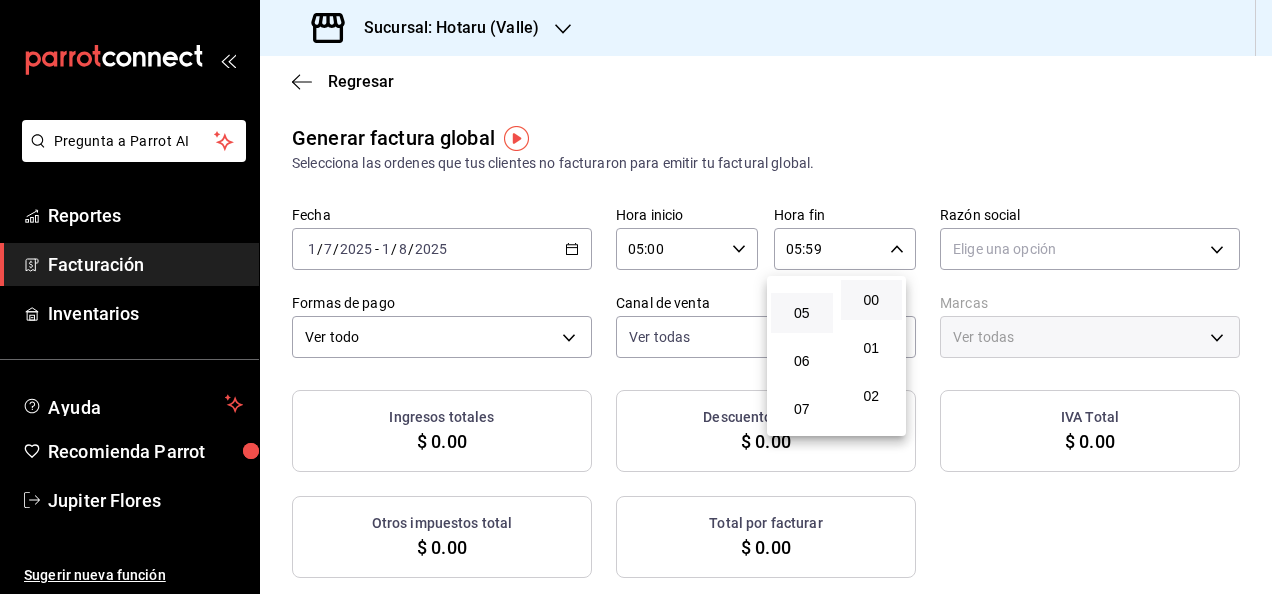 click on "00" at bounding box center (872, 300) 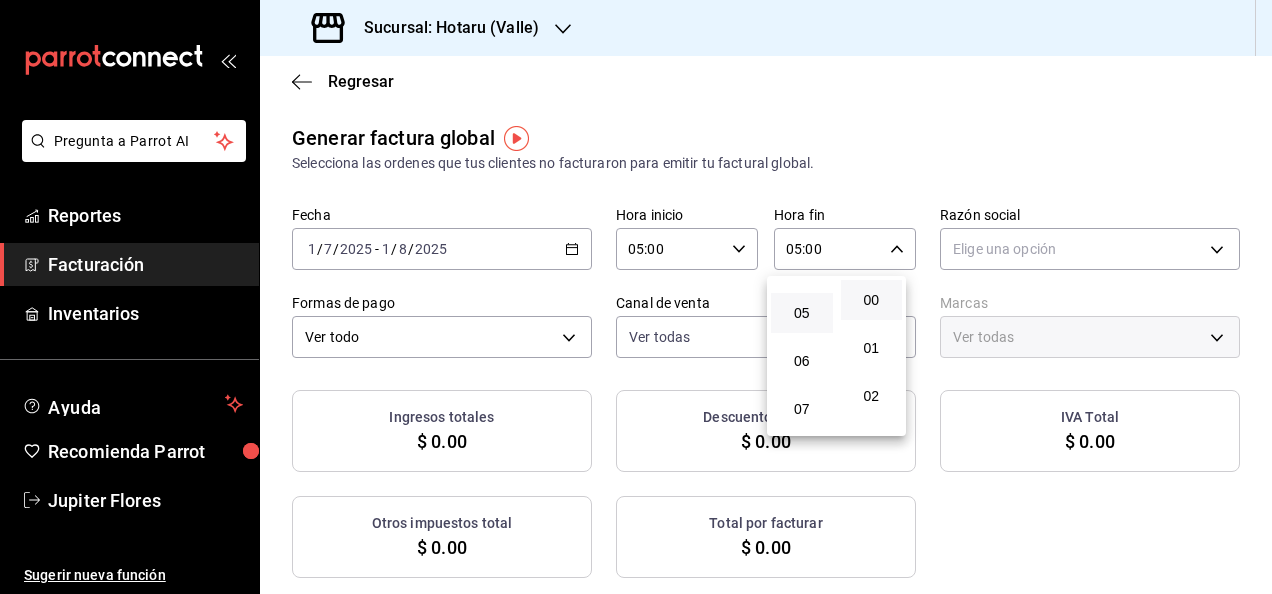 click at bounding box center (636, 297) 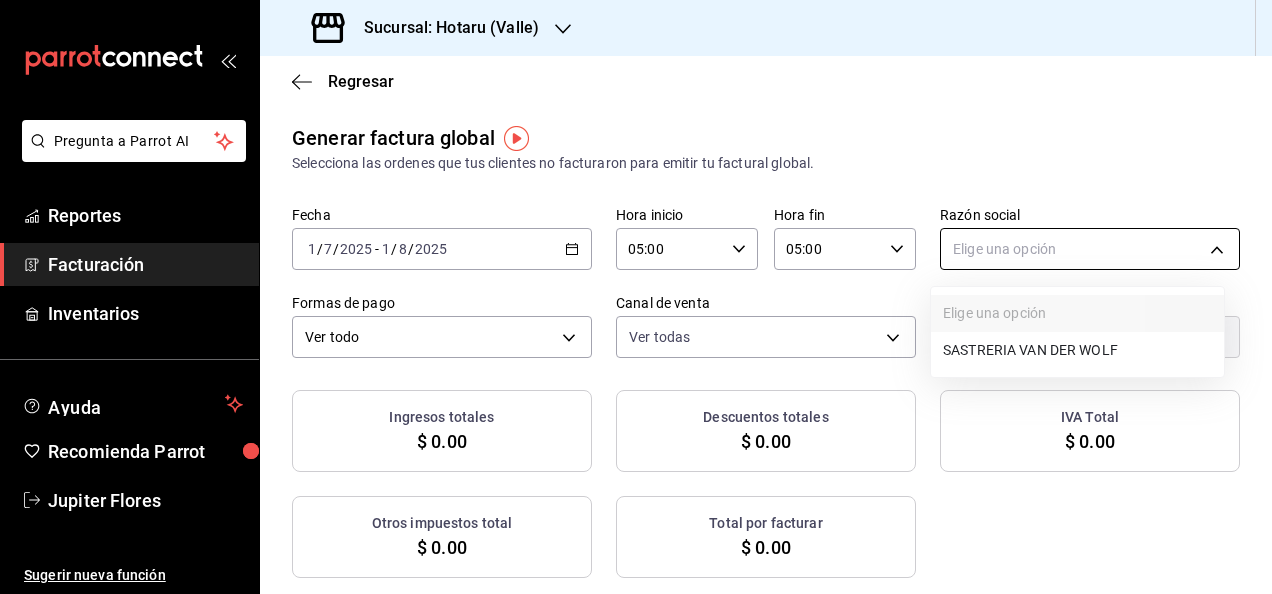 click on "Pregunta a Parrot AI Reportes   Facturación   Inventarios   Ayuda Recomienda Parrot   Jupiter Flores   Sugerir nueva función   Sucursal: Hotaru (Valle) Regresar Generar factura global Selecciona las ordenes que tus clientes no facturaron para emitir tu factural global. Fecha [DATE] [DATE] - [DATE] [DATE] Hora inicio [TIME] Hora inicio Hora fin [TIME] Hora fin Razón social Elige una opción Formas de pago Ver todo ALL Canal de venta Ver todas PARROT,UBER_EATS,RAPPI,DIDI_FOOD,ONLINE Marcas Ver todas Ingresos totales $ 0.00 Descuentos totales $ 0.00 IVA Total $ 0.00 Otros impuestos total $ 0.00 Total por facturar $ 0.00 No hay información que mostrar GANA 1 MES GRATIS EN TU SUSCRIPCIÓN AQUÍ ¿Recuerdas cómo empezó tu restaurante?
Hoy puedes ayudar a un colega a tener el mismo cambio que tú viviste.
Recomienda Parrot directamente desde tu Portal Administrador.
Es fácil y rápido.
🎁 Por cada restaurante que se una, ganas 1 mes gratis. Ver video tutorial Ir a video Reportes" at bounding box center [636, 297] 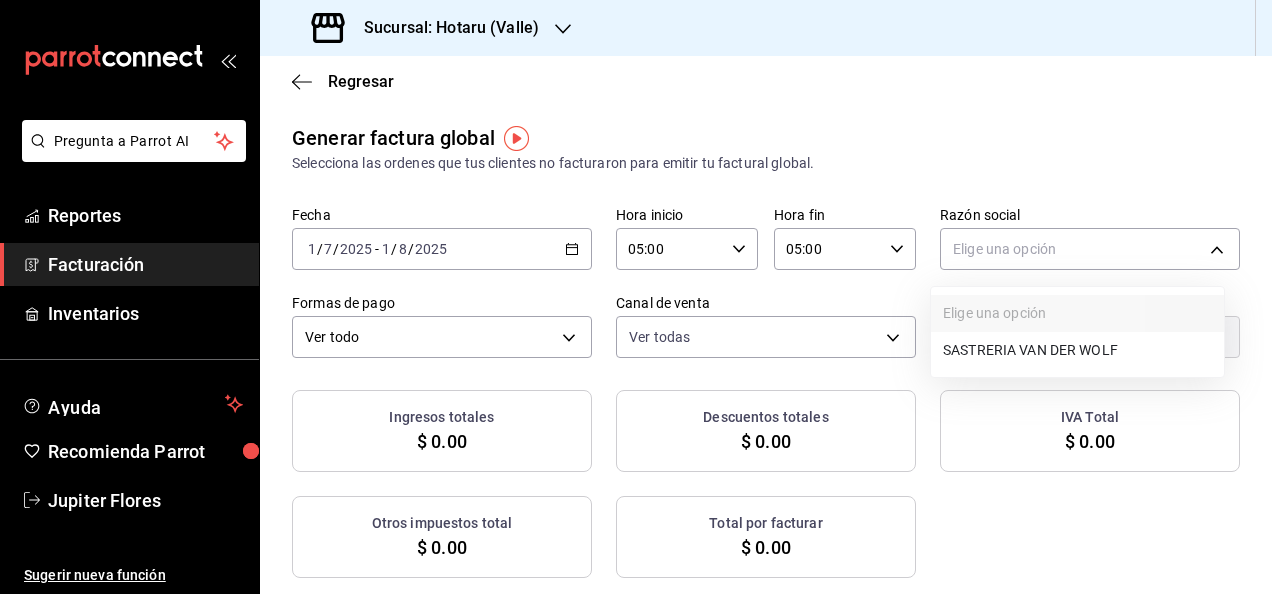 click on "SASTRERIA VAN DER WOLF" at bounding box center (1077, 350) 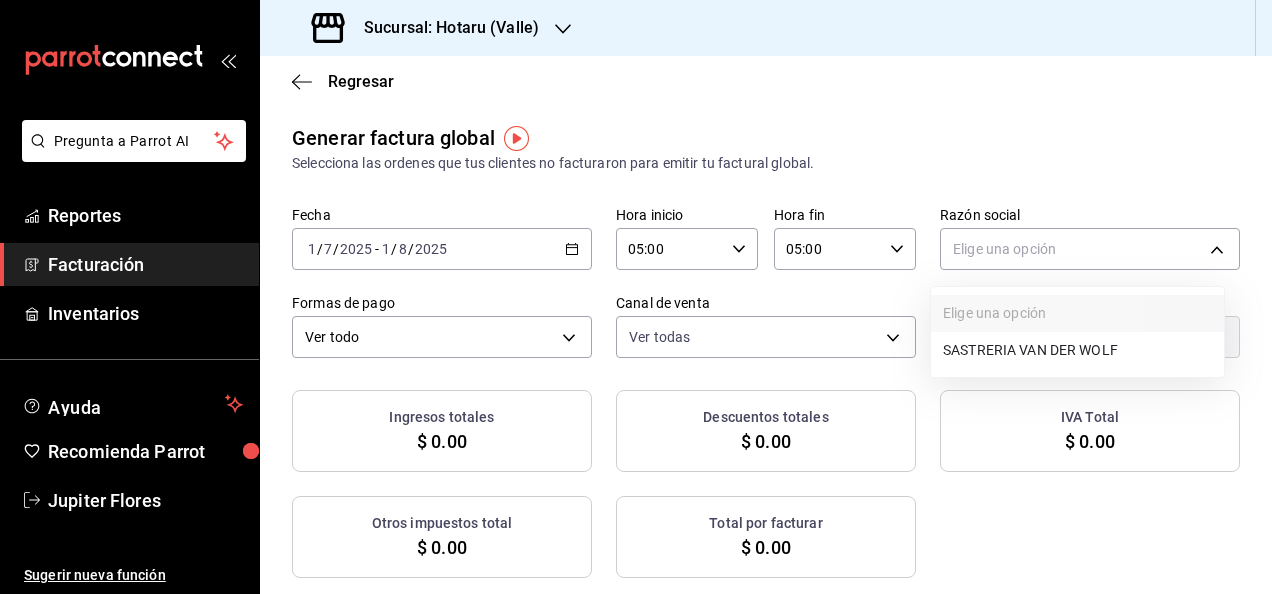 type on "0fdf6398-7896-4b0c-9de5-714da4c894fd" 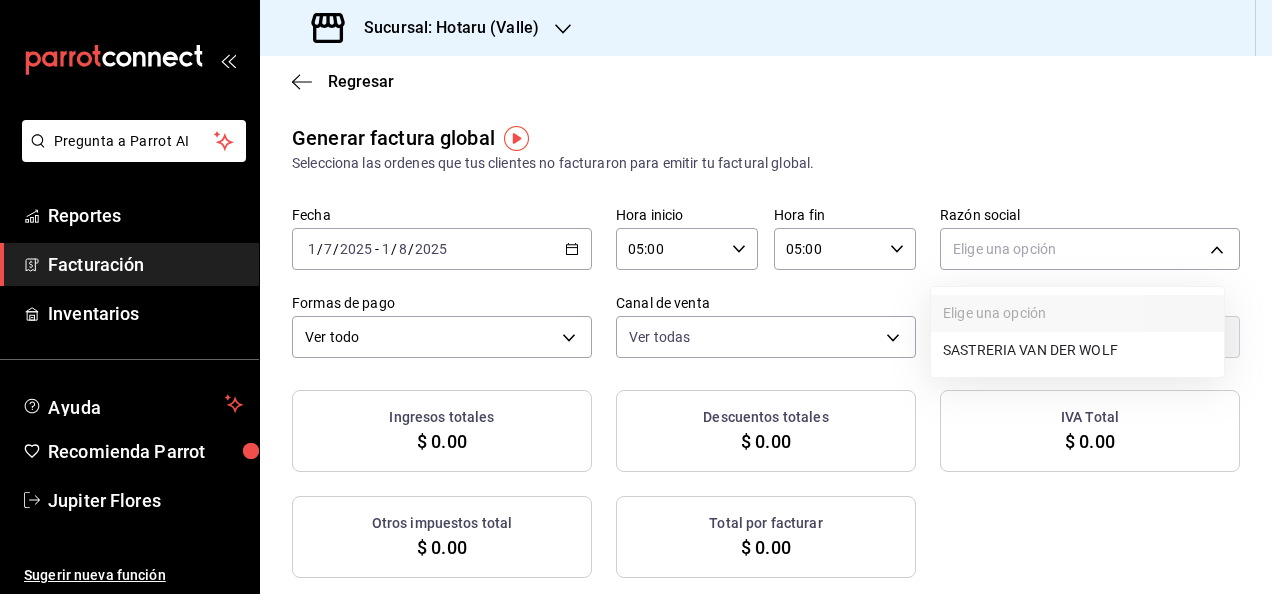 type on "c6f689f8-63fd-49a8-a607-35aea03ac6a9" 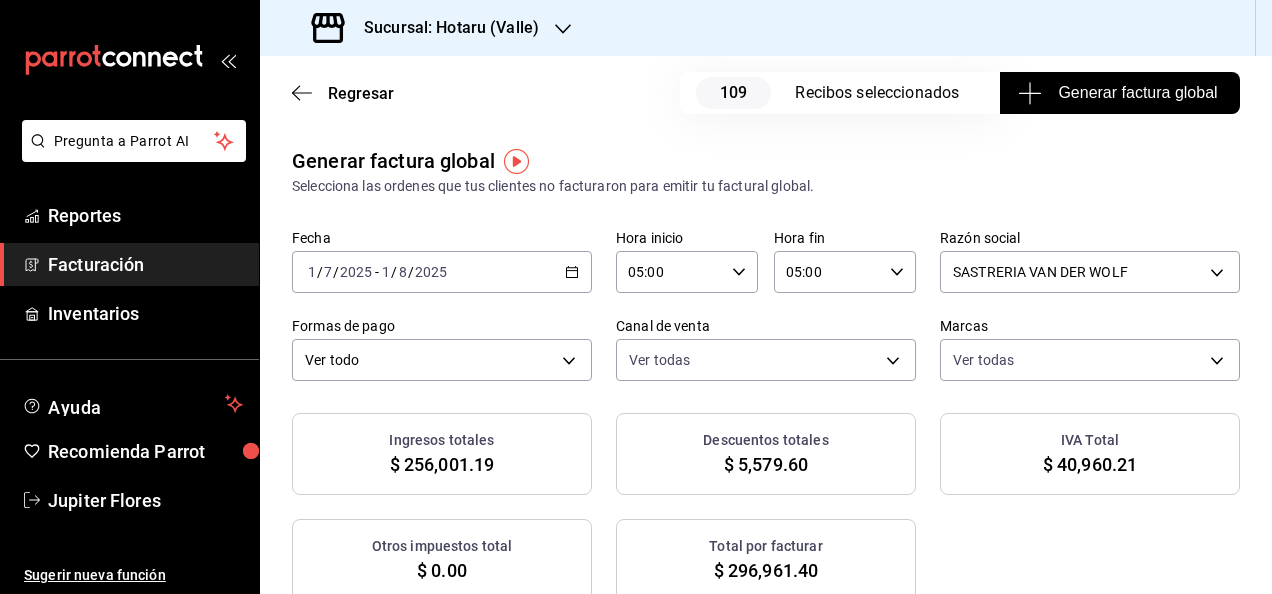 click on "Generar factura global" at bounding box center (1119, 93) 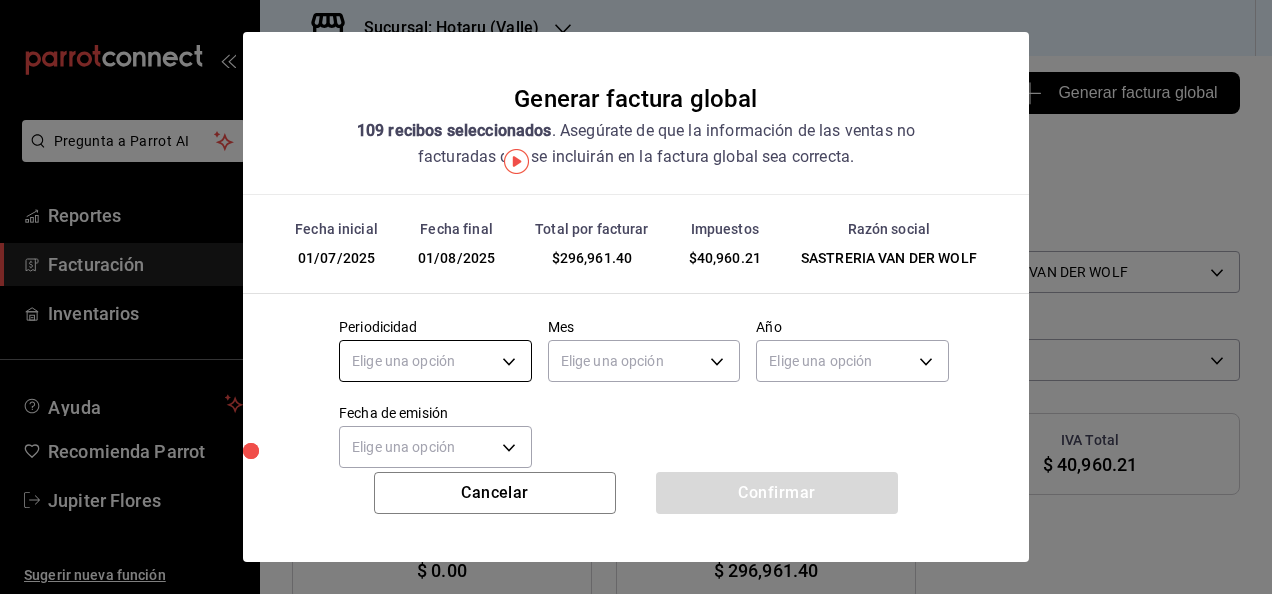 click on "Pregunta a Parrot AI Reportes   Facturación   Inventarios   Ayuda Recomienda Parrot   Jupiter Flores   Sugerir nueva función   Sucursal: Hotaru (Valle) Regresar 109 Recibos seleccionados Generar factura global Generar factura global Selecciona las ordenes que tus clientes no facturaron para emitir tu factural global. Fecha [DATE] [DATE] - [DATE] [DATE] Hora inicio [TIME] Hora inicio Hora fin [TIME] Hora fin Razón social SASTRERIA VAN DER WOLF [UUID] Formas de pago Ver todo ALL Canal de venta Ver todas PARROT,UBER_EATS,RAPPI,DIDI_FOOD,ONLINE Marcas Ver todas [UUID] Ingresos totales $ 256,001.19 Descuentos totales $ 5,579.60 IVA Total $ 40,960.21 Otros impuestos total $ 0.00 Total por facturar $ 296,961.40 Recibos Quita la selección a los recibos que no quieras incluir. Recuerda que sólo puedes generar facturas globales de hasta 1,000 recibos cada una. Fecha # de recibo Tipo de pago Subtotal Descuentos Cargos por servicio IVA" at bounding box center (636, 297) 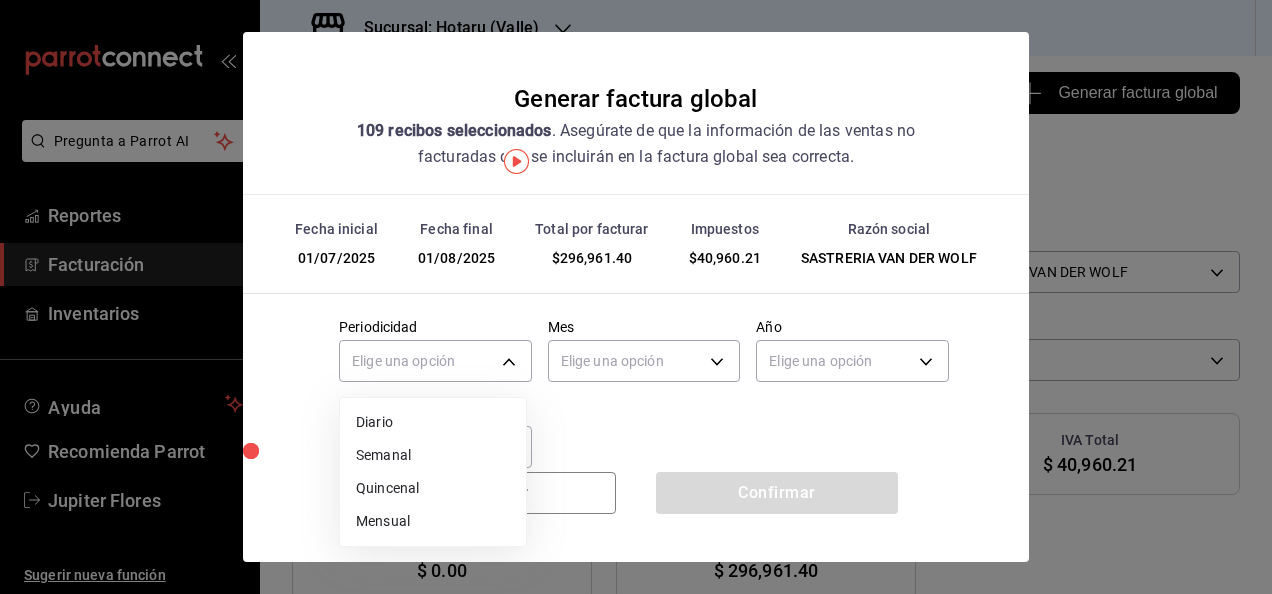 click on "Mensual" at bounding box center (433, 521) 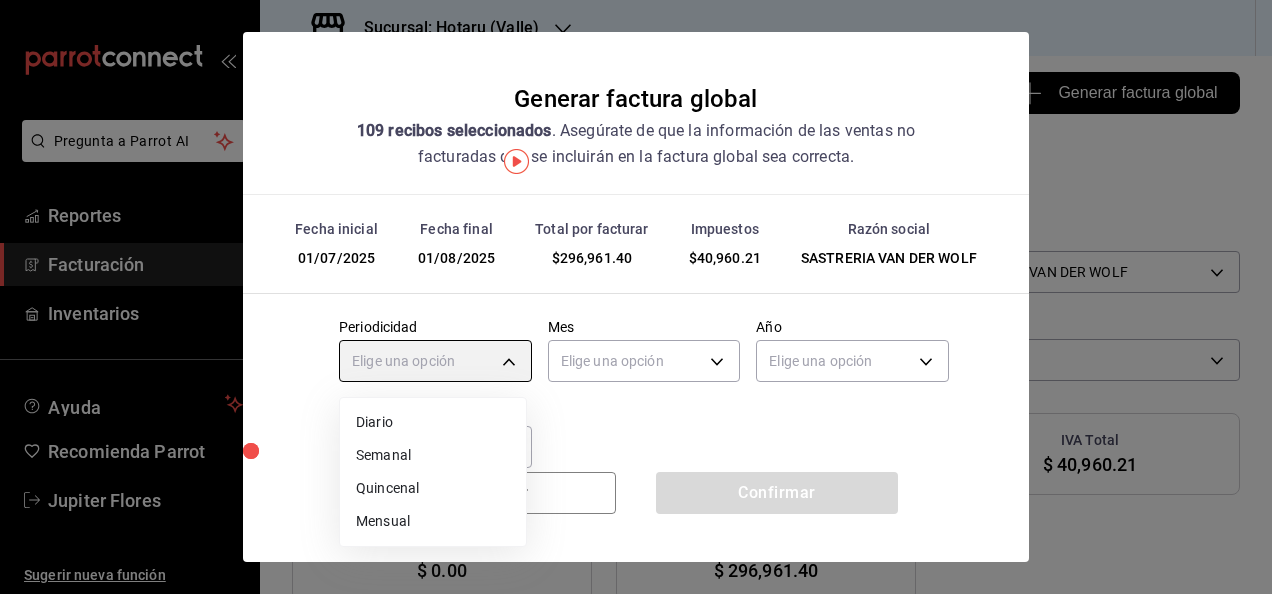 type on "MONTHLY" 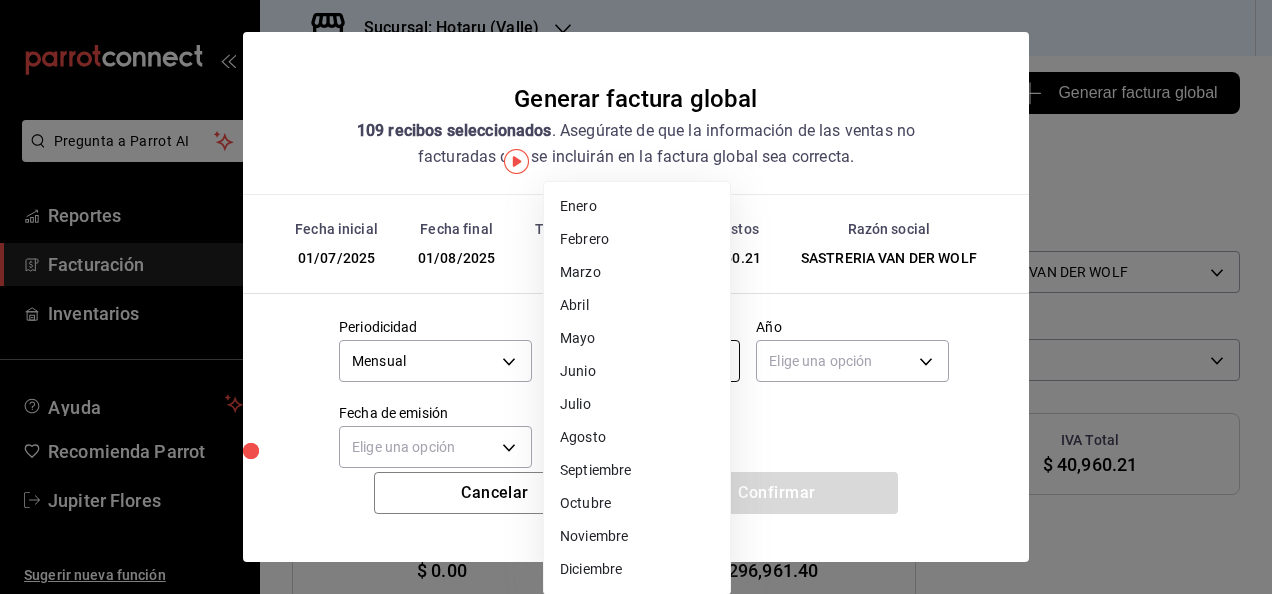 click on "Pregunta a Parrot AI Reportes   Facturación   Inventarios   Ayuda Recomienda Parrot   Jupiter Flores   Sugerir nueva función   Sucursal: Hotaru (Valle) Regresar 109 Recibos seleccionados Generar factura global Generar factura global Selecciona las ordenes que tus clientes no facturaron para emitir tu factural global. Fecha [DATE] [DATE] - [DATE] [DATE] Hora inicio [TIME] Hora inicio Hora fin [TIME] Hora fin Razón social SASTRERIA VAN DER WOLF [UUID] Formas de pago Ver todo ALL Canal de venta Ver todas PARROT,UBER_EATS,RAPPI,DIDI_FOOD,ONLINE Marcas Ver todas [UUID] Ingresos totales $ 256,001.19 Descuentos totales $ 5,579.60 IVA Total $ 40,960.21 Otros impuestos total $ 0.00 Total por facturar $ 296,961.40 Recibos Quita la selección a los recibos que no quieras incluir. Recuerda que sólo puedes generar facturas globales de hasta 1,000 recibos cada una. Fecha # de recibo Tipo de pago Subtotal Descuentos Cargos por servicio IVA" at bounding box center (636, 297) 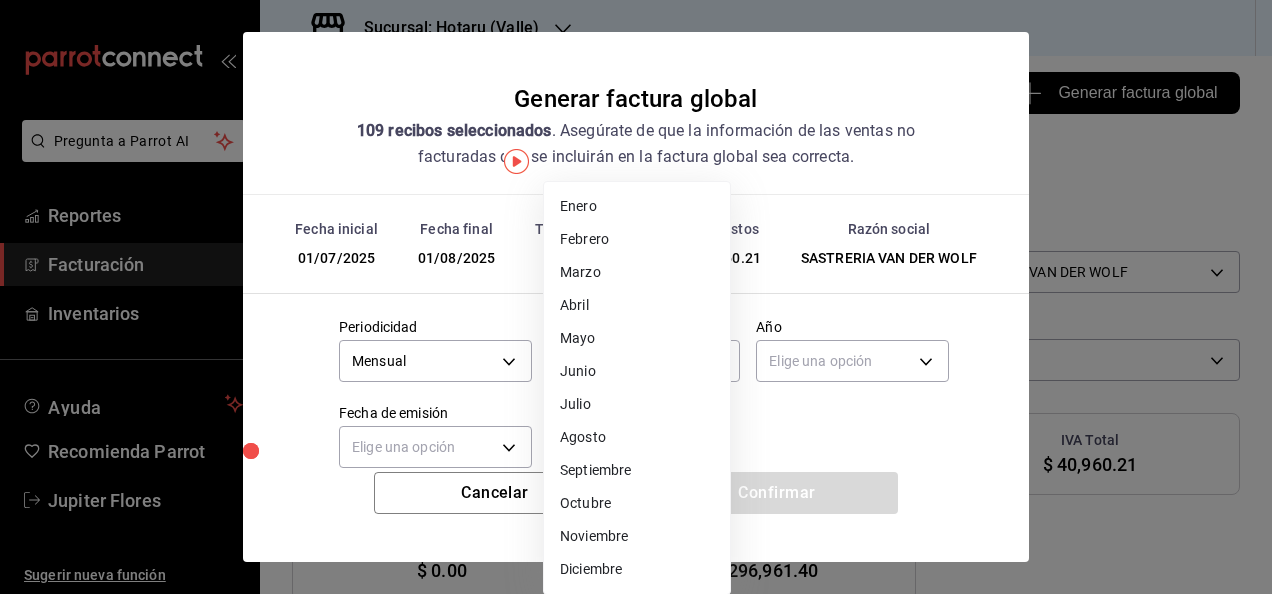 click on "Julio" at bounding box center [637, 404] 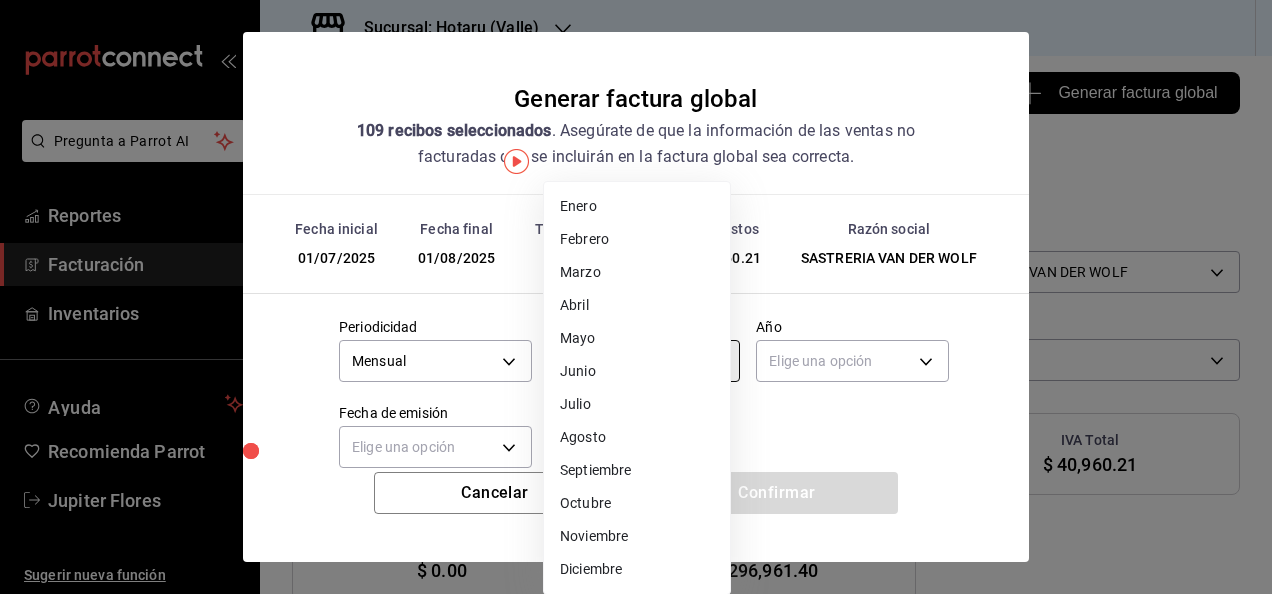 type on "7" 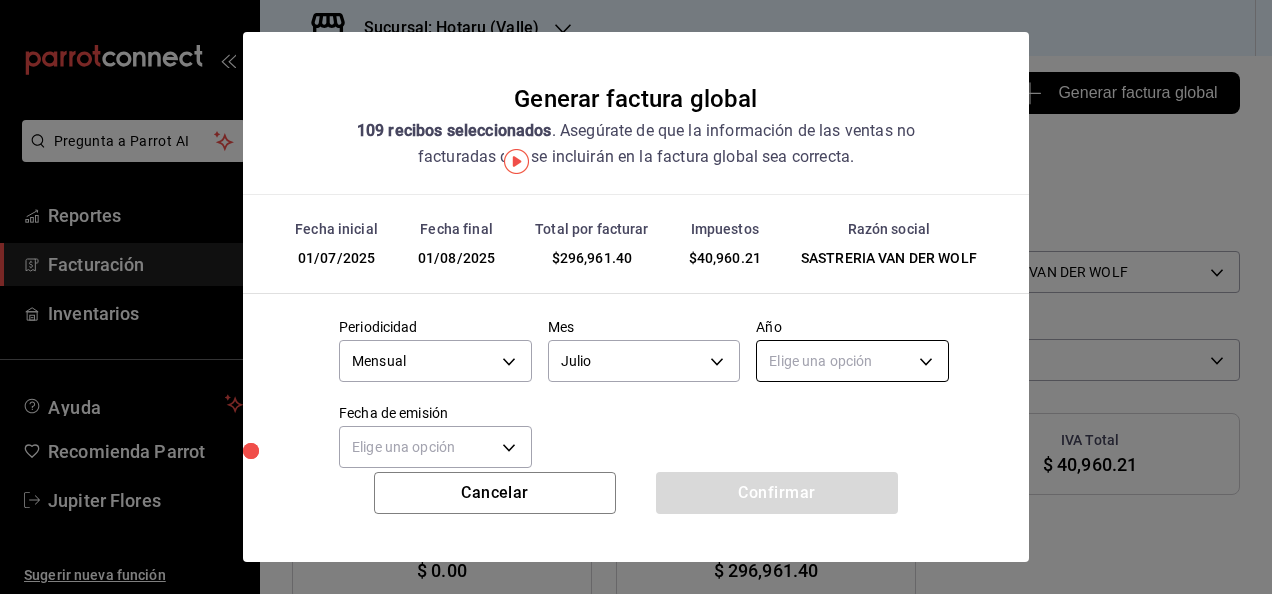 click on "Pregunta a Parrot AI Reportes   Facturación   Inventarios   Ayuda Recomienda Parrot   Jupiter Flores   Sugerir nueva función   Sucursal: Hotaru (Valle) Regresar 109 Recibos seleccionados Generar factura global Generar factura global Selecciona las ordenes que tus clientes no facturaron para emitir tu factural global. Fecha [DATE] [DATE] - [DATE] [DATE] Hora inicio [TIME] Hora inicio Hora fin [TIME] Hora fin Razón social SASTRERIA VAN DER WOLF [UUID] Formas de pago Ver todo ALL Canal de venta Ver todas PARROT,UBER_EATS,RAPPI,DIDI_FOOD,ONLINE Marcas Ver todas [UUID] Ingresos totales $ 256,001.19 Descuentos totales $ 5,579.60 IVA Total $ 40,960.21 Otros impuestos total $ 0.00 Total por facturar $ 296,961.40 Recibos Quita la selección a los recibos que no quieras incluir. Recuerda que sólo puedes generar facturas globales de hasta 1,000 recibos cada una. Fecha # de recibo Tipo de pago Subtotal Descuentos Cargos por servicio IVA" at bounding box center (636, 297) 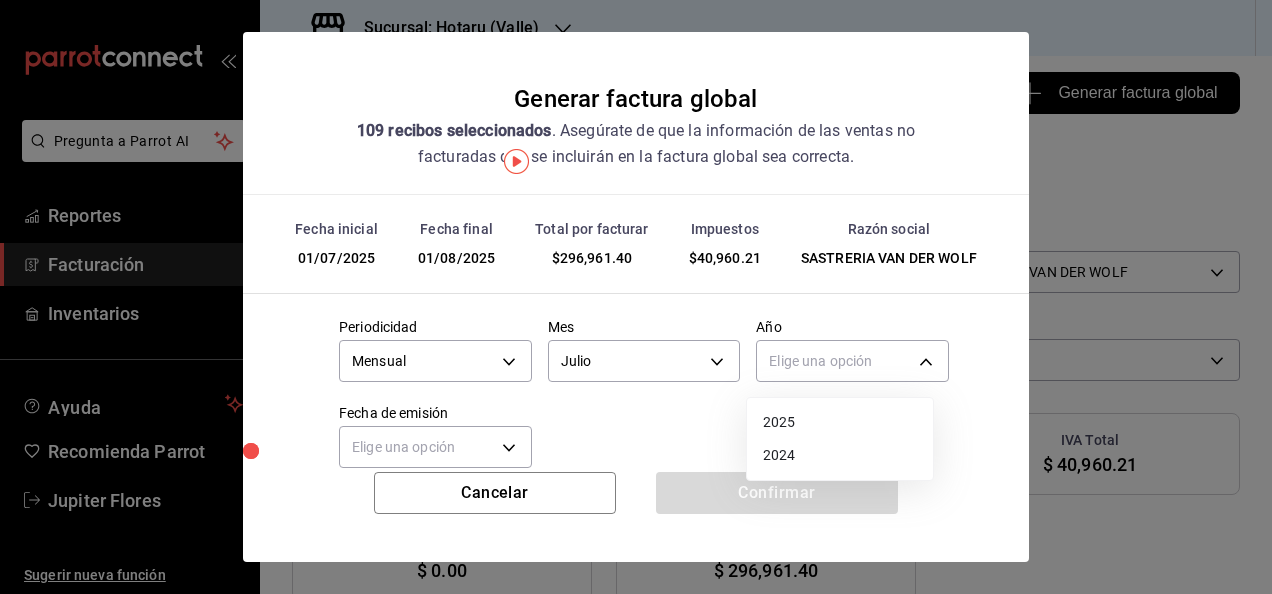 click on "2025" at bounding box center (840, 422) 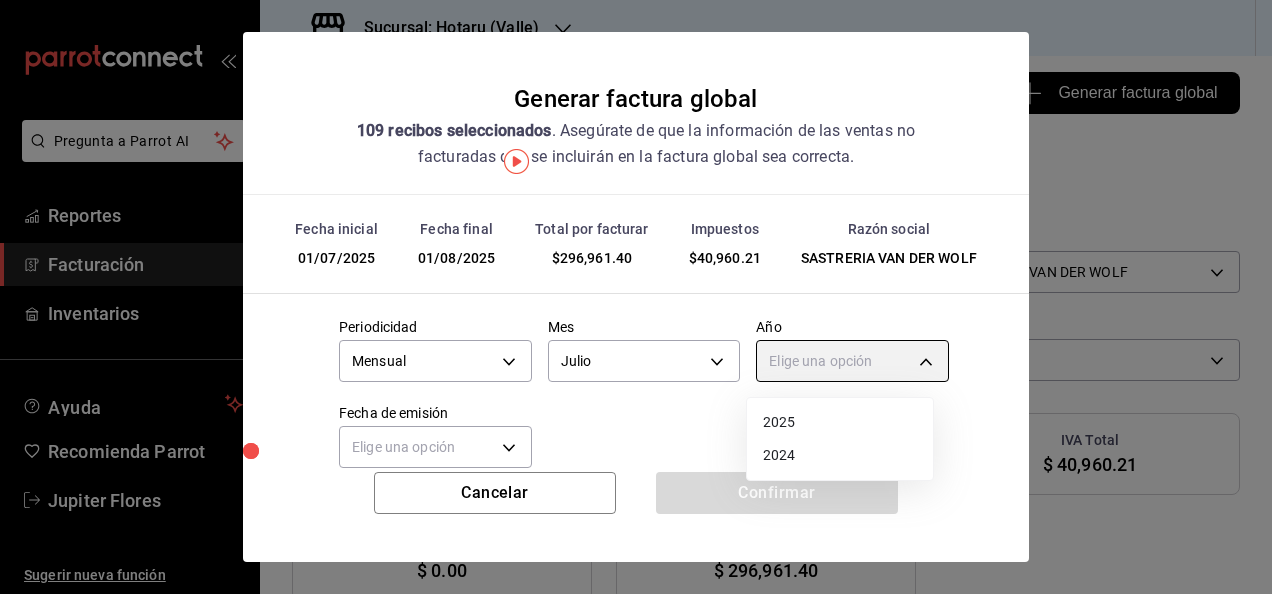 type on "2025" 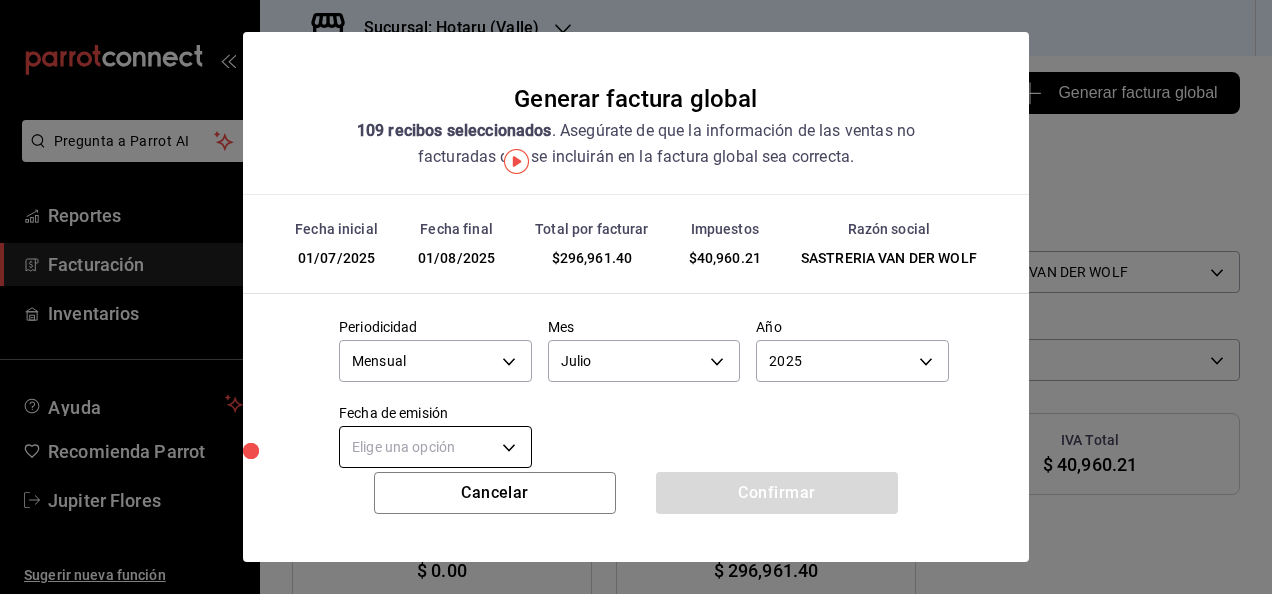 click on "Pregunta a Parrot AI Reportes   Facturación   Inventarios   Ayuda Recomienda Parrot   Jupiter Flores   Sugerir nueva función   Sucursal: Hotaru (Valle) Regresar 109 Recibos seleccionados Generar factura global Generar factura global Selecciona las ordenes que tus clientes no facturaron para emitir tu factural global. Fecha [DATE] [DATE] - [DATE] [DATE] Hora inicio [TIME] Hora inicio Hora fin [TIME] Hora fin Razón social SASTRERIA VAN DER WOLF [UUID] Formas de pago Ver todo ALL Canal de venta Ver todas PARROT,UBER_EATS,RAPPI,DIDI_FOOD,ONLINE Marcas Ver todas [UUID] Ingresos totales $ 256,001.19 Descuentos totales $ 5,579.60 IVA Total $ 40,960.21 Otros impuestos total $ 0.00 Total por facturar $ 296,961.40 Recibos Quita la selección a los recibos que no quieras incluir. Recuerda que sólo puedes generar facturas globales de hasta 1,000 recibos cada una. Fecha # de recibo Tipo de pago Subtotal Descuentos Cargos por servicio IVA" at bounding box center (636, 297) 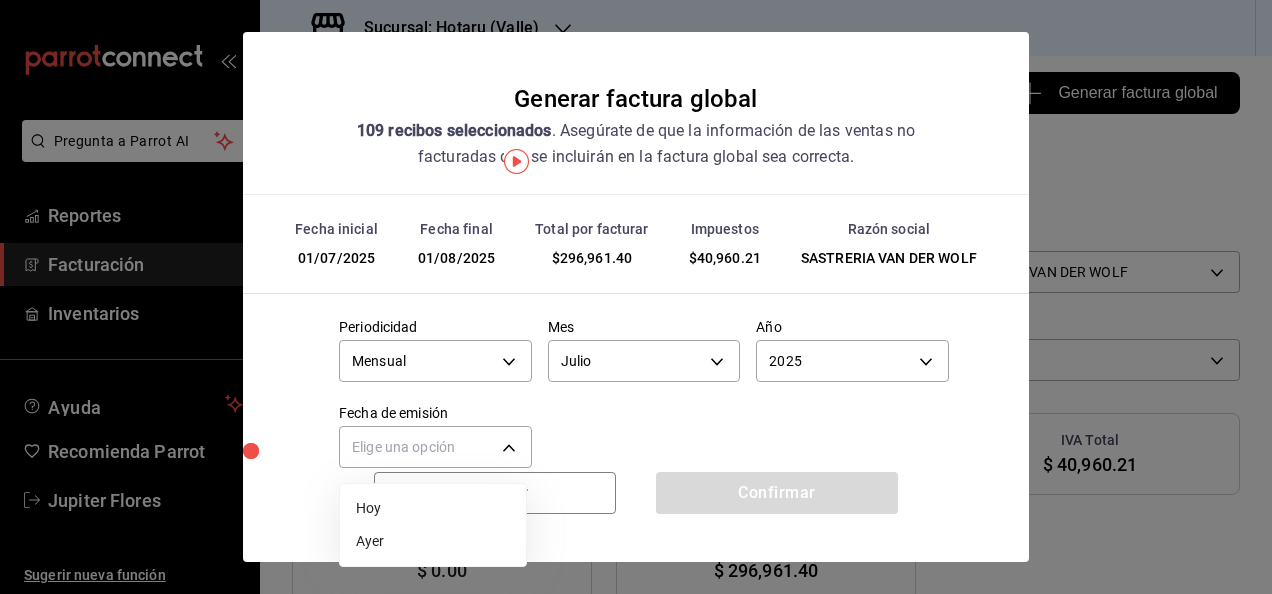 click on "Ayer" at bounding box center (433, 541) 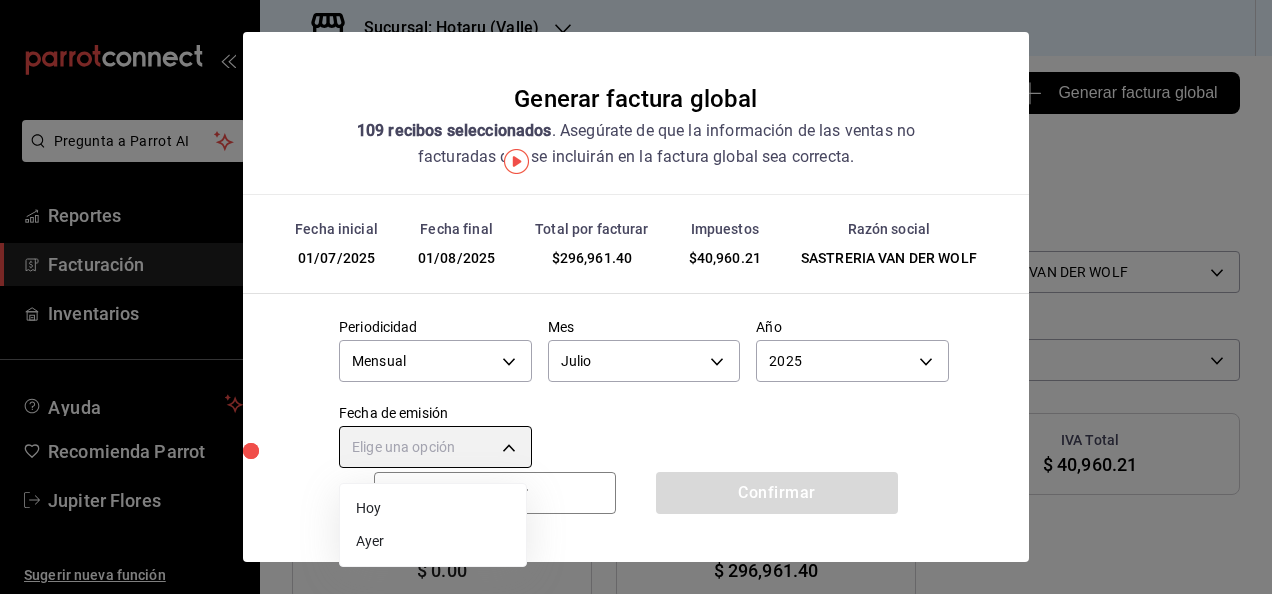 type on "YESTERDAY" 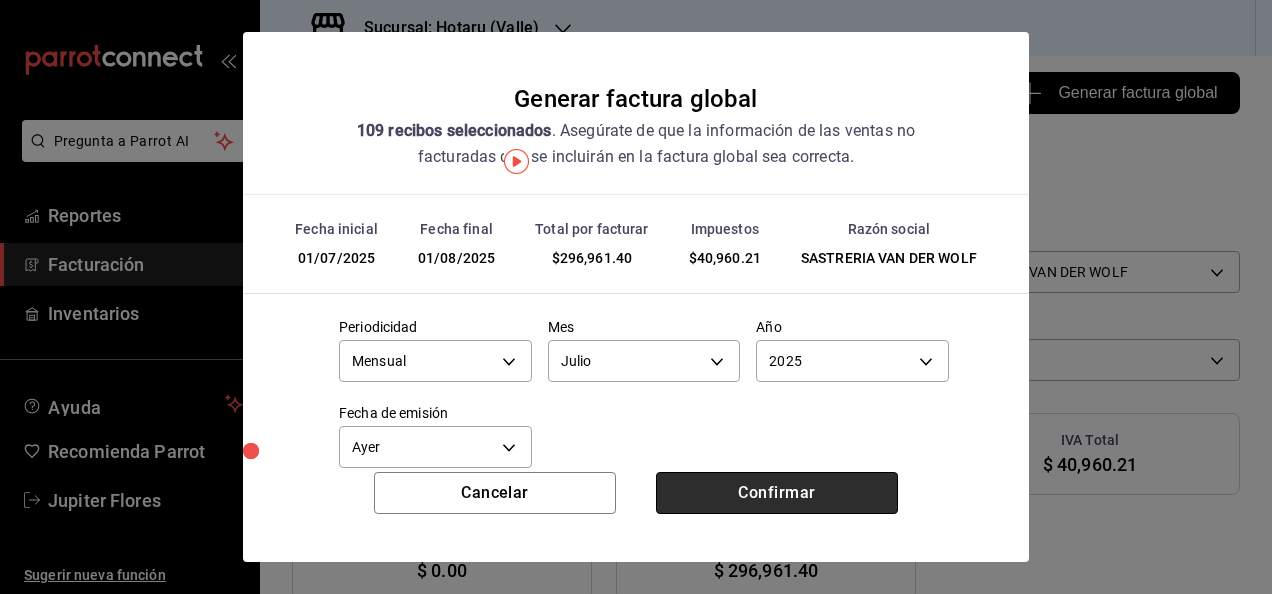 click on "Confirmar" at bounding box center [777, 493] 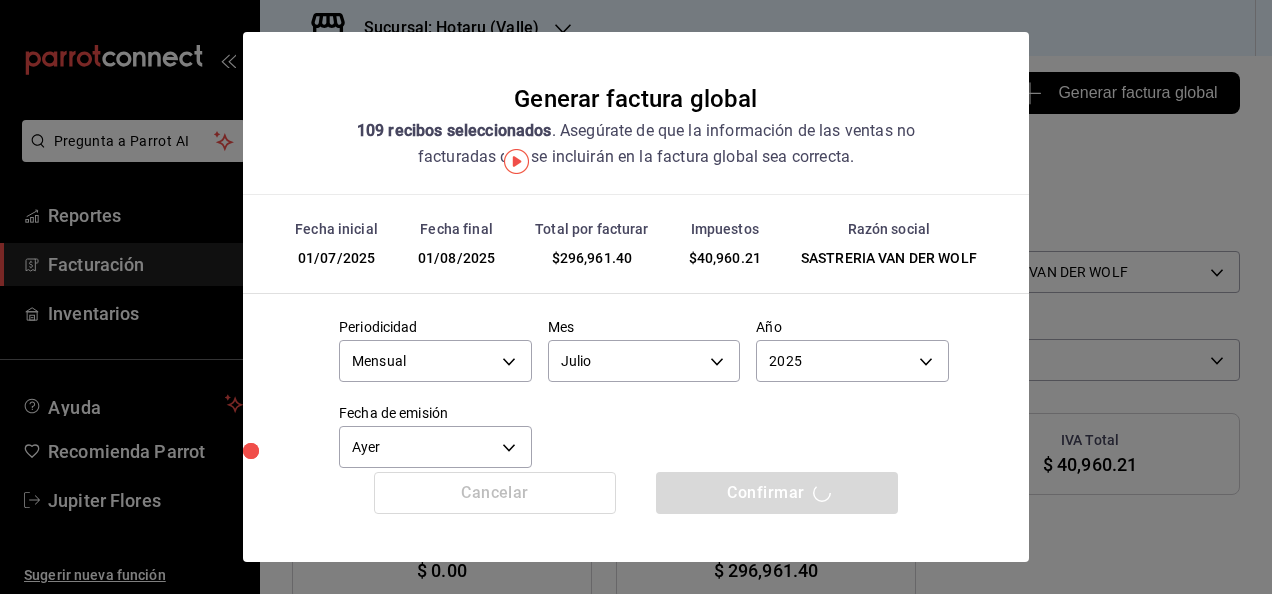 drag, startPoint x: 784, startPoint y: 509, endPoint x: 633, endPoint y: 387, distance: 194.12625 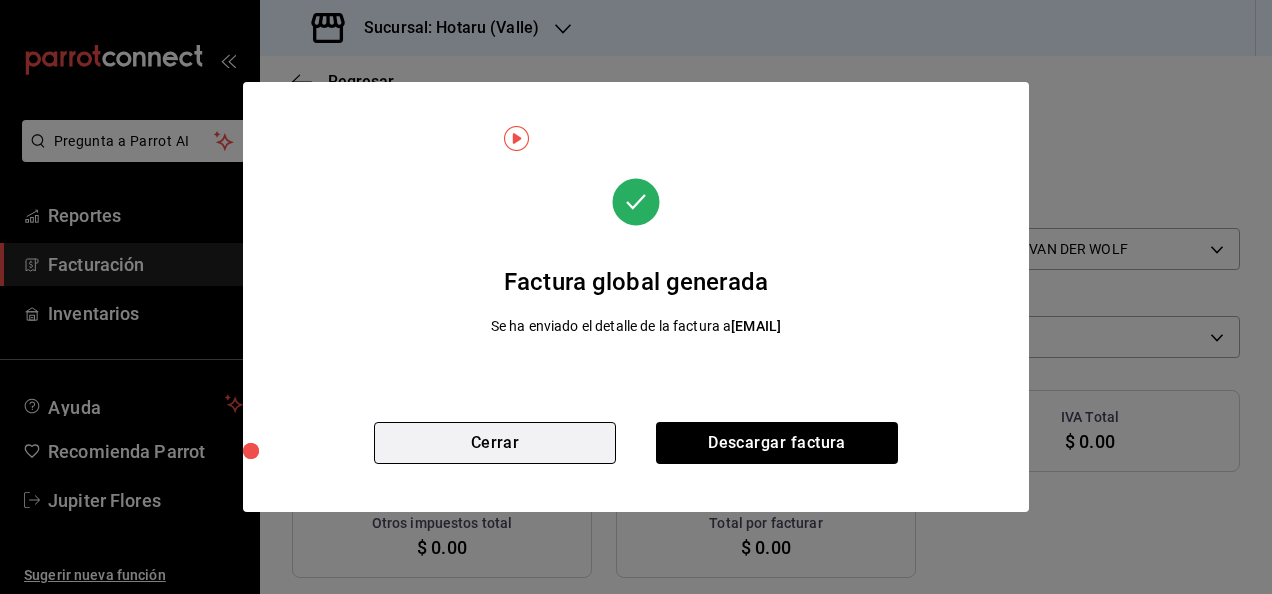 drag, startPoint x: 633, startPoint y: 387, endPoint x: 595, endPoint y: 436, distance: 62.008064 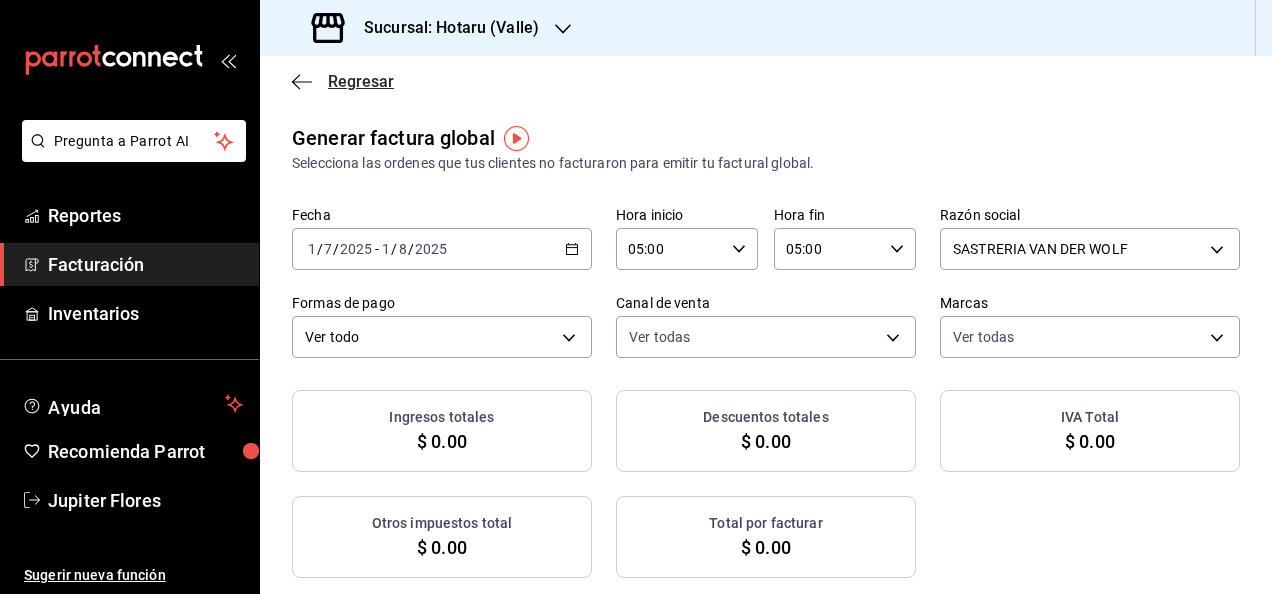 click 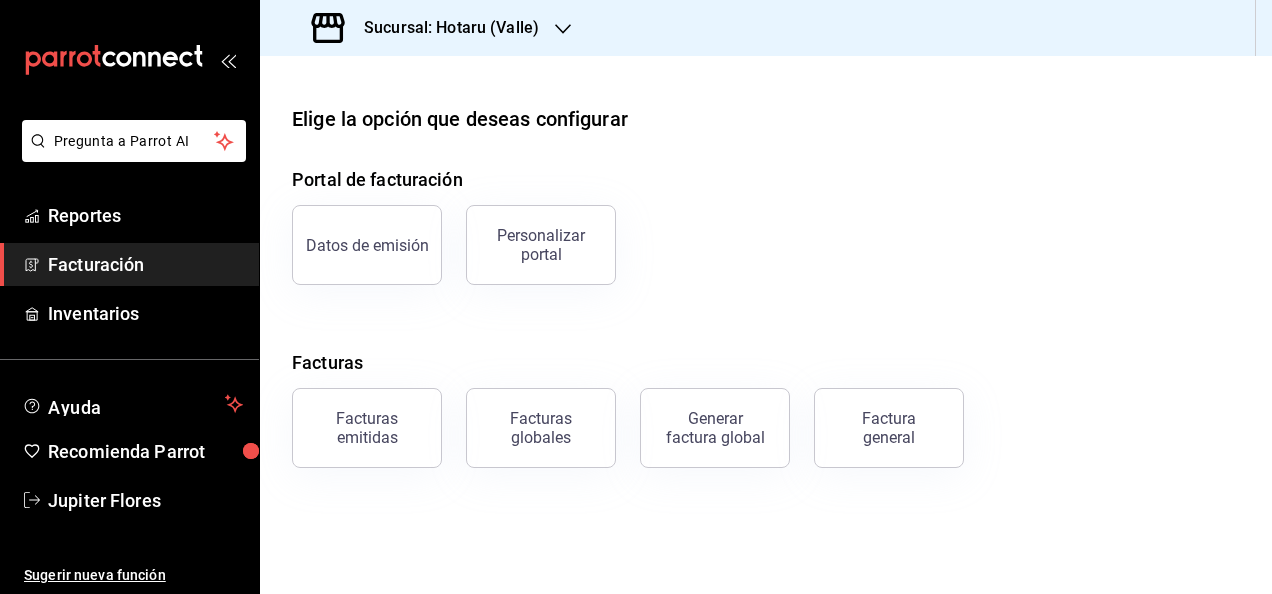 click on "Sucursal: Hotaru (Valle)" at bounding box center [443, 28] 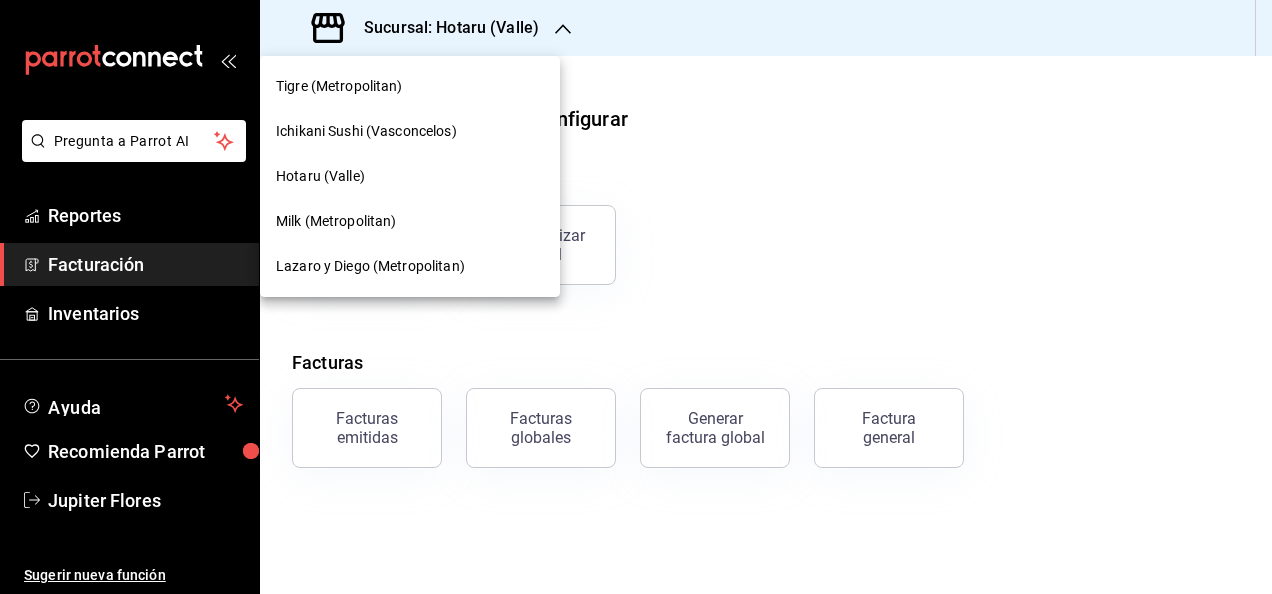 click on "Milk (Metropolitan)" at bounding box center [410, 221] 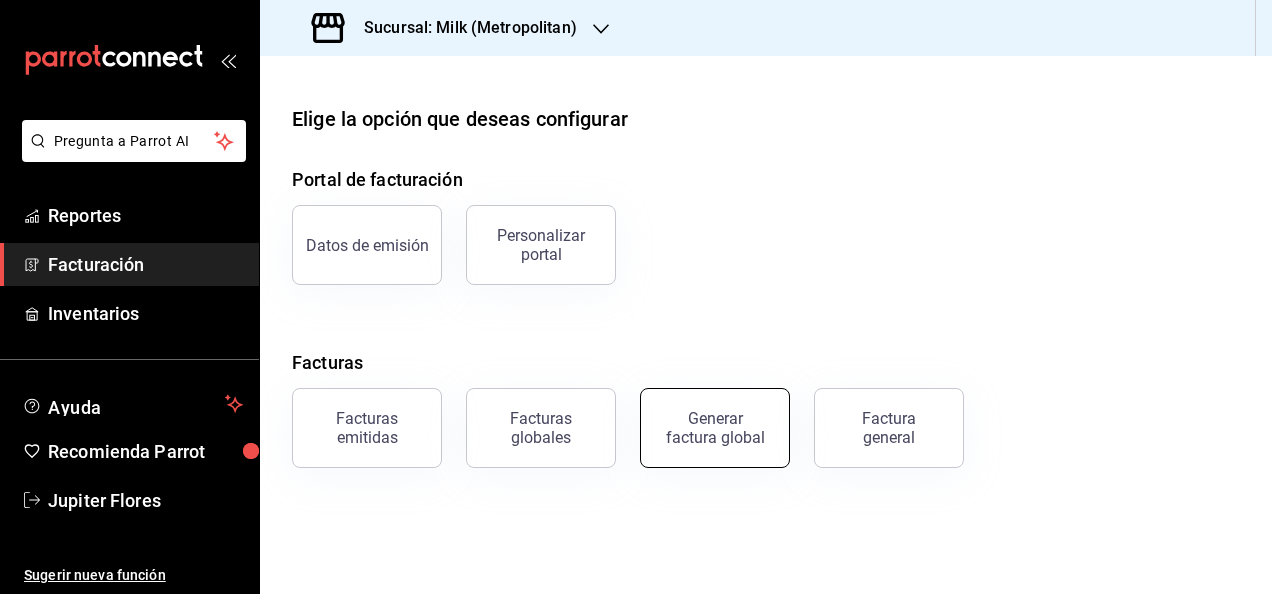 click on "Generar factura global" at bounding box center [715, 428] 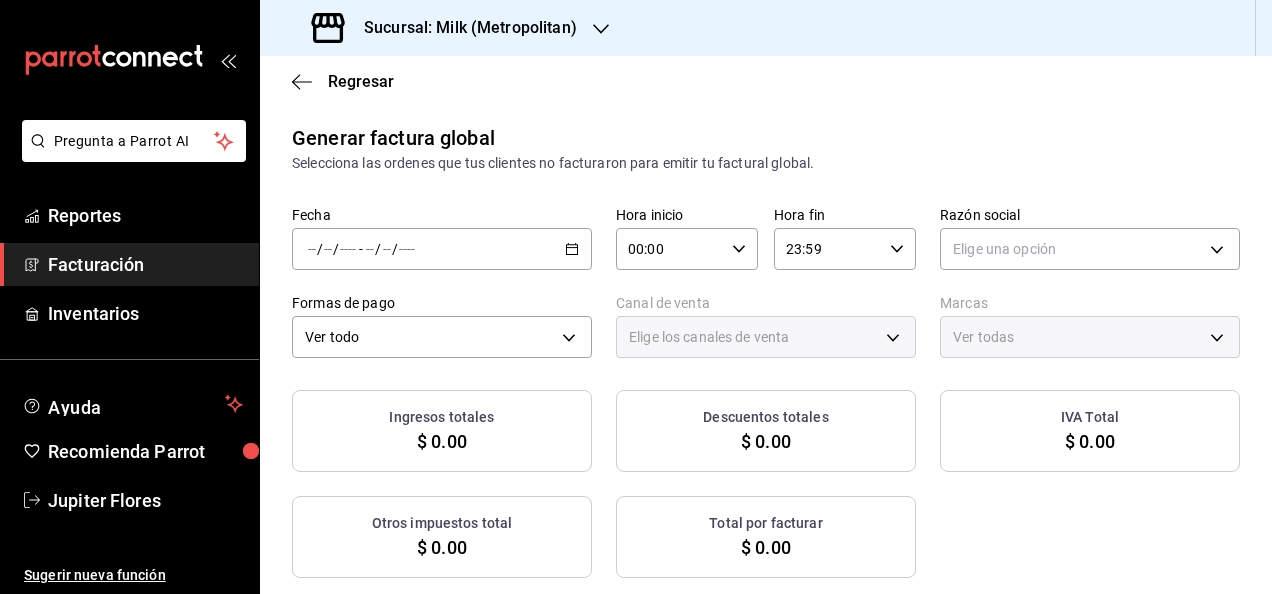 type on "PARROT,UBER_EATS,RAPPI,DIDI_FOOD,ONLINE" 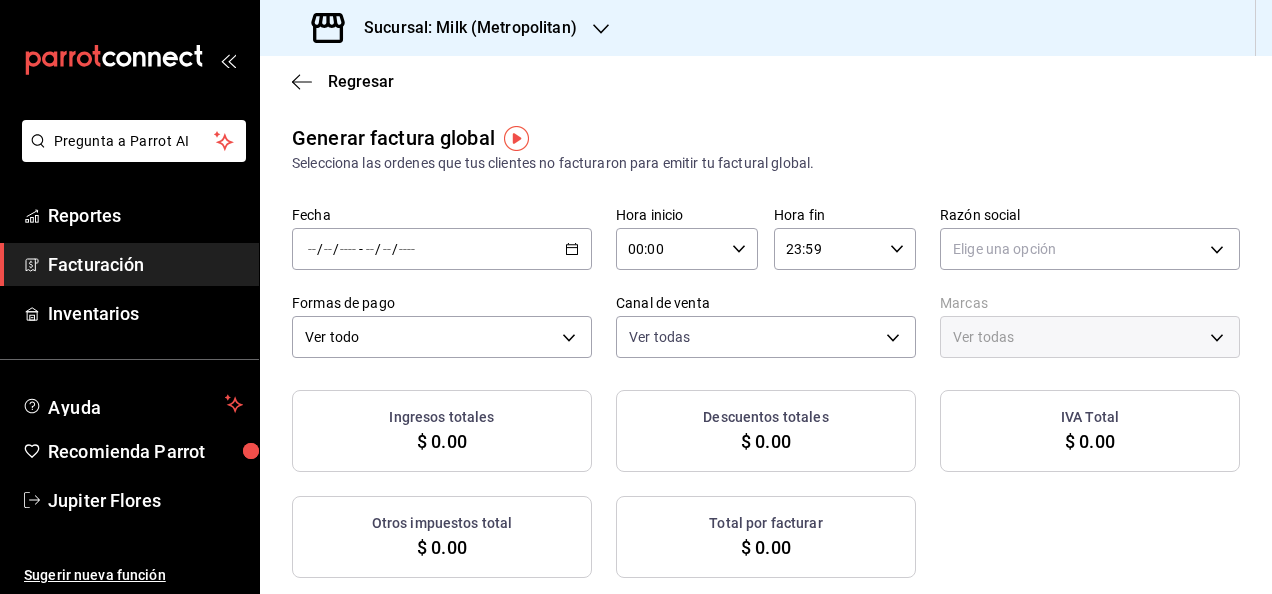 click on "/ / - / /" at bounding box center (442, 249) 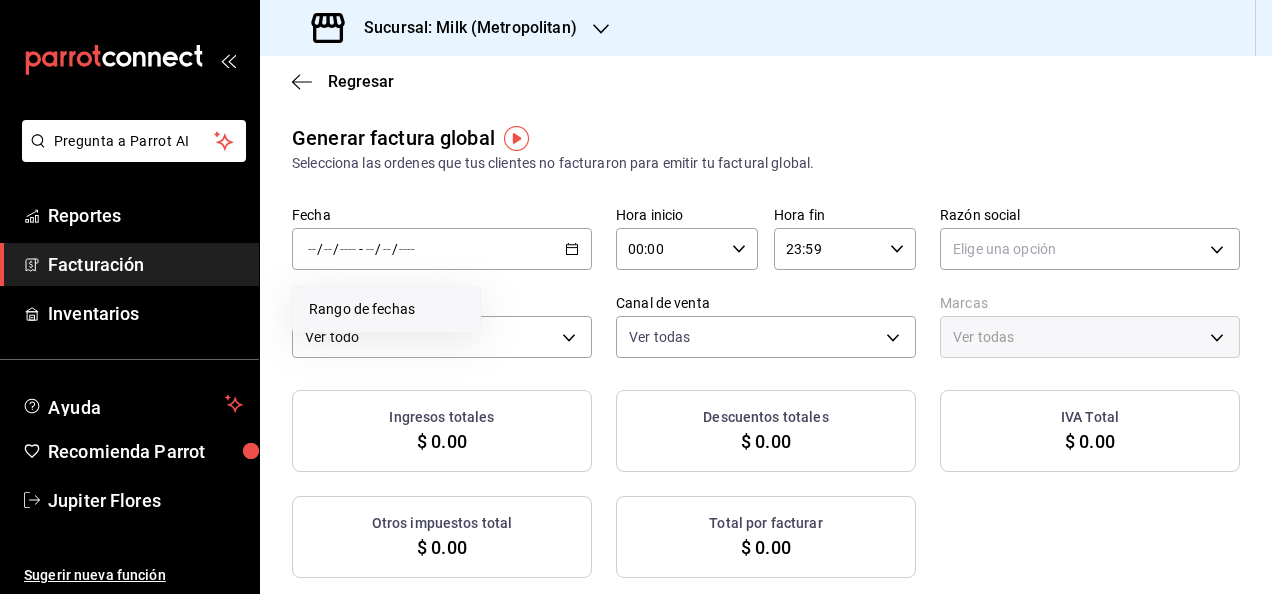 click on "Rango de fechas" at bounding box center [386, 309] 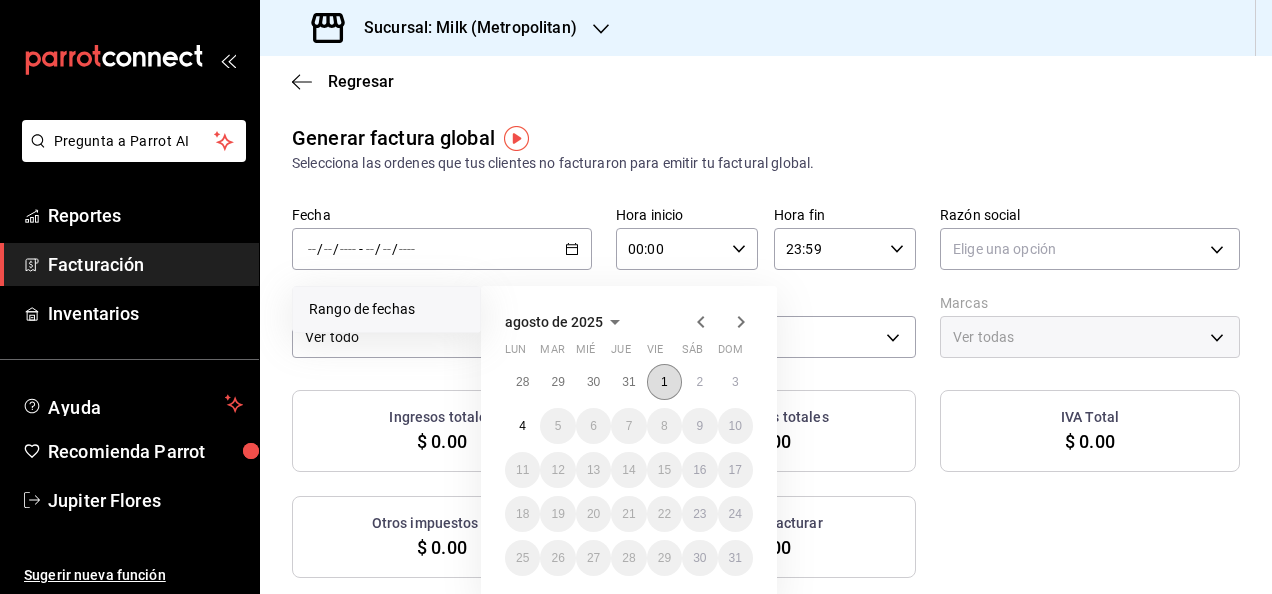 click on "1" at bounding box center [664, 382] 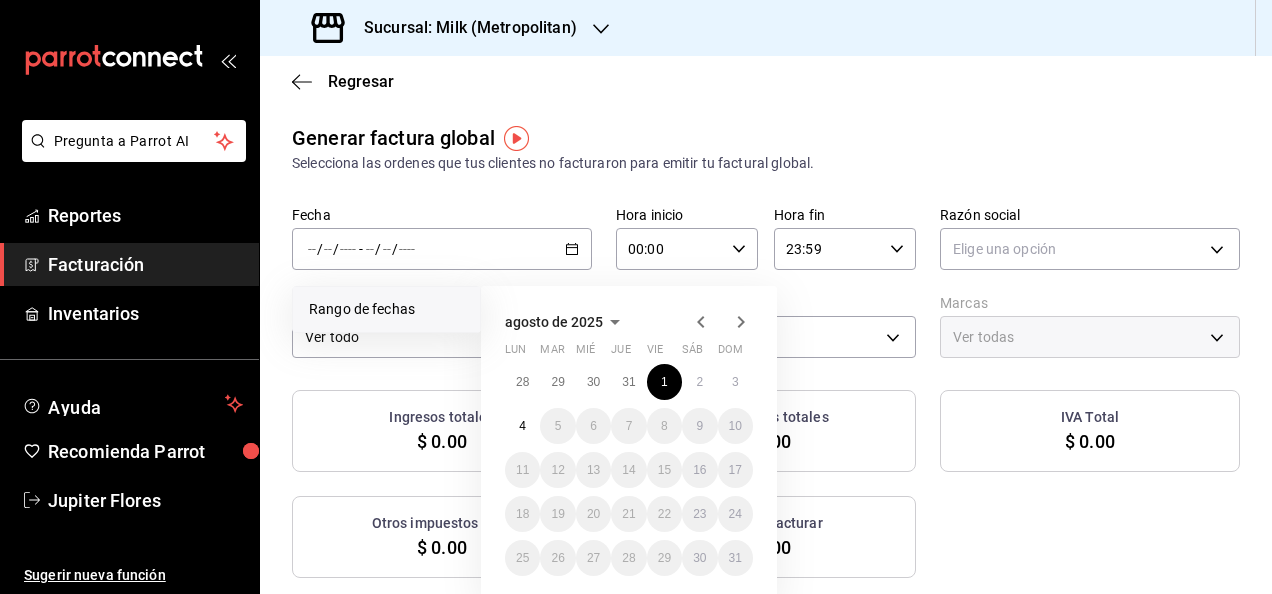 click 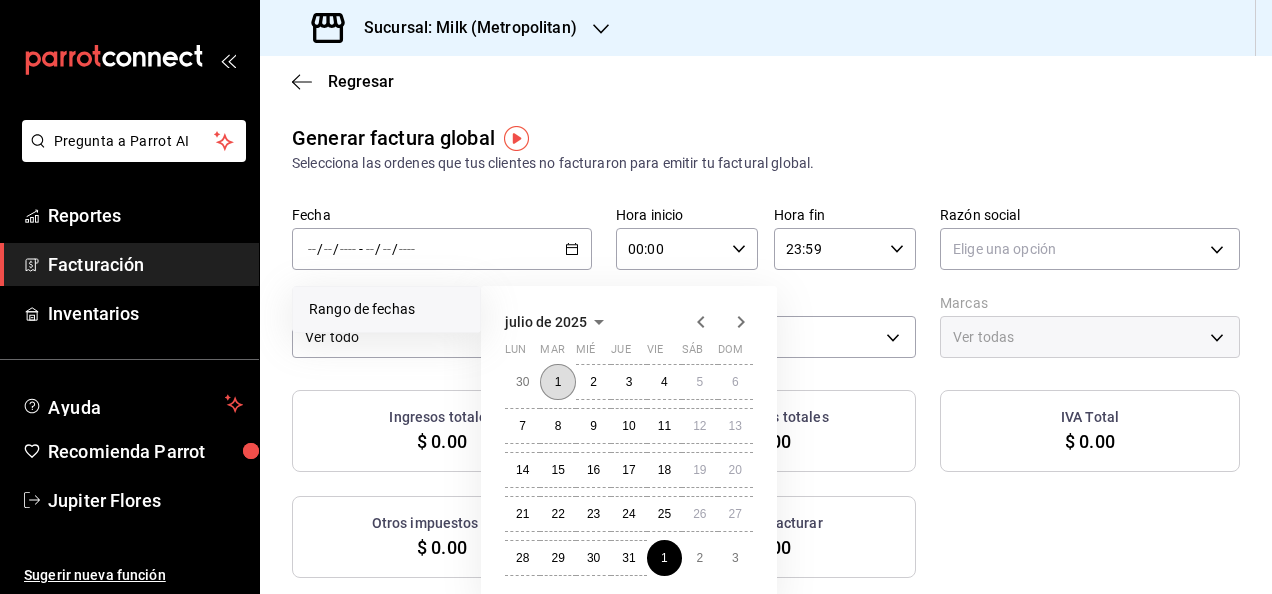 click on "1" at bounding box center (557, 382) 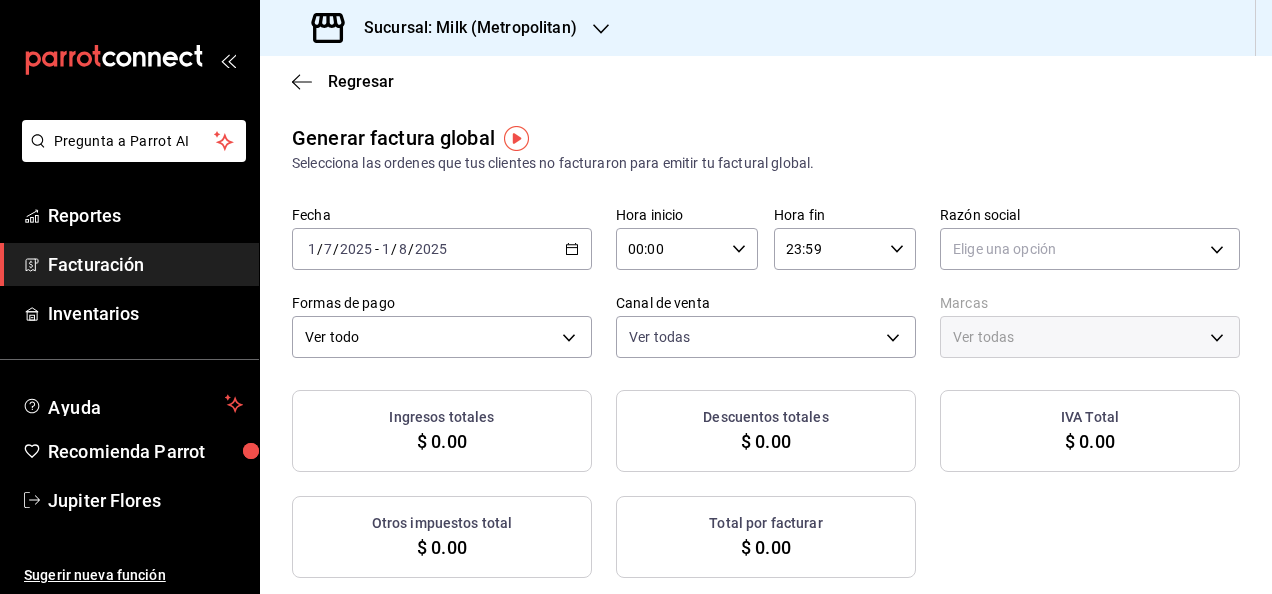click on "00:00" at bounding box center [670, 249] 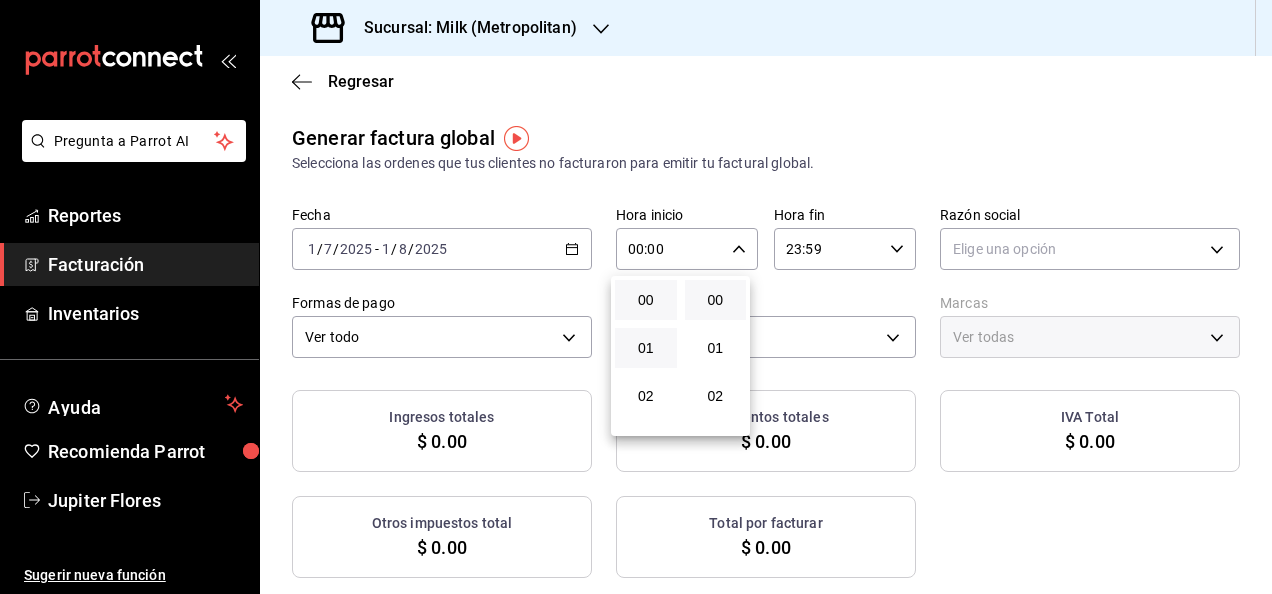 scroll, scrollTop: 122, scrollLeft: 0, axis: vertical 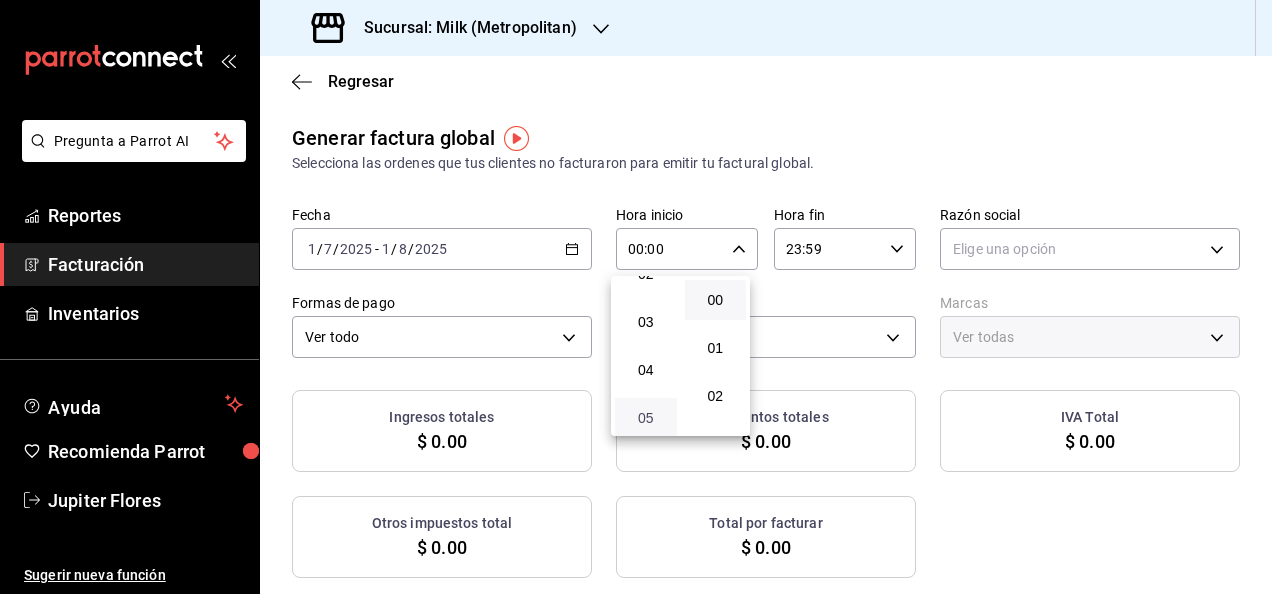 click on "05" at bounding box center (646, 418) 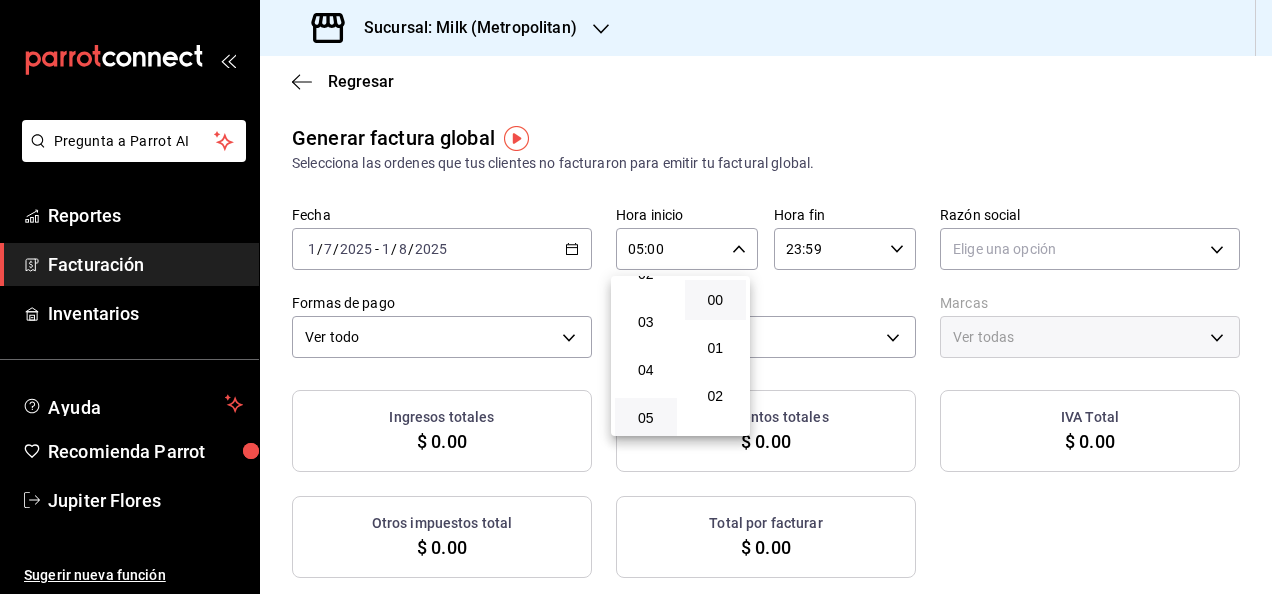 click at bounding box center [636, 297] 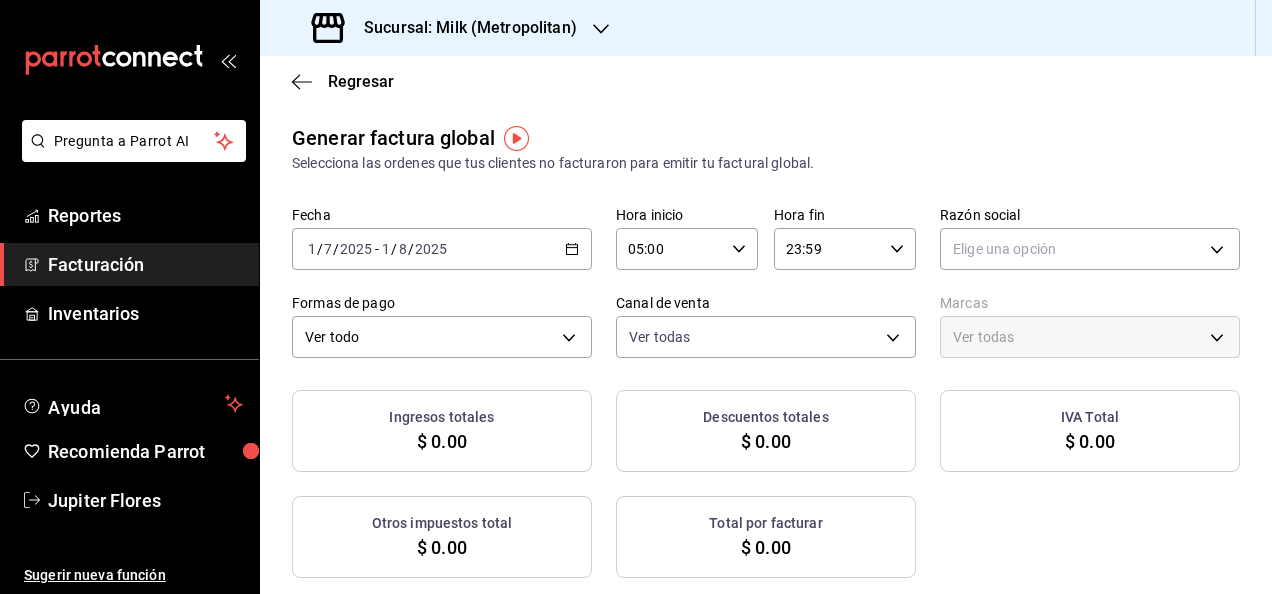 click on "23:59 Hora fin" at bounding box center [845, 249] 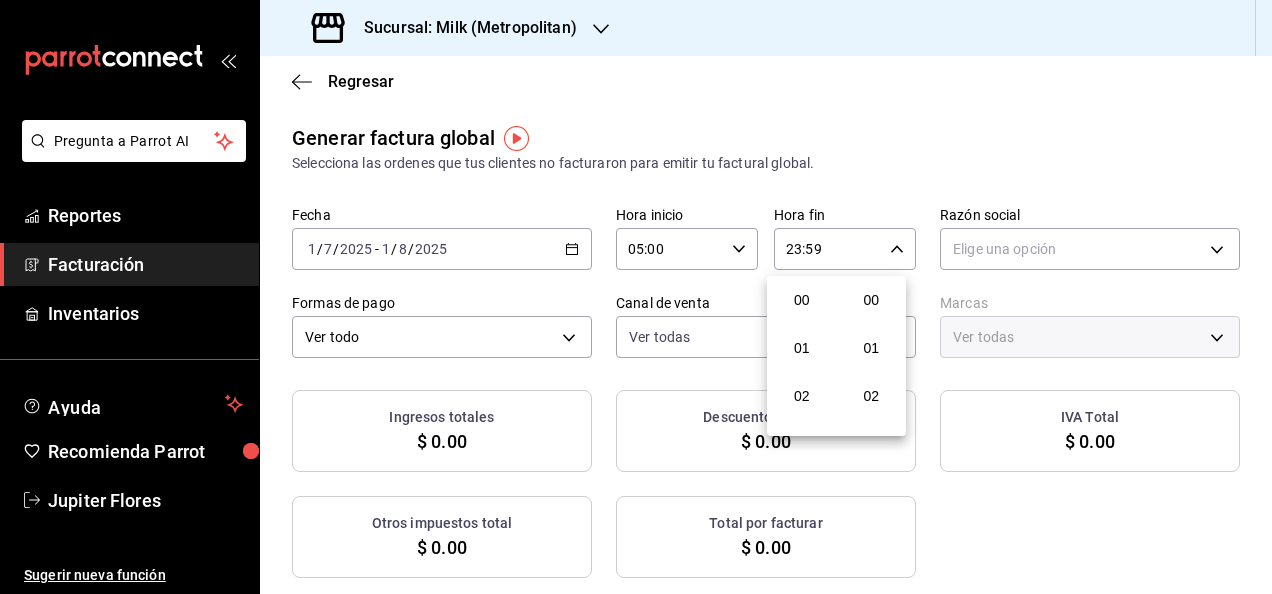 scroll, scrollTop: 992, scrollLeft: 0, axis: vertical 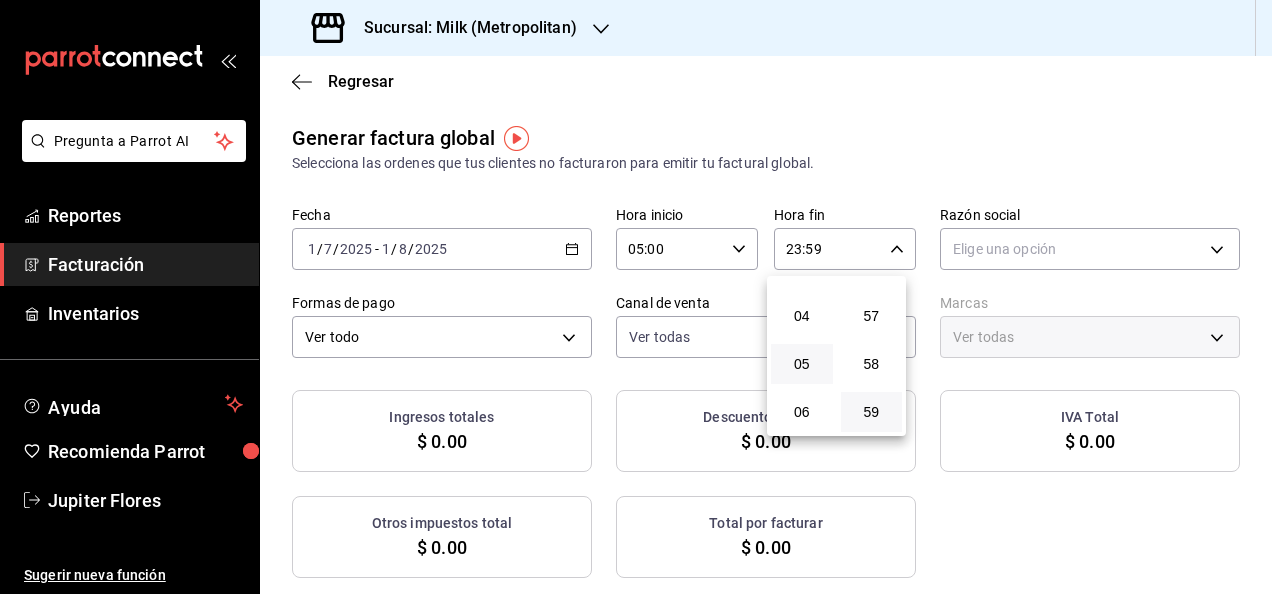 click on "05" at bounding box center [802, 364] 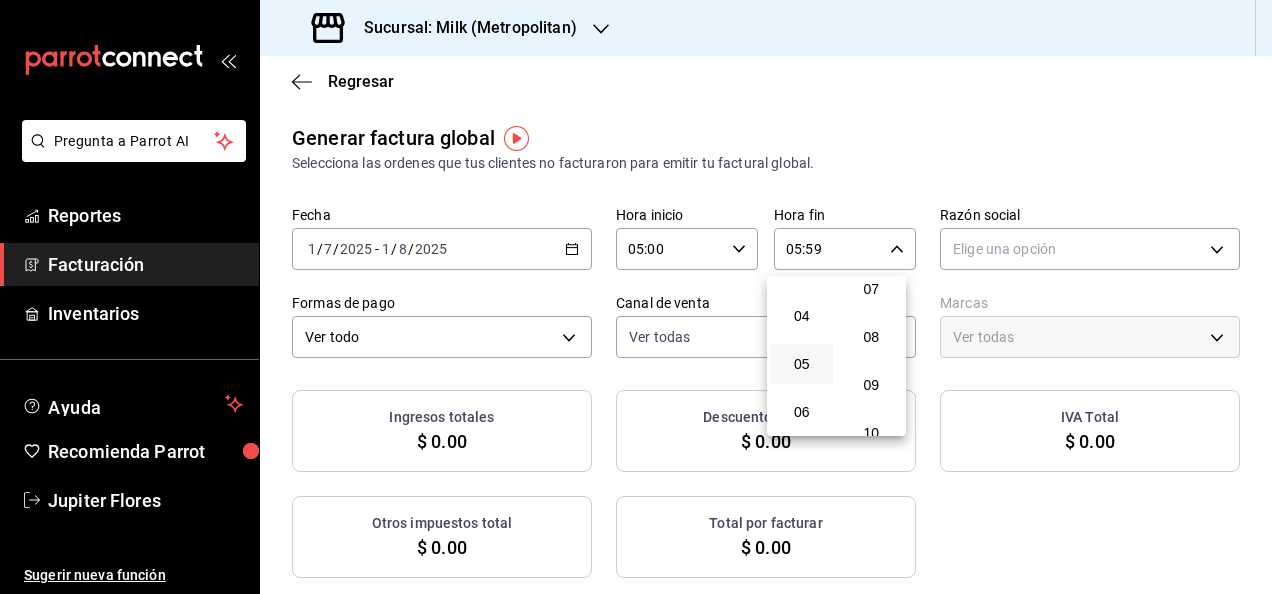 scroll, scrollTop: 0, scrollLeft: 0, axis: both 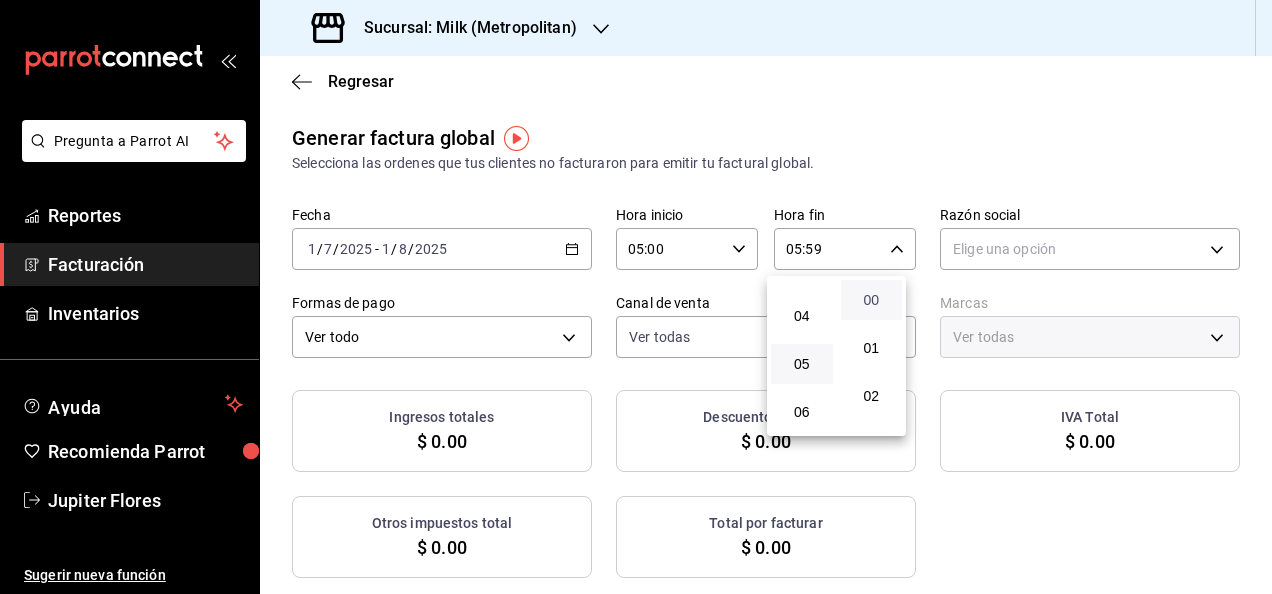 click on "00" at bounding box center [872, 300] 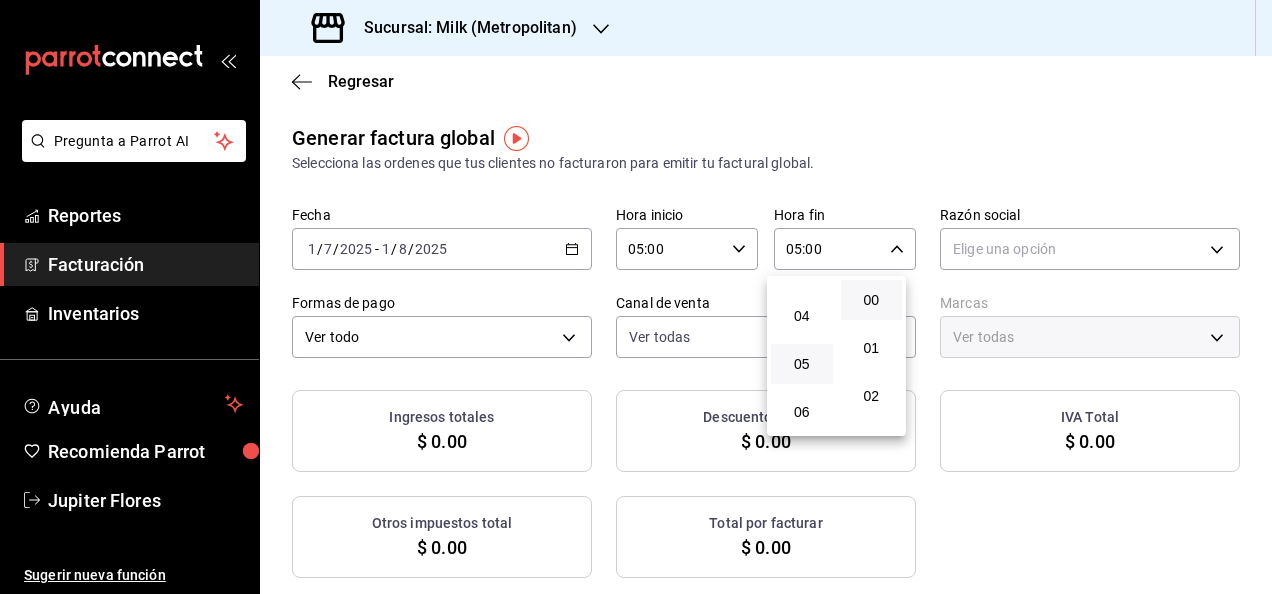 click at bounding box center (636, 297) 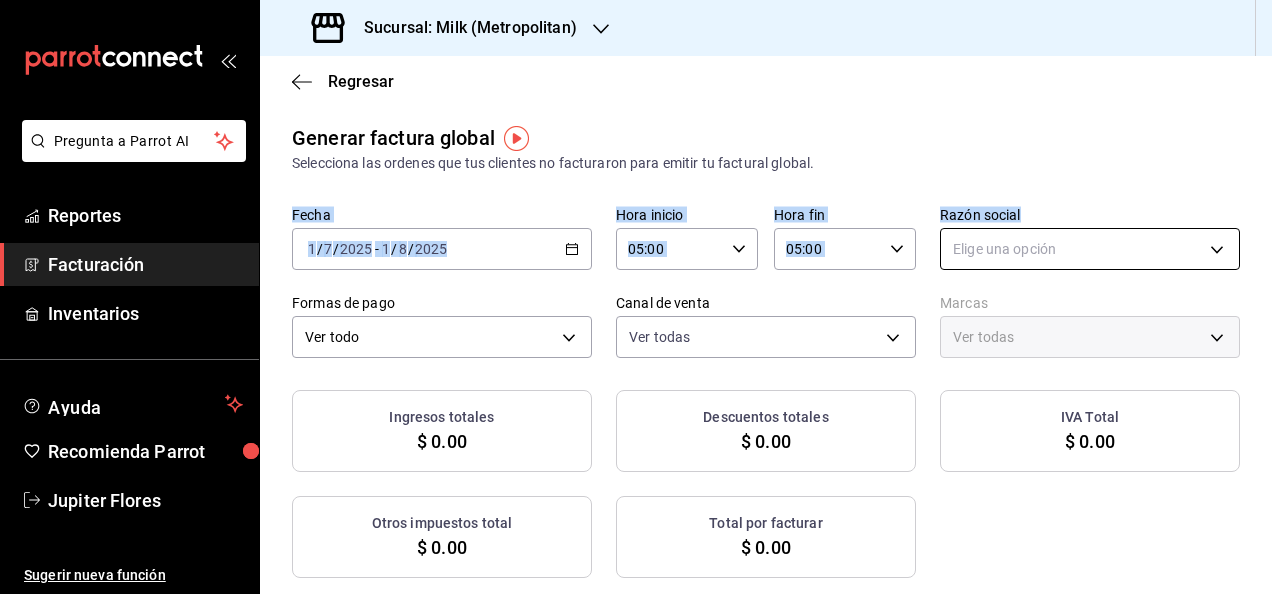 drag, startPoint x: 894, startPoint y: 167, endPoint x: 1013, endPoint y: 266, distance: 154.79665 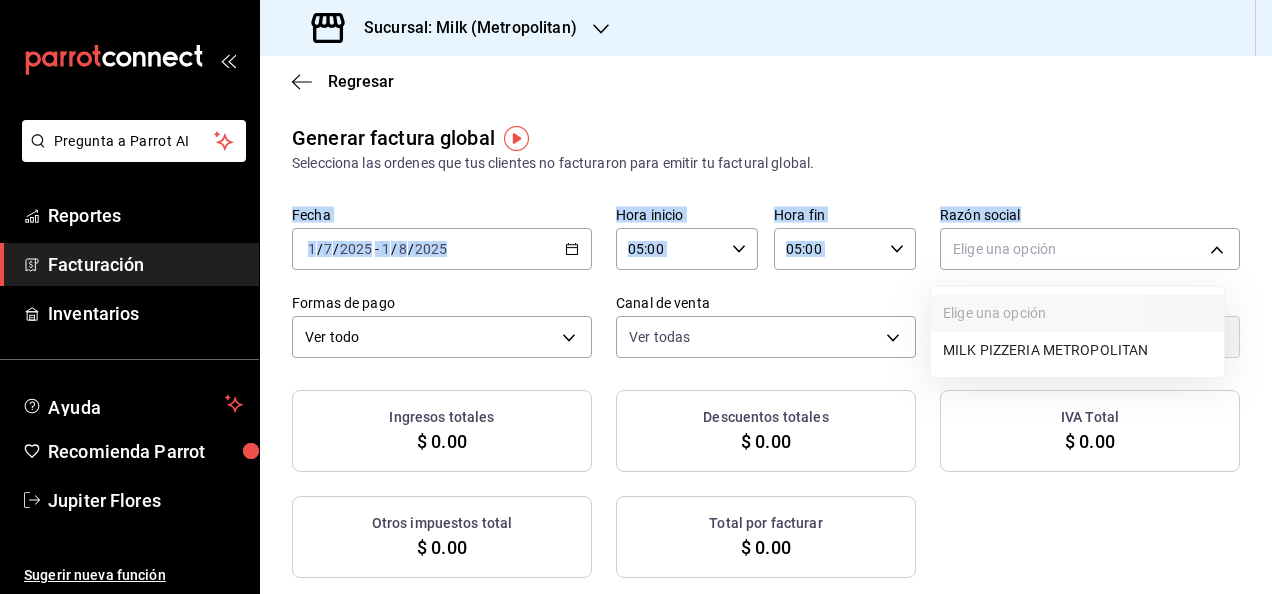 click on "MILK PIZZERIA METROPOLITAN" at bounding box center [1077, 350] 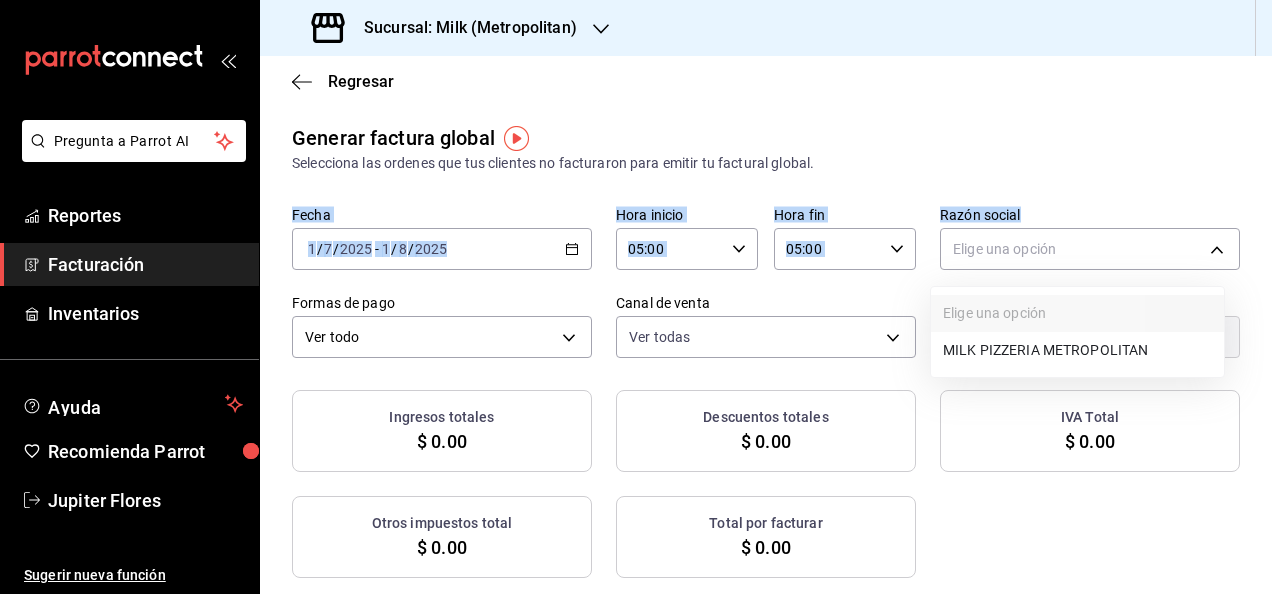 type on "e6d39799-b0e1-4b50-b710-e6e4ce09bb7b" 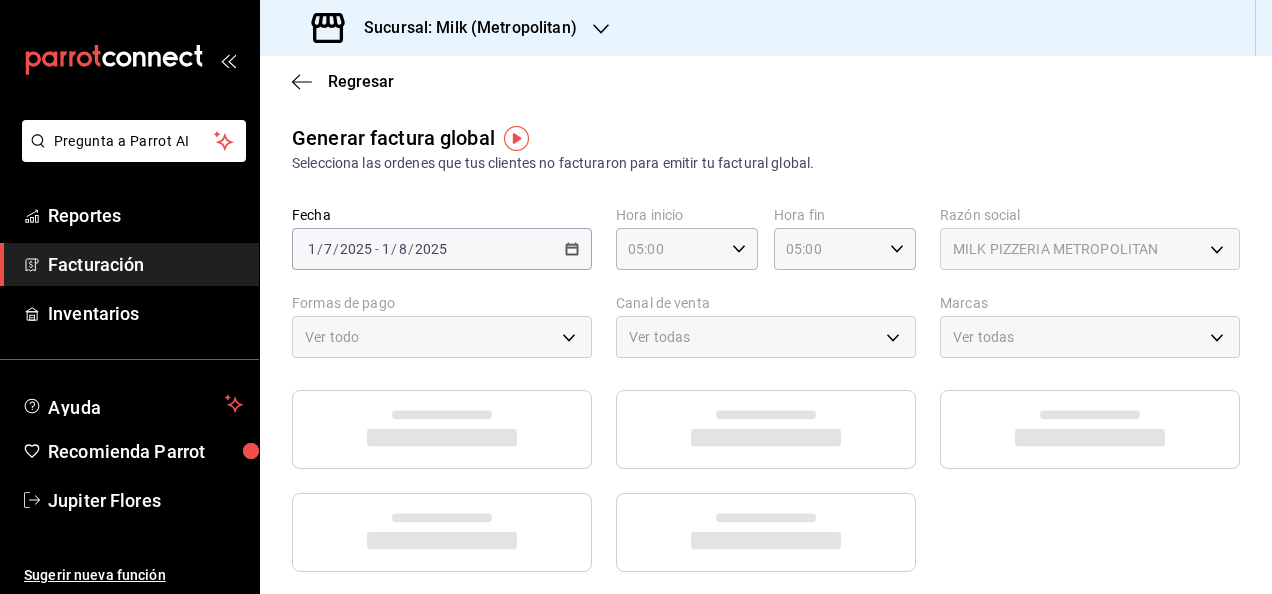 click on "Regresar" at bounding box center (766, 81) 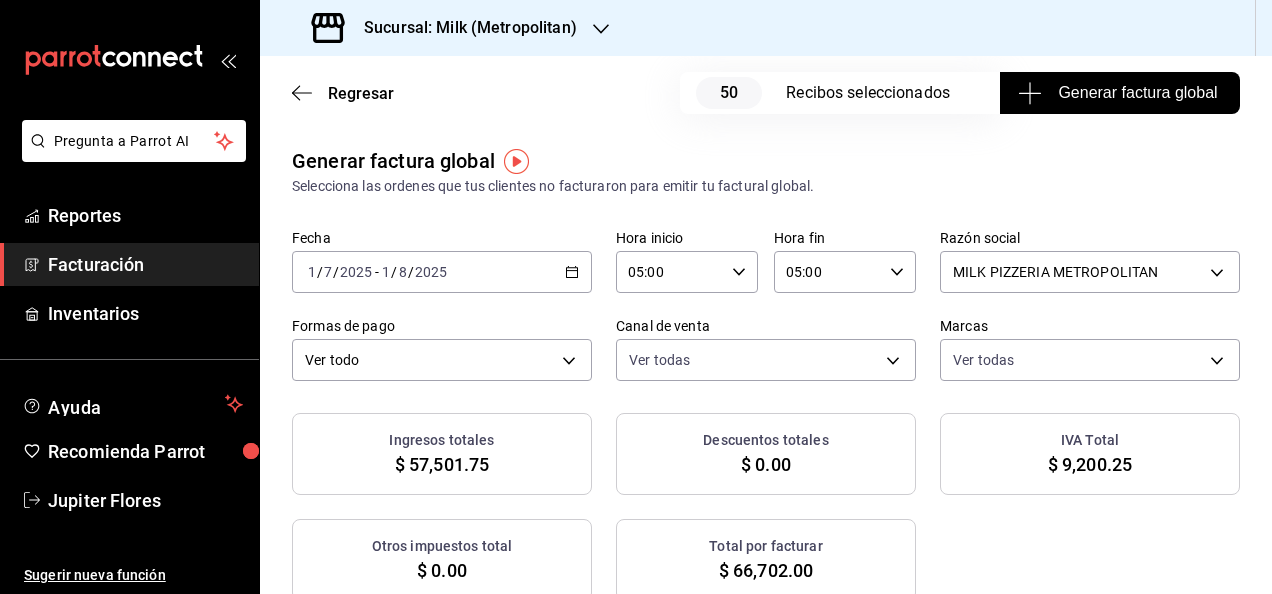 click 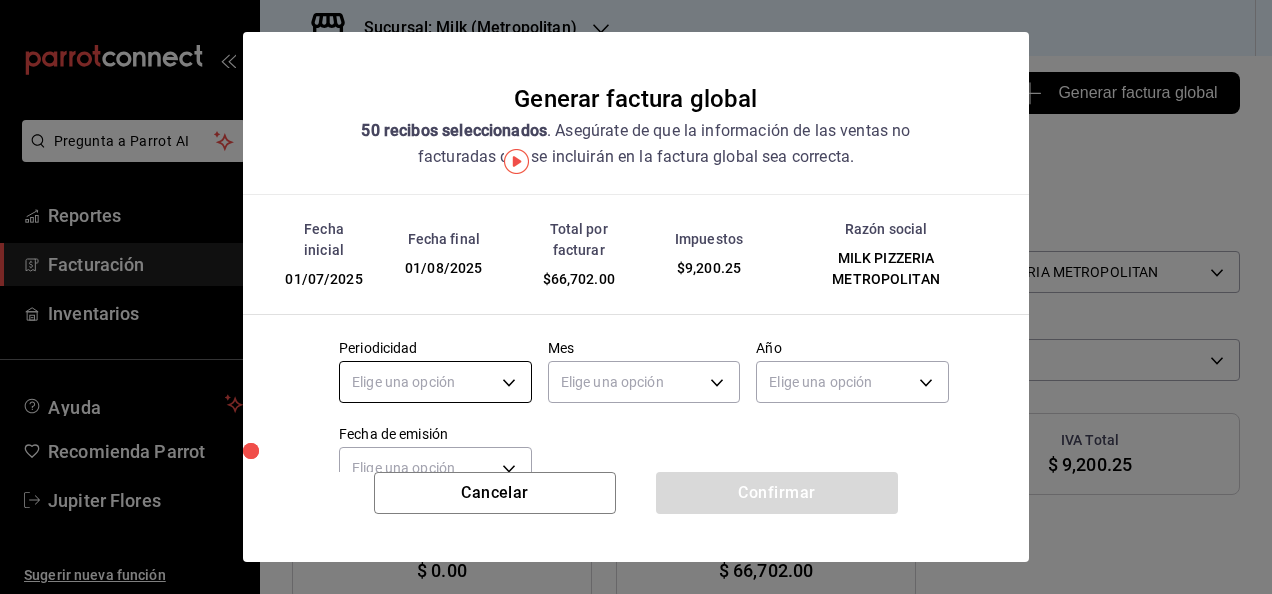 click on "Pregunta a Parrot AI Reportes   Facturación   Inventarios   Ayuda Recomienda Parrot   Jupiter Flores   Sugerir nueva función   Sucursal: Milk (Metropolitan) Regresar 50 Recibos seleccionados Generar factura global Generar factura global Selecciona las ordenes que tus clientes no facturaron para emitir tu factural global. Fecha [DATE] [DATE] - [DATE] [DATE] Hora inicio [TIME] Hora inicio Hora fin [TIME] Hora fin Razón social MILK PIZZERIA METROPOLITAN [UUID] Formas de pago Ver todo ALL Canal de venta Ver todas PARROT,UBER_EATS,RAPPI,DIDI_FOOD,ONLINE Marcas Ver todas [UUID] Ingresos totales $ 57,501.75 Descuentos totales $ 0.00 IVA Total $ 9,200.25 Otros impuestos total $ 0.00 Total por facturar $ 66,702.00 Recibos Quita la selección a los recibos que no quieras incluir. Recuerda que sólo puedes generar facturas globales de hasta 1,000 recibos cada una. Fecha # de recibo Tipo de pago Subtotal Descuentos Cargos por servicio IVA" at bounding box center (636, 297) 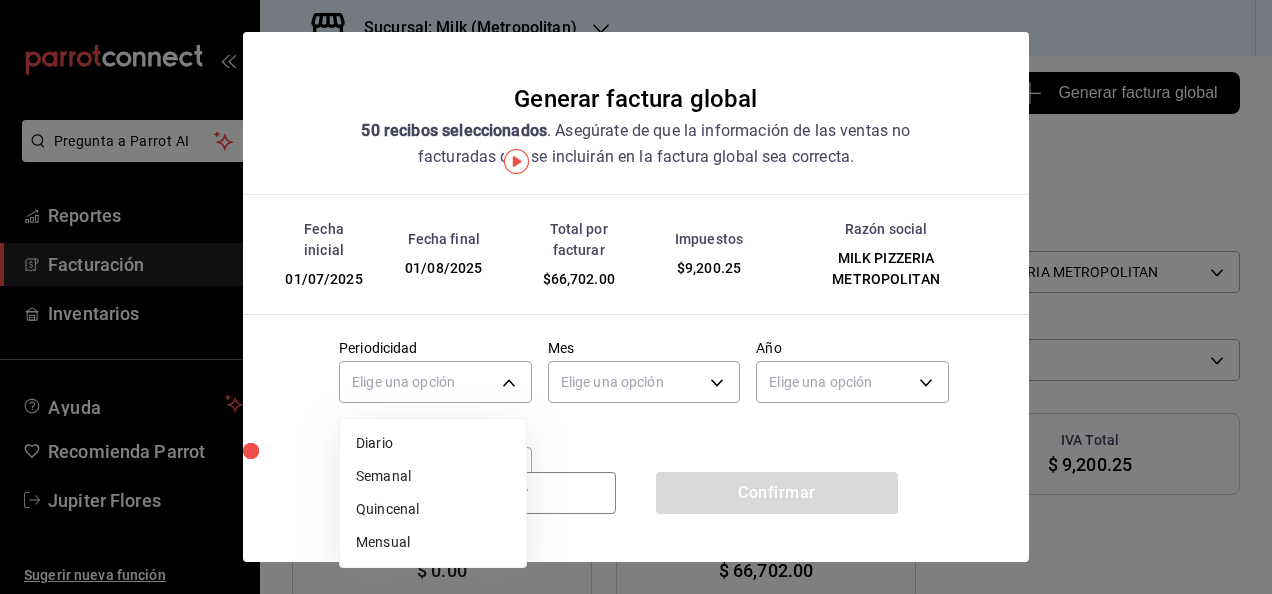 click on "Mensual" at bounding box center [433, 542] 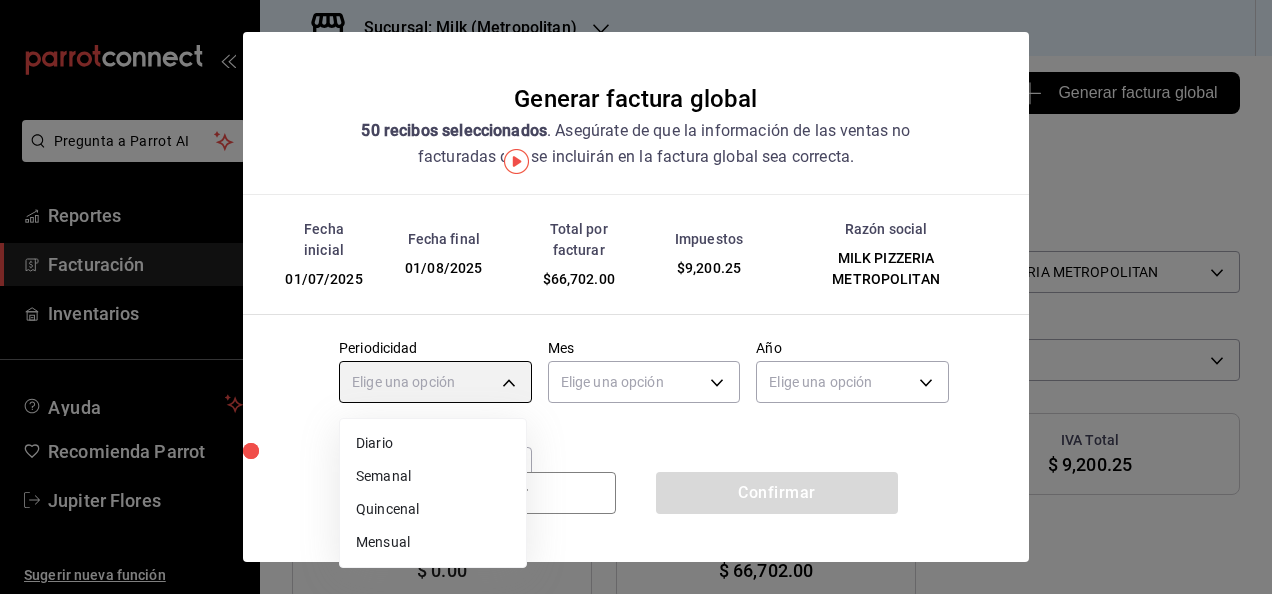 type on "MONTHLY" 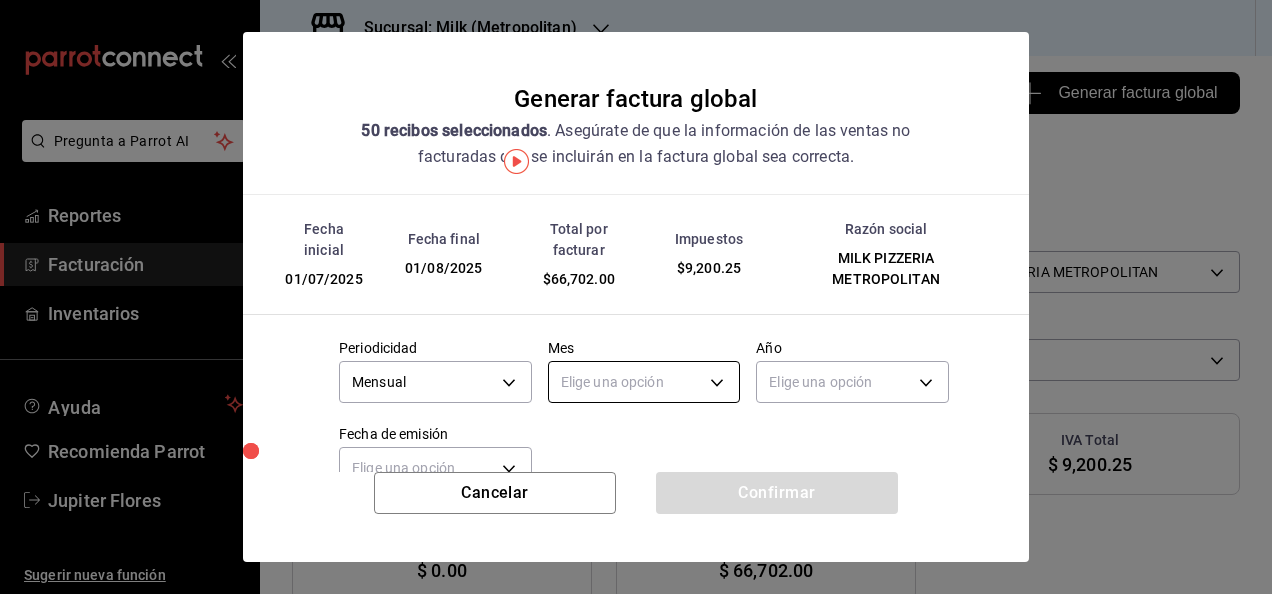 click on "Pregunta a Parrot AI Reportes   Facturación   Inventarios   Ayuda Recomienda Parrot   Jupiter Flores   Sugerir nueva función   Sucursal: Milk (Metropolitan) Regresar 50 Recibos seleccionados Generar factura global Generar factura global Selecciona las ordenes que tus clientes no facturaron para emitir tu factural global. Fecha [DATE] [DATE] - [DATE] [DATE] Hora inicio [TIME] Hora inicio Hora fin [TIME] Hora fin Razón social MILK PIZZERIA METROPOLITAN [UUID] Formas de pago Ver todo ALL Canal de venta Ver todas PARROT,UBER_EATS,RAPPI,DIDI_FOOD,ONLINE Marcas Ver todas [UUID] Ingresos totales $ 57,501.75 Descuentos totales $ 0.00 IVA Total $ 9,200.25 Otros impuestos total $ 0.00 Total por facturar $ 66,702.00 Recibos Quita la selección a los recibos que no quieras incluir. Recuerda que sólo puedes generar facturas globales de hasta 1,000 recibos cada una. Fecha # de recibo Tipo de pago Subtotal Descuentos Cargos por servicio IVA" at bounding box center [636, 297] 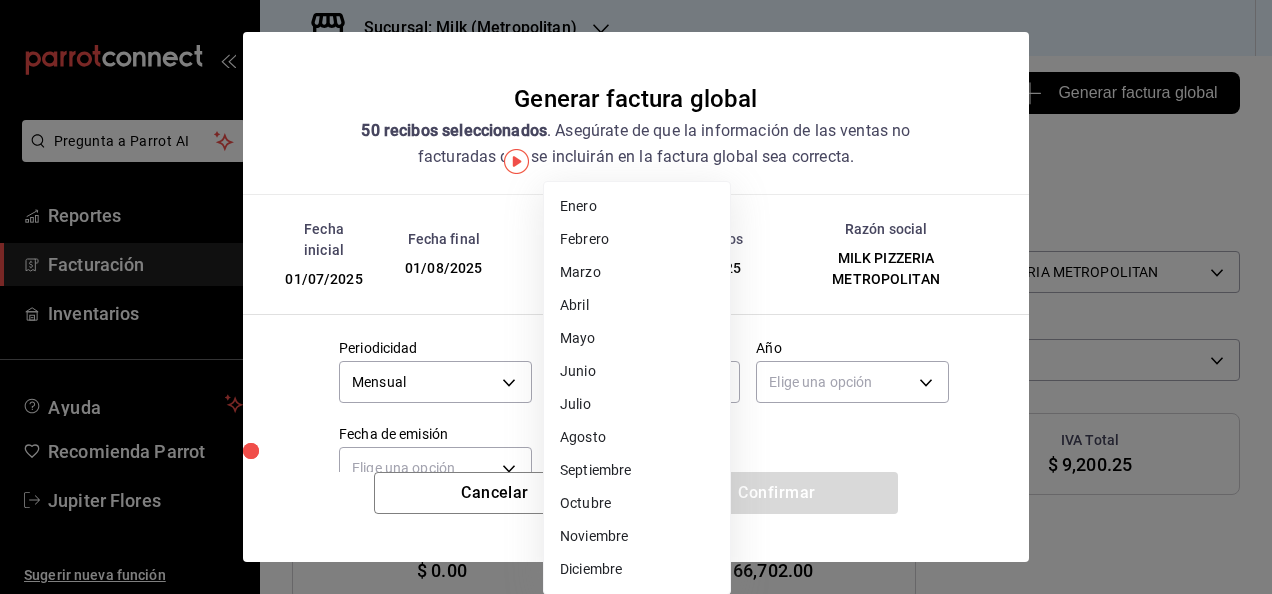 click on "Julio" at bounding box center (637, 404) 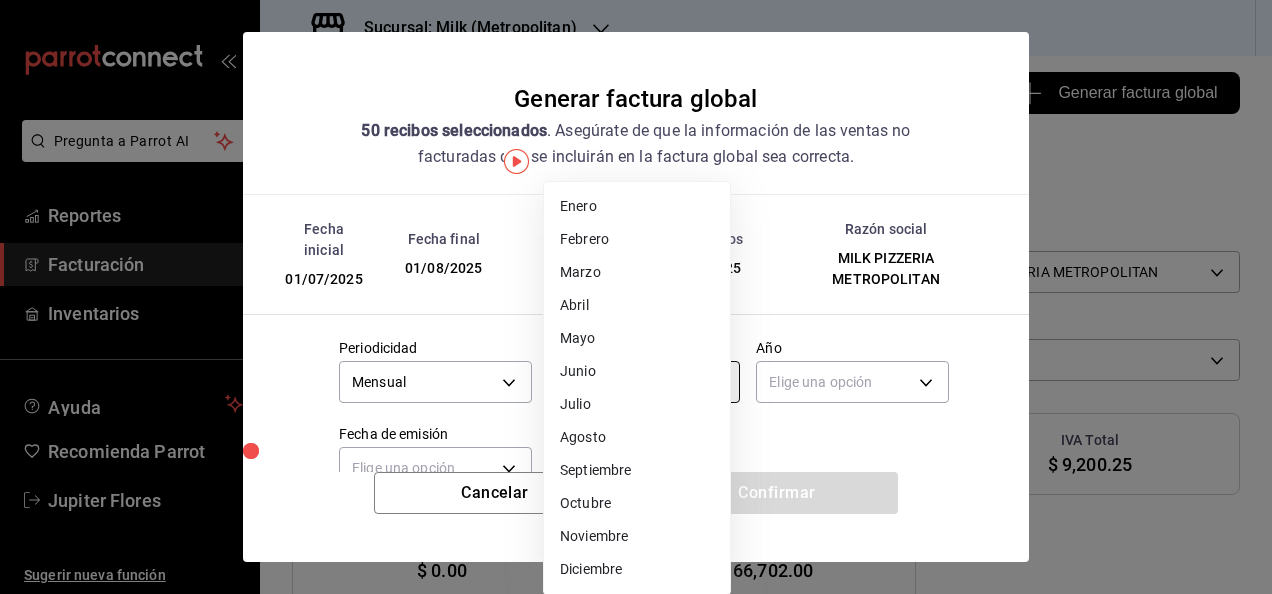 type on "7" 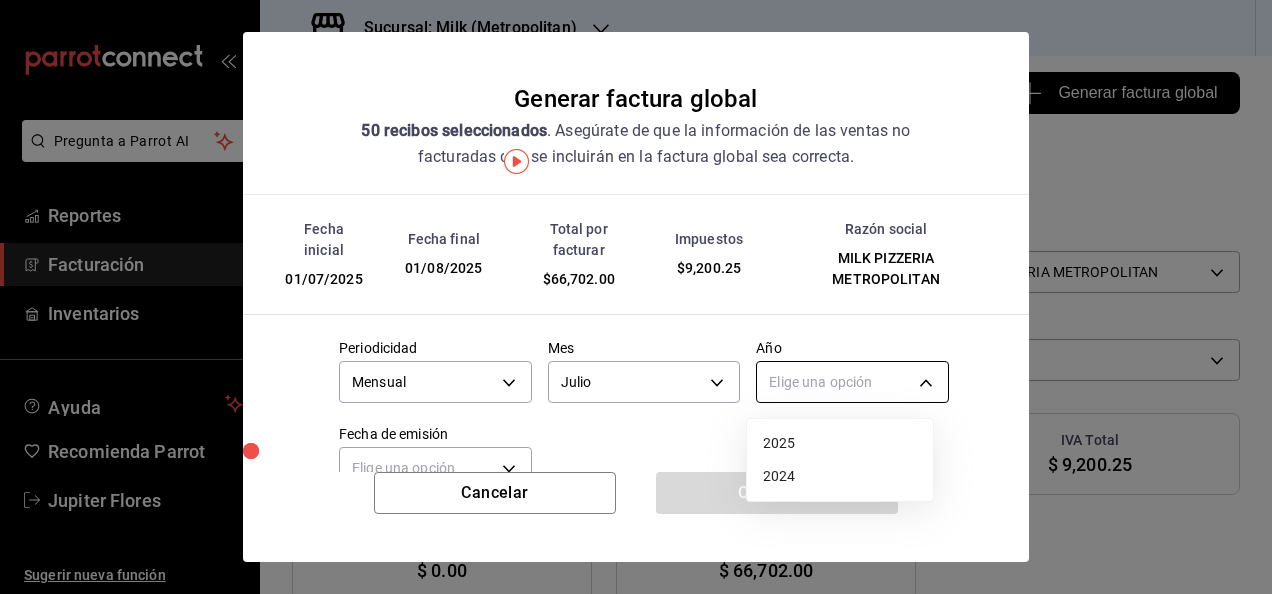 click on "Pregunta a Parrot AI Reportes   Facturación   Inventarios   Ayuda Recomienda Parrot   Jupiter Flores   Sugerir nueva función   Sucursal: Milk (Metropolitan) Regresar 50 Recibos seleccionados Generar factura global Generar factura global Selecciona las ordenes que tus clientes no facturaron para emitir tu factural global. Fecha [DATE] [DATE] - [DATE] [DATE] Hora inicio [TIME] Hora inicio Hora fin [TIME] Hora fin Razón social MILK PIZZERIA METROPOLITAN [UUID] Formas de pago Ver todo ALL Canal de venta Ver todas PARROT,UBER_EATS,RAPPI,DIDI_FOOD,ONLINE Marcas Ver todas [UUID] Ingresos totales $ 57,501.75 Descuentos totales $ 0.00 IVA Total $ 9,200.25 Otros impuestos total $ 0.00 Total por facturar $ 66,702.00 Recibos Quita la selección a los recibos que no quieras incluir. Recuerda que sólo puedes generar facturas globales de hasta 1,000 recibos cada una. Fecha # de recibo Tipo de pago Subtotal Descuentos Cargos por servicio IVA" at bounding box center [636, 297] 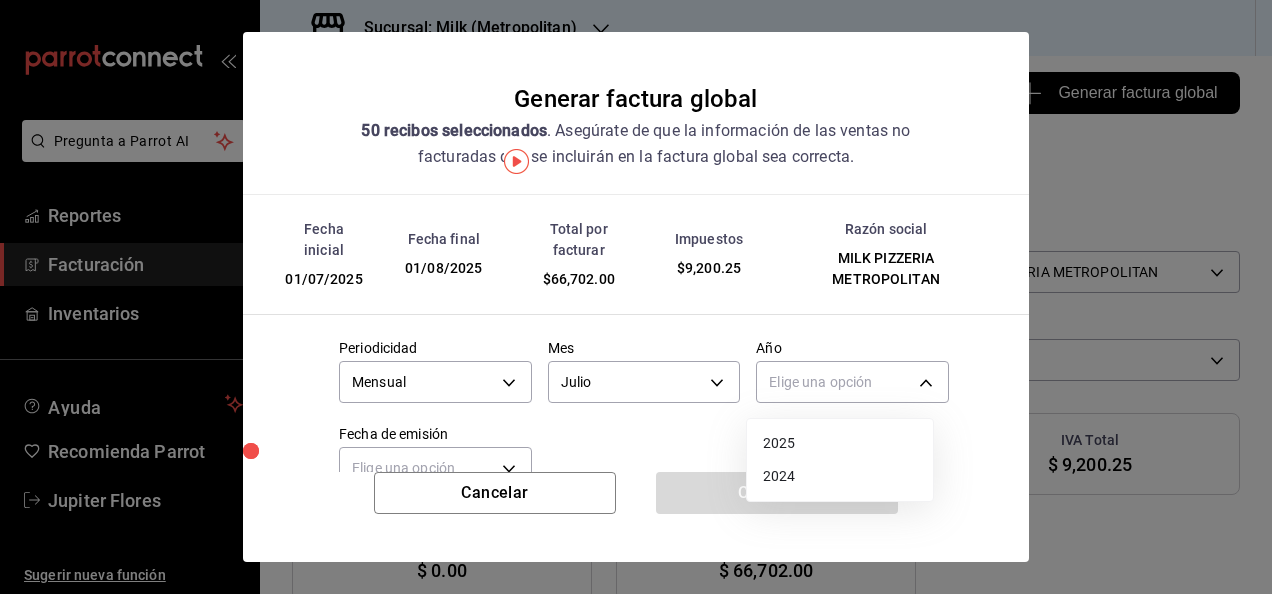click on "2025" at bounding box center [840, 443] 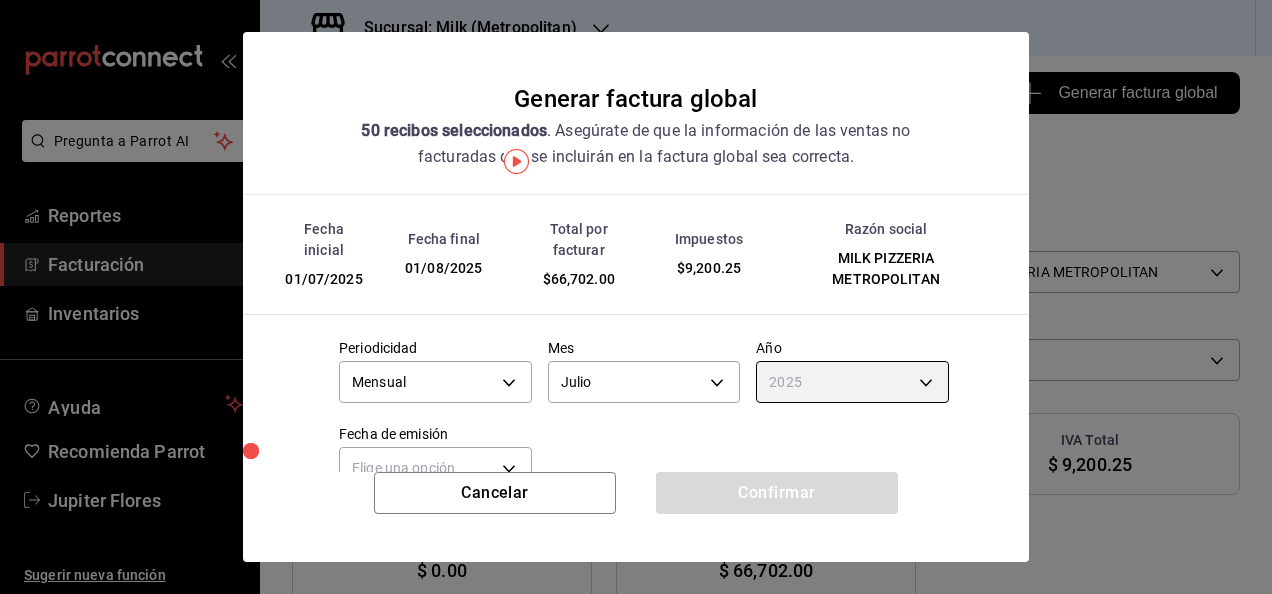 type on "2025" 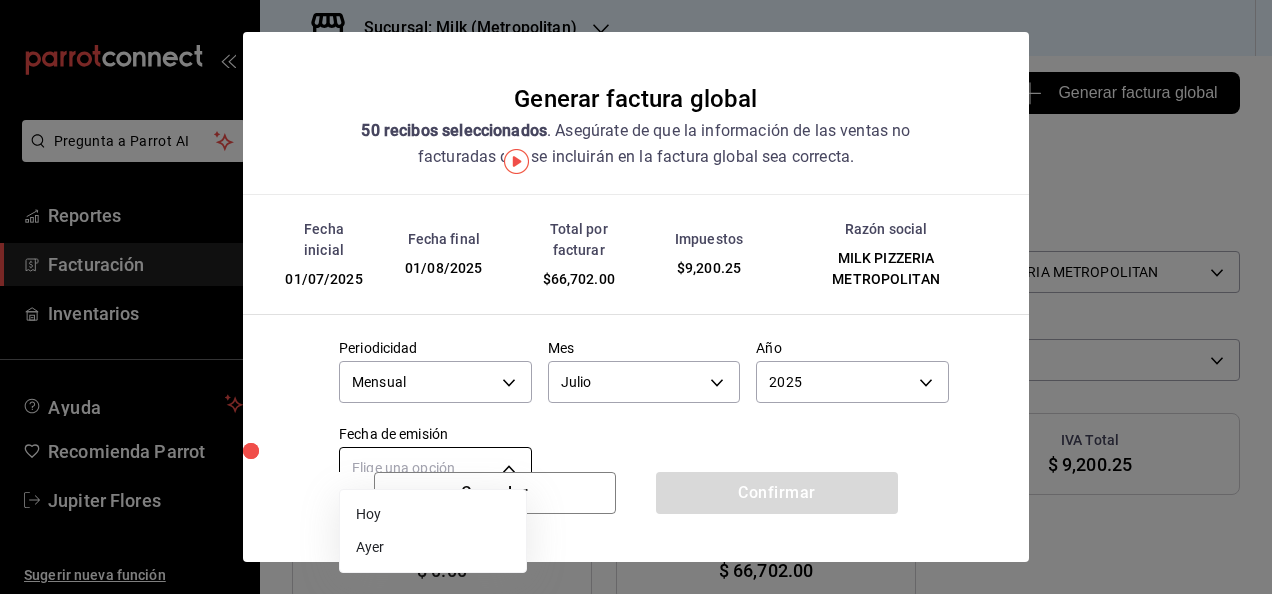 click on "Pregunta a Parrot AI Reportes   Facturación   Inventarios   Ayuda Recomienda Parrot   Jupiter Flores   Sugerir nueva función   Sucursal: Milk (Metropolitan) Regresar 50 Recibos seleccionados Generar factura global Generar factura global Selecciona las ordenes que tus clientes no facturaron para emitir tu factural global. Fecha [DATE] [DATE] - [DATE] [DATE] Hora inicio [TIME] Hora inicio Hora fin [TIME] Hora fin Razón social MILK PIZZERIA METROPOLITAN [UUID] Formas de pago Ver todo ALL Canal de venta Ver todas PARROT,UBER_EATS,RAPPI,DIDI_FOOD,ONLINE Marcas Ver todas [UUID] Ingresos totales $ 57,501.75 Descuentos totales $ 0.00 IVA Total $ 9,200.25 Otros impuestos total $ 0.00 Total por facturar $ 66,702.00 Recibos Quita la selección a los recibos que no quieras incluir. Recuerda que sólo puedes generar facturas globales de hasta 1,000 recibos cada una. Fecha # de recibo Tipo de pago Subtotal Descuentos Cargos por servicio IVA" at bounding box center (636, 297) 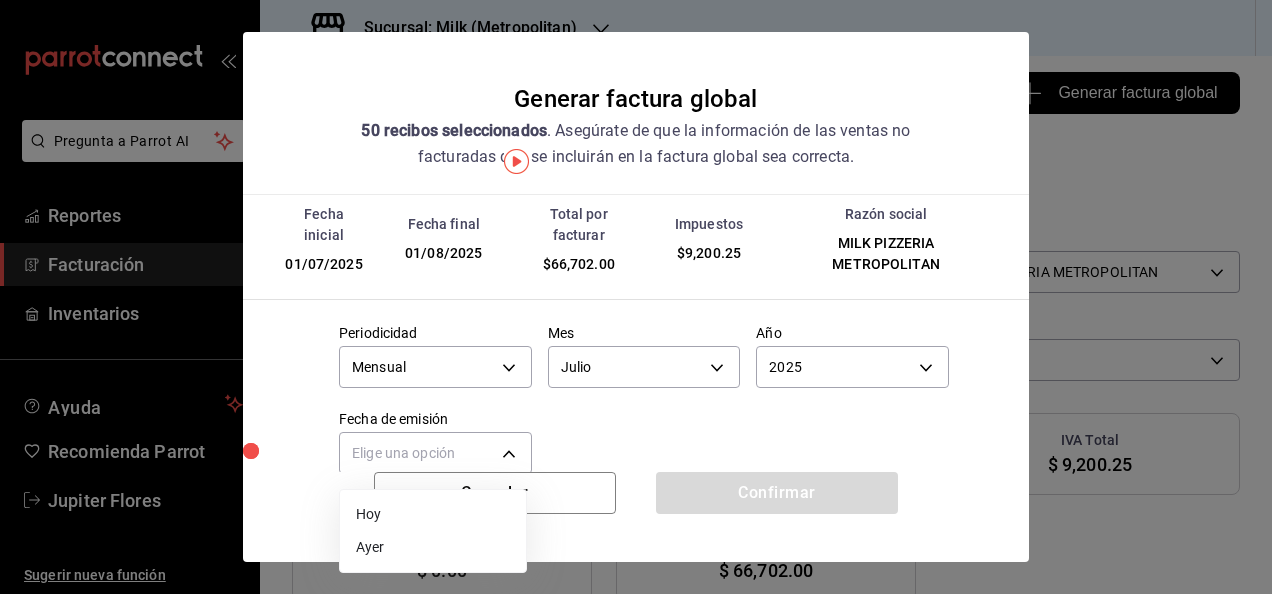 click on "Ayer" at bounding box center (433, 547) 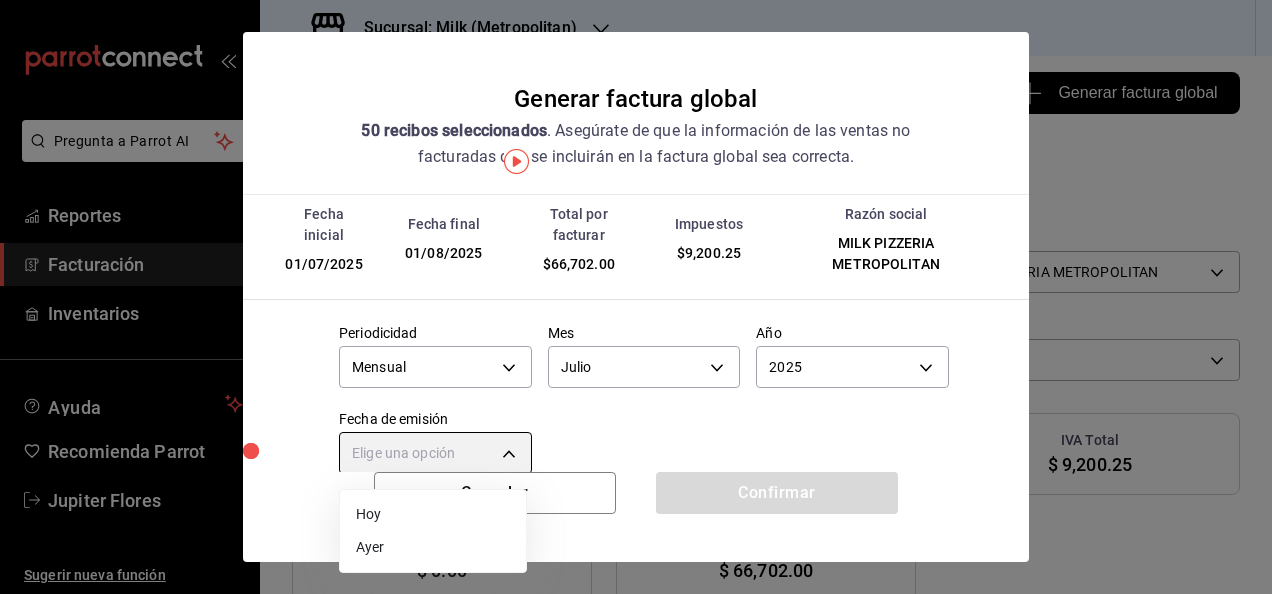 type on "YESTERDAY" 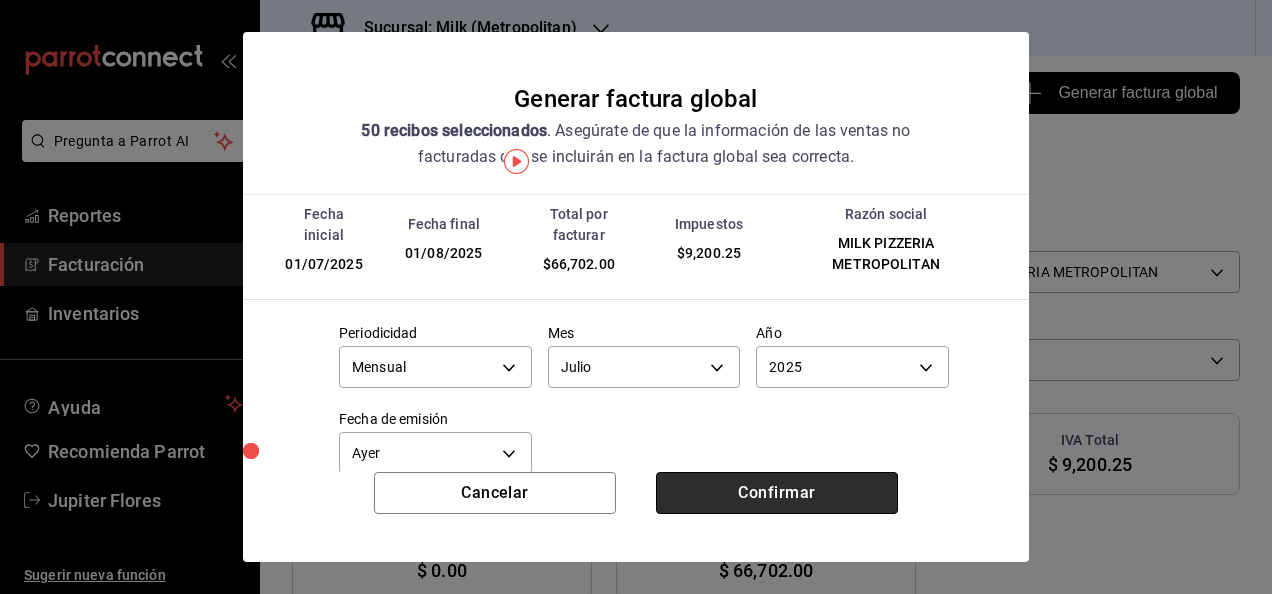 click on "Confirmar" at bounding box center [777, 493] 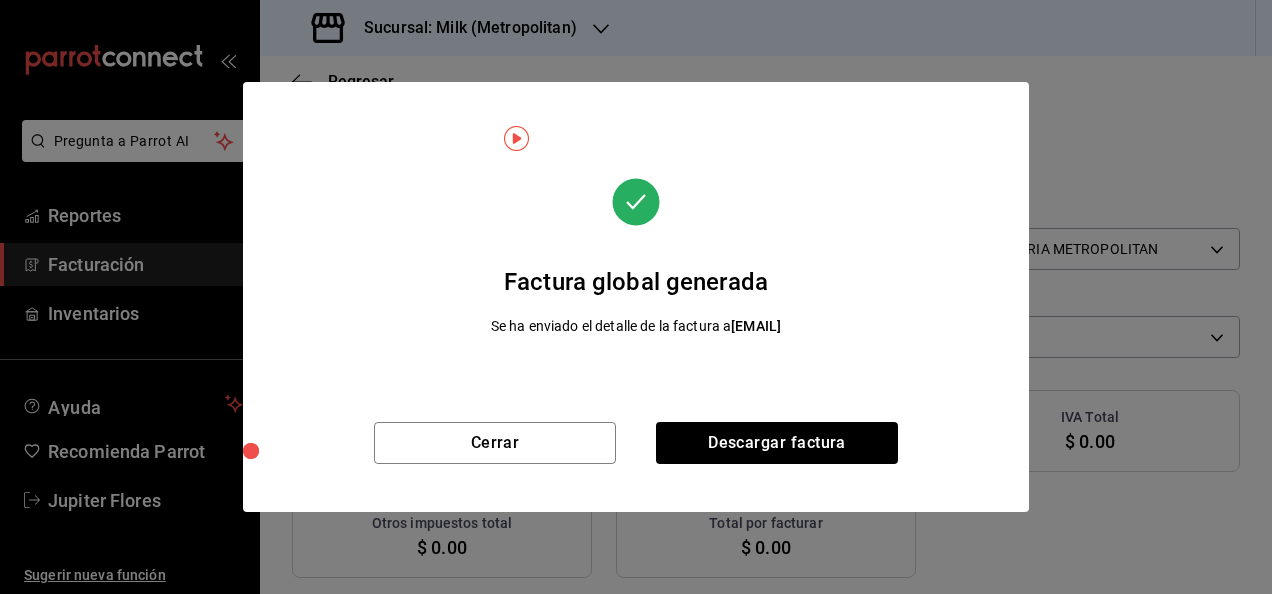 click on "Cerrar Descargar factura" at bounding box center [636, 467] 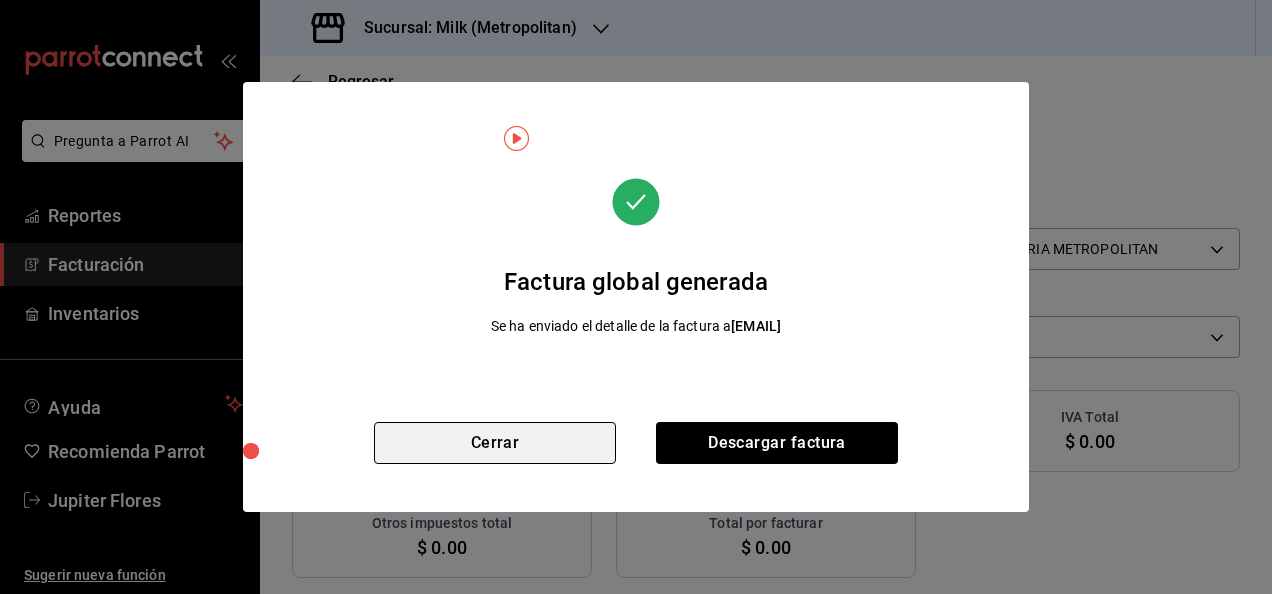 click on "Cerrar" at bounding box center (495, 443) 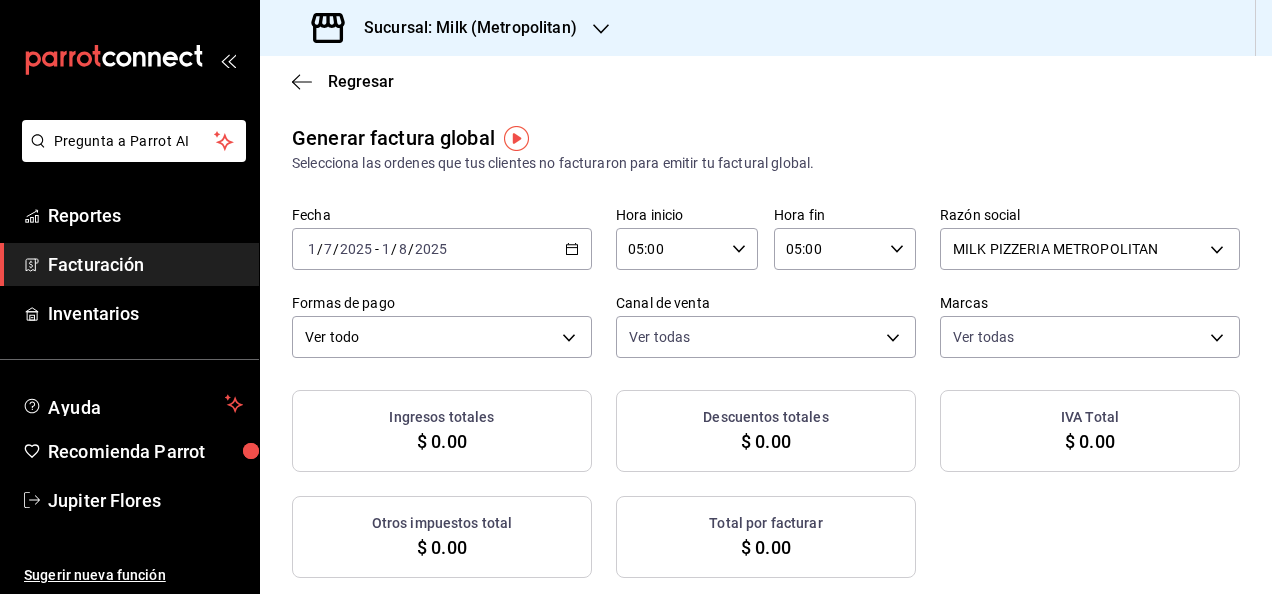 click on "Sucursal: Milk (Metropolitan)" at bounding box center (446, 28) 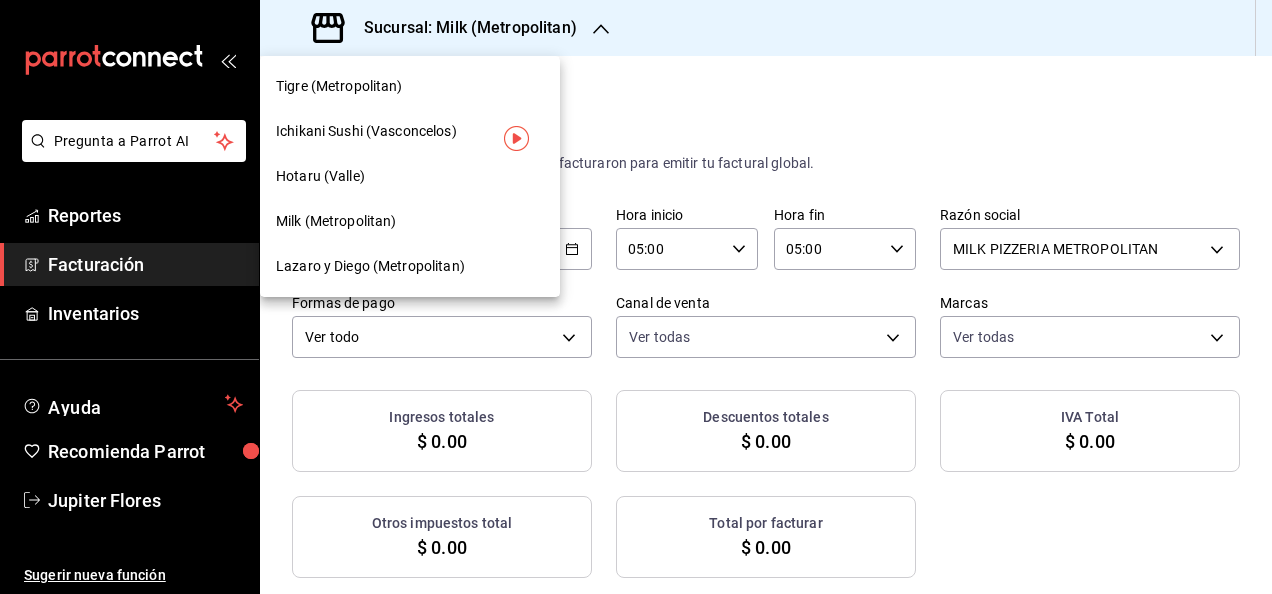 click on "Ichikani Sushi (Vasconcelos)" at bounding box center (366, 131) 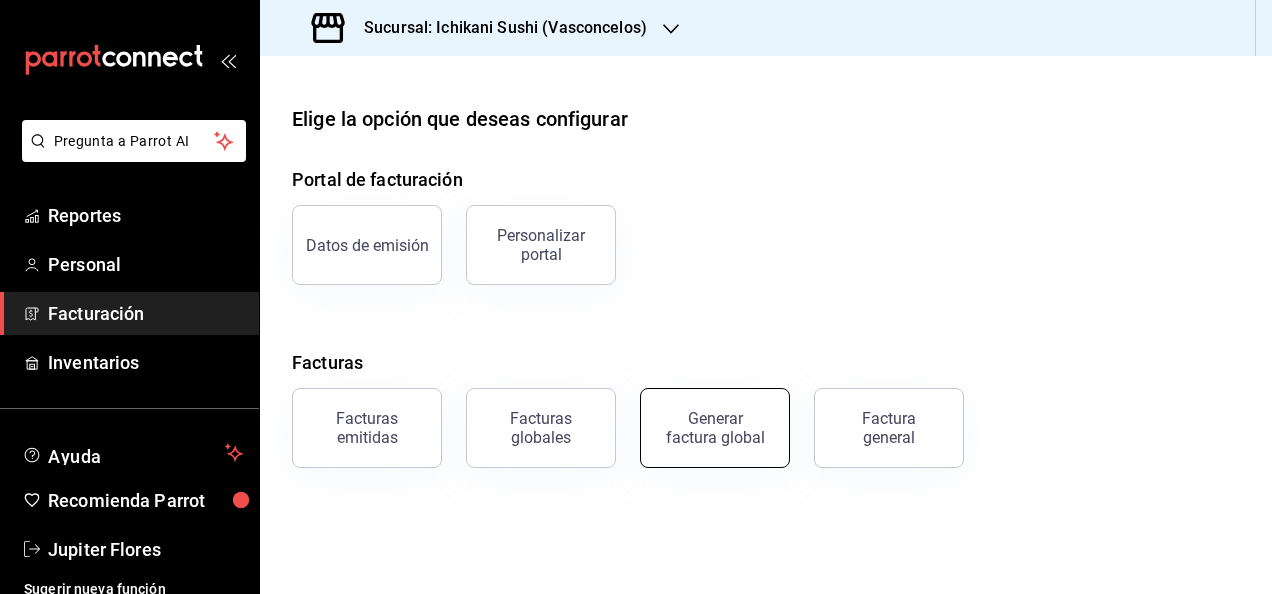 click on "Generar factura global" at bounding box center [715, 428] 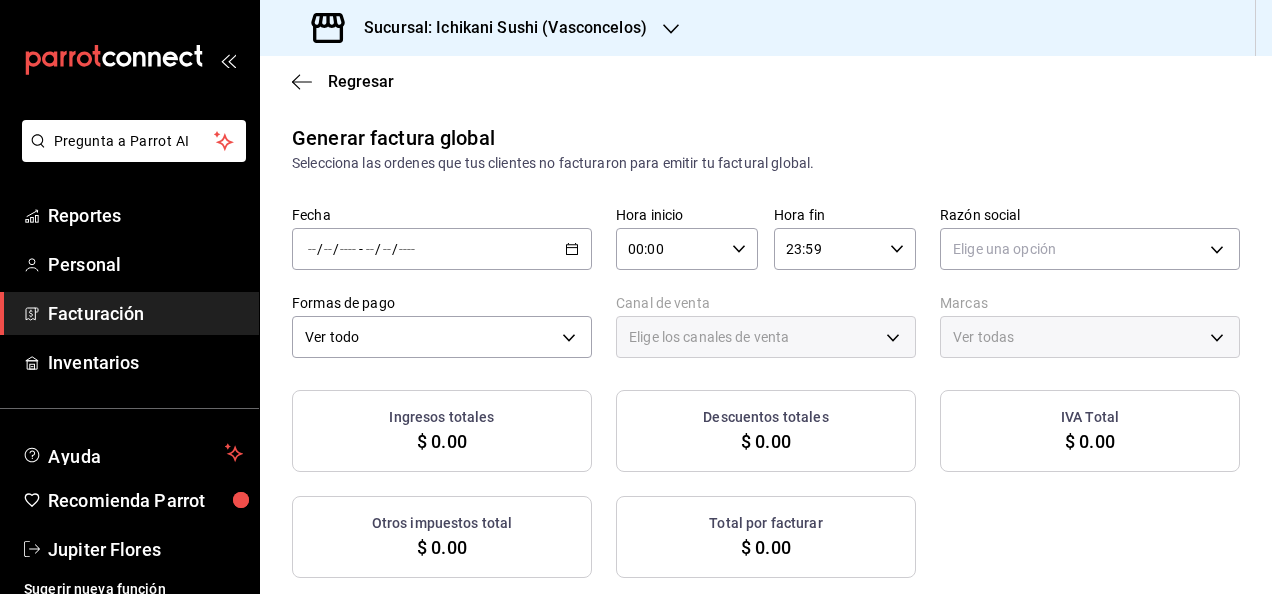 type on "PARROT,UBER_EATS,RAPPI,DIDI_FOOD,ONLINE" 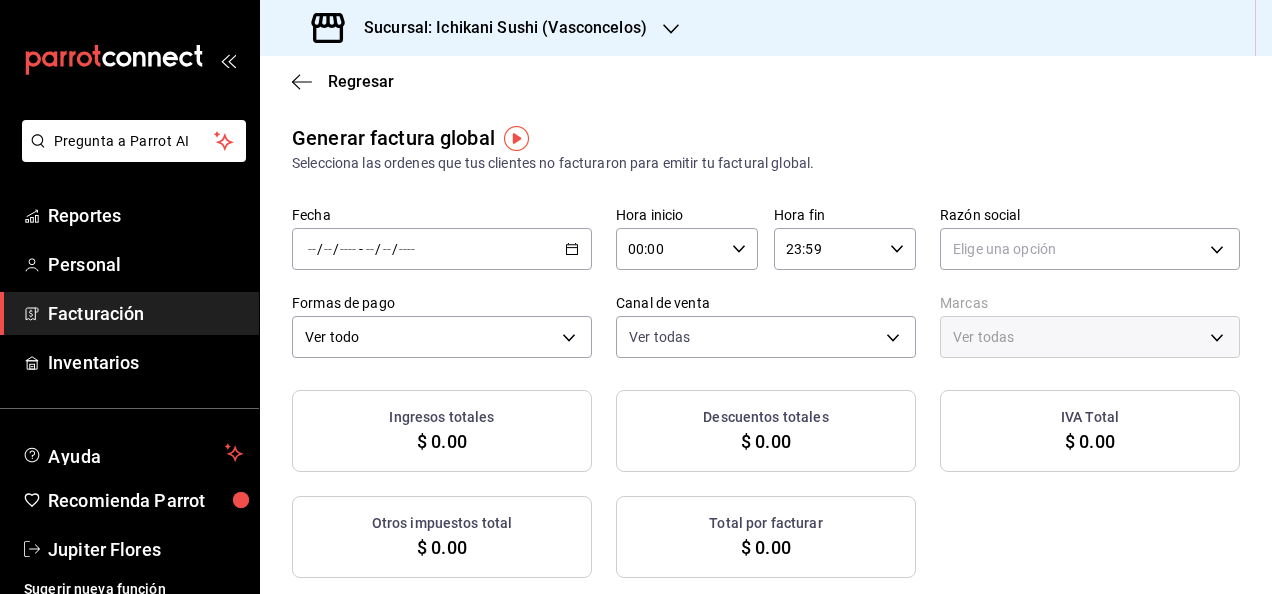 click 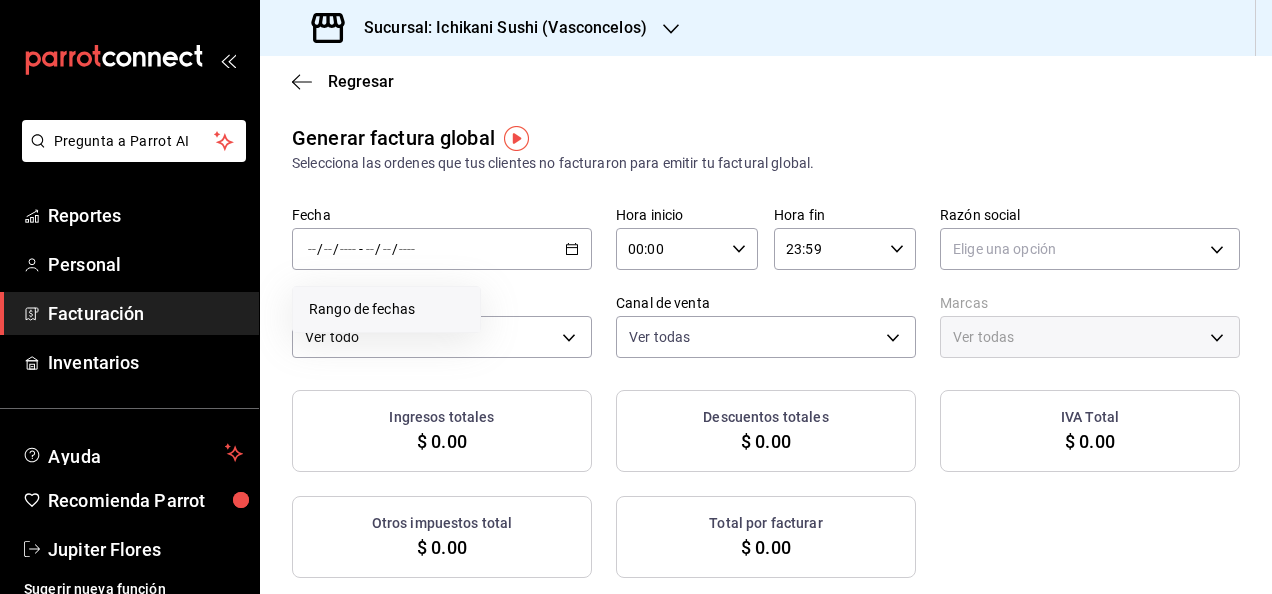click on "Rango de fechas" at bounding box center (386, 309) 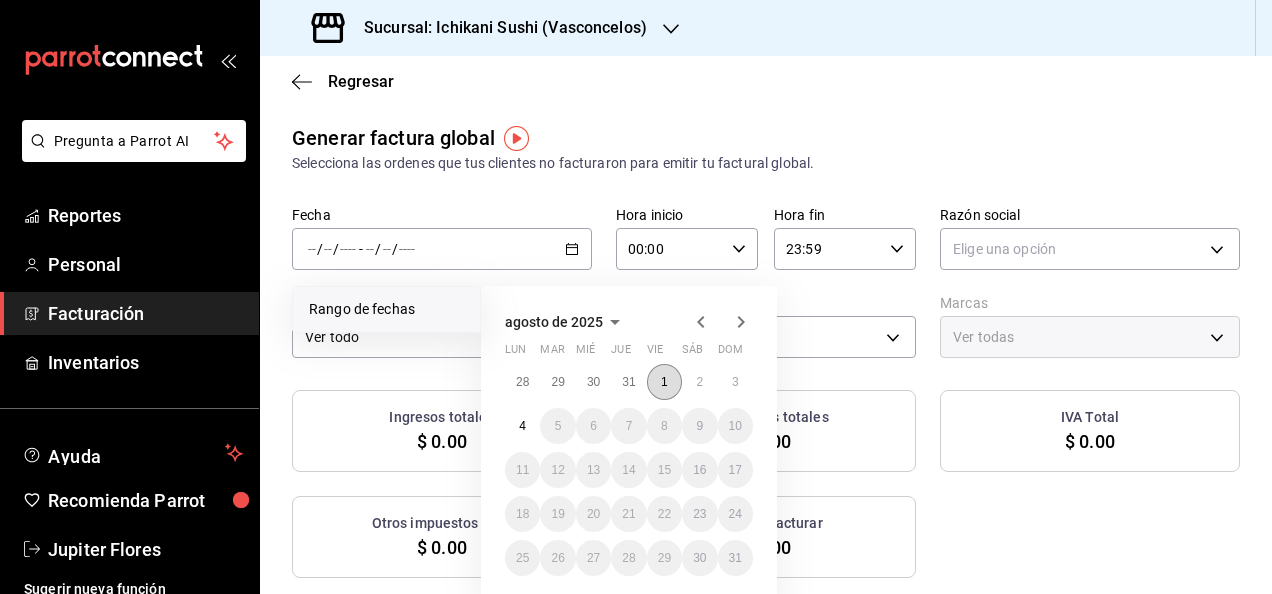 click on "1" at bounding box center [664, 382] 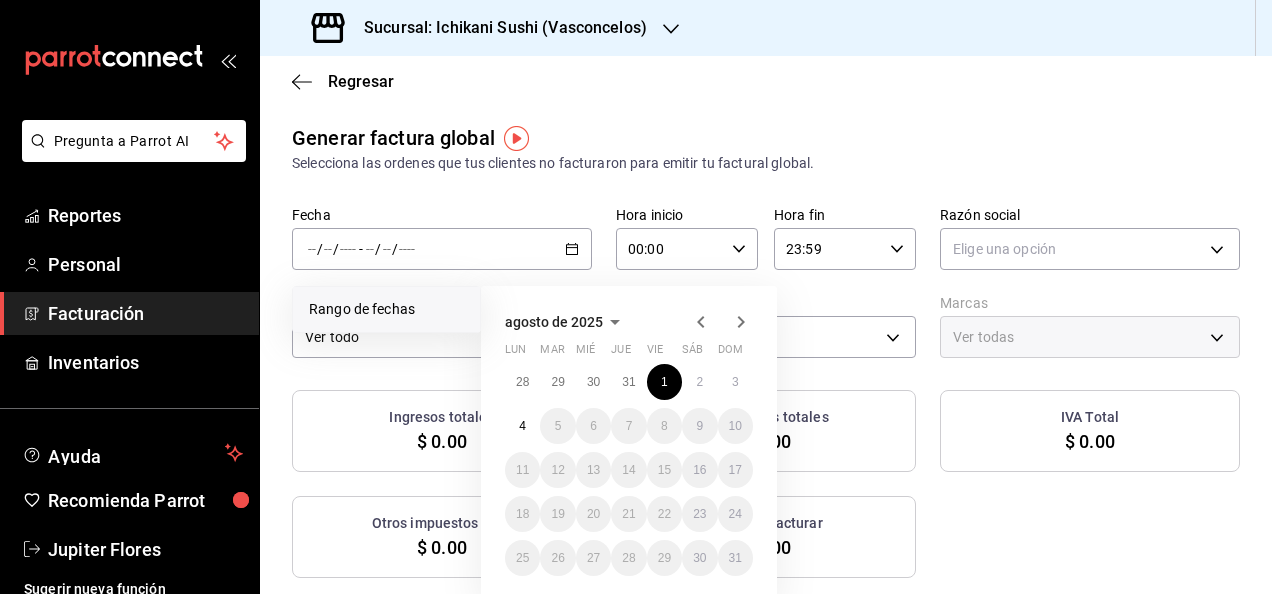 click on "agosto de 2025 lun mar mié jue vie sáb dom 28 29 30 31 1 2 3 4 5 6 7 8 9 10 11 12 13 14 15 16 17 18 19 20 21 22 23 24 25 26 27 28 29 30 31" at bounding box center [629, 444] 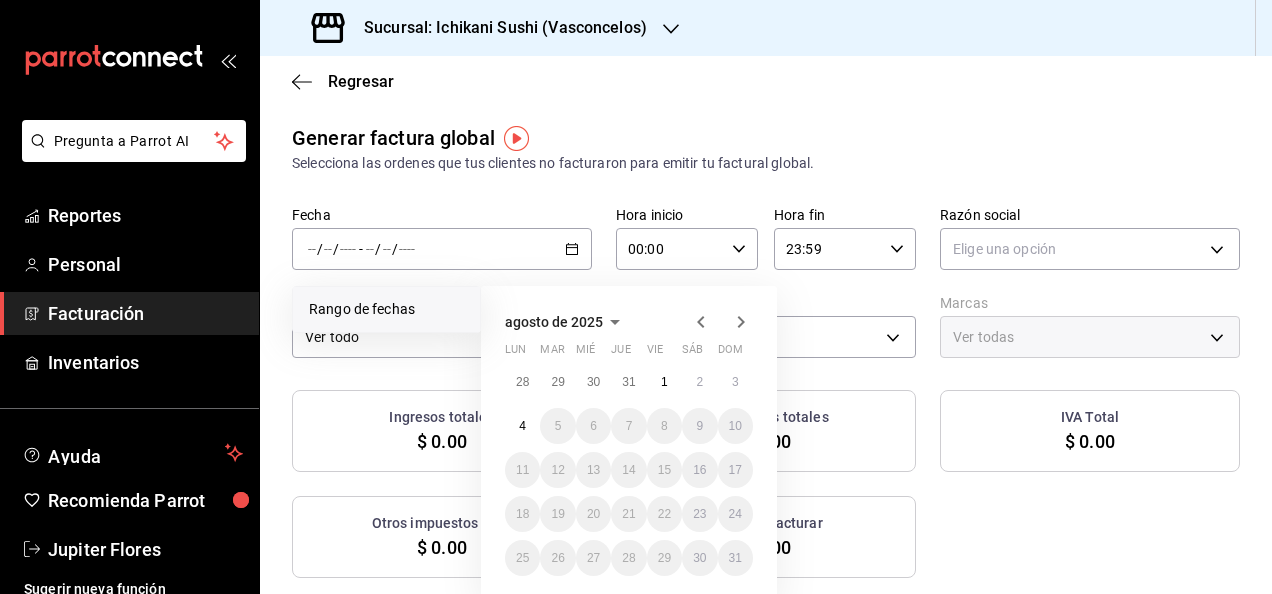 click 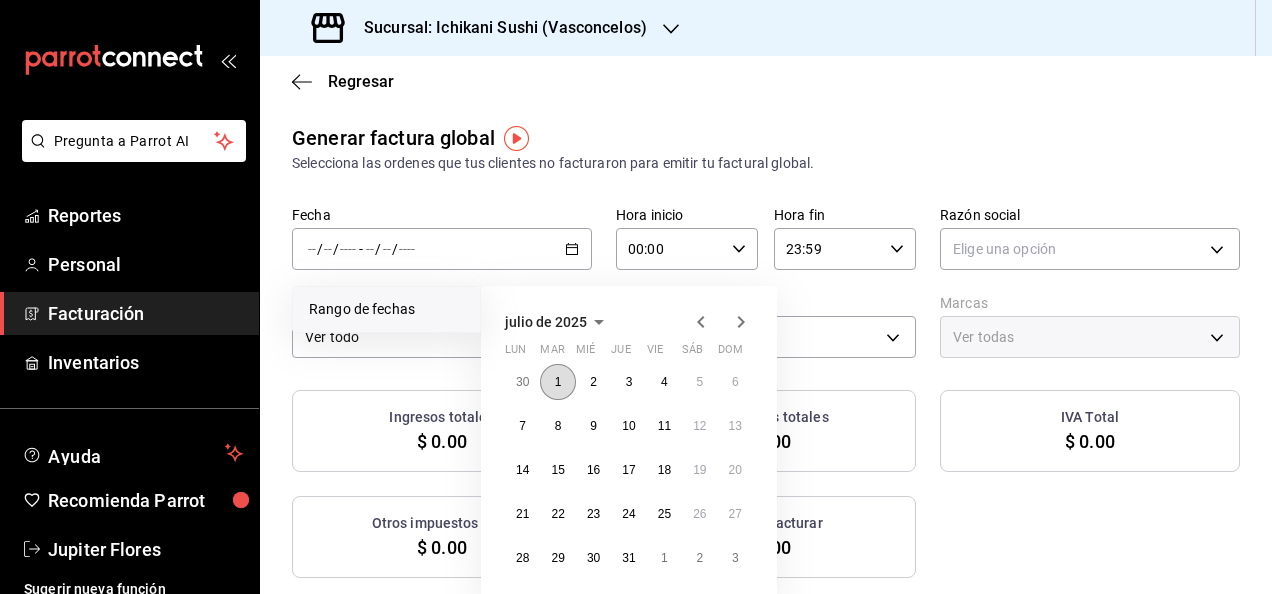 click on "1" at bounding box center [557, 382] 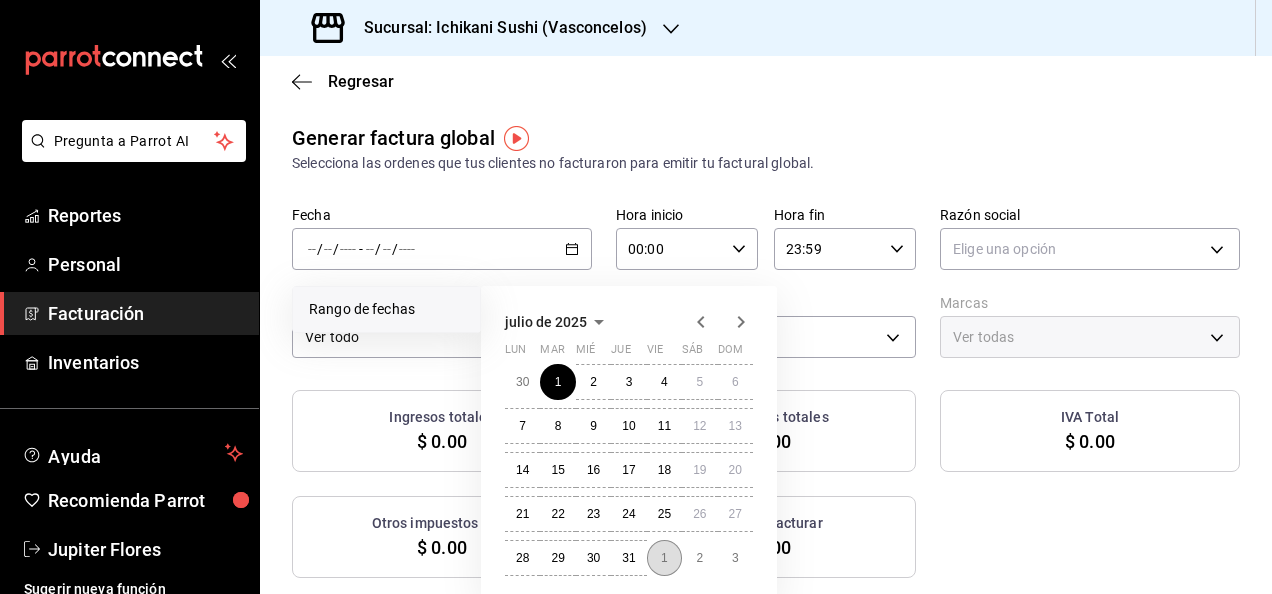 click on "1" at bounding box center [664, 558] 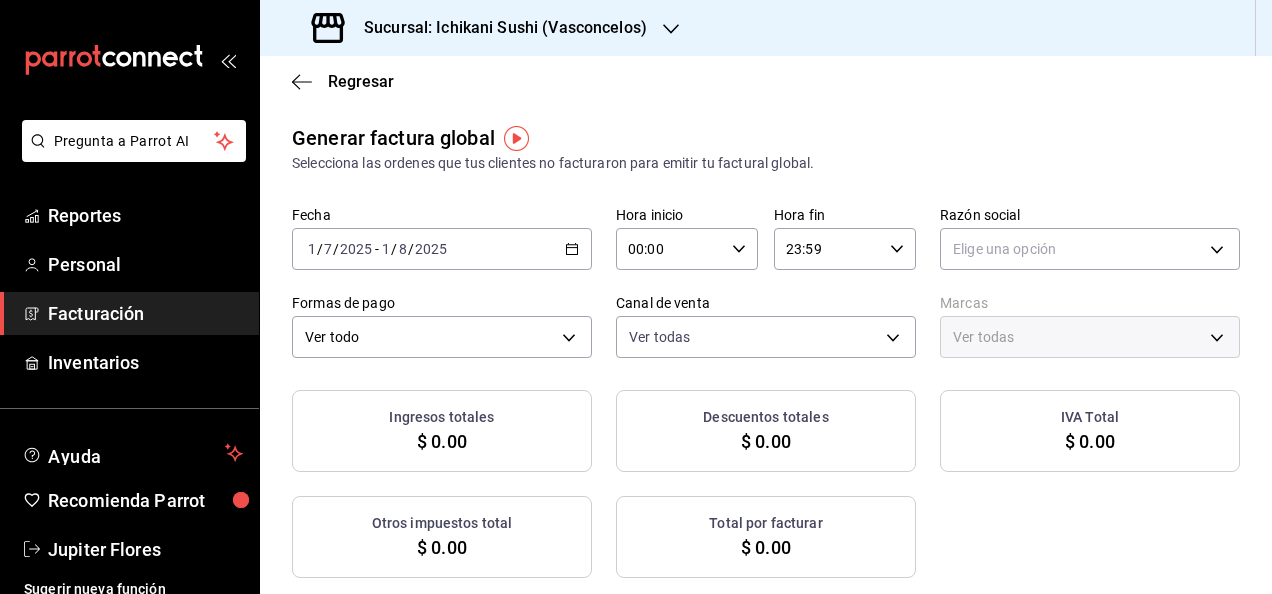 click on "00:00" at bounding box center [670, 249] 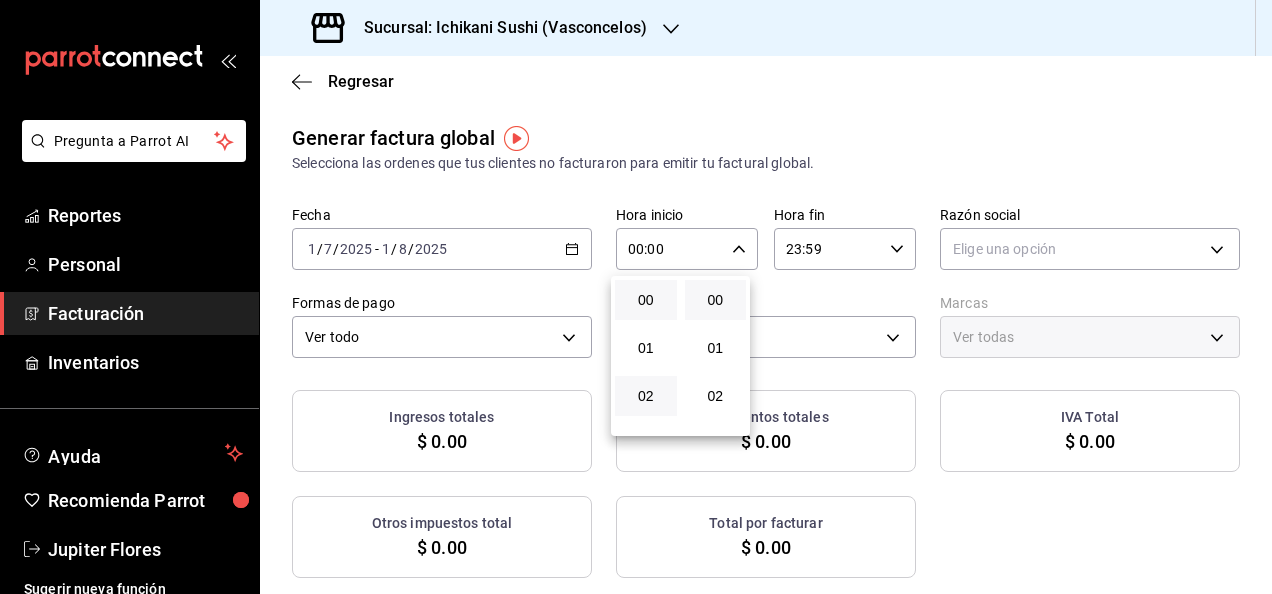 scroll, scrollTop: 179, scrollLeft: 0, axis: vertical 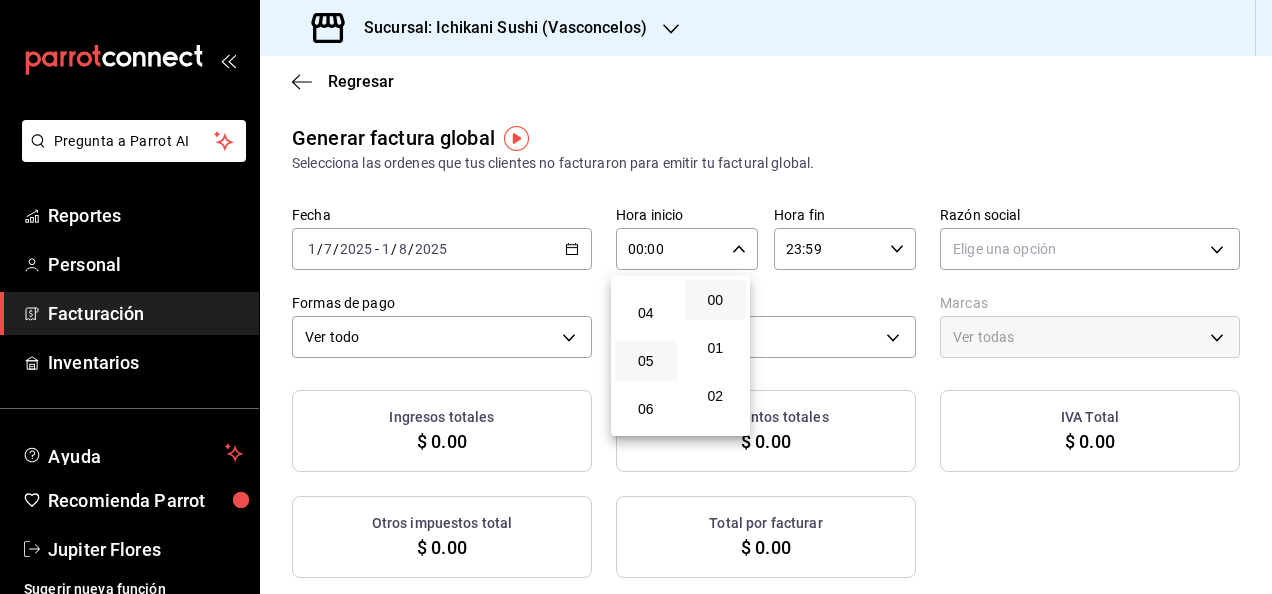 click on "05" at bounding box center [646, 361] 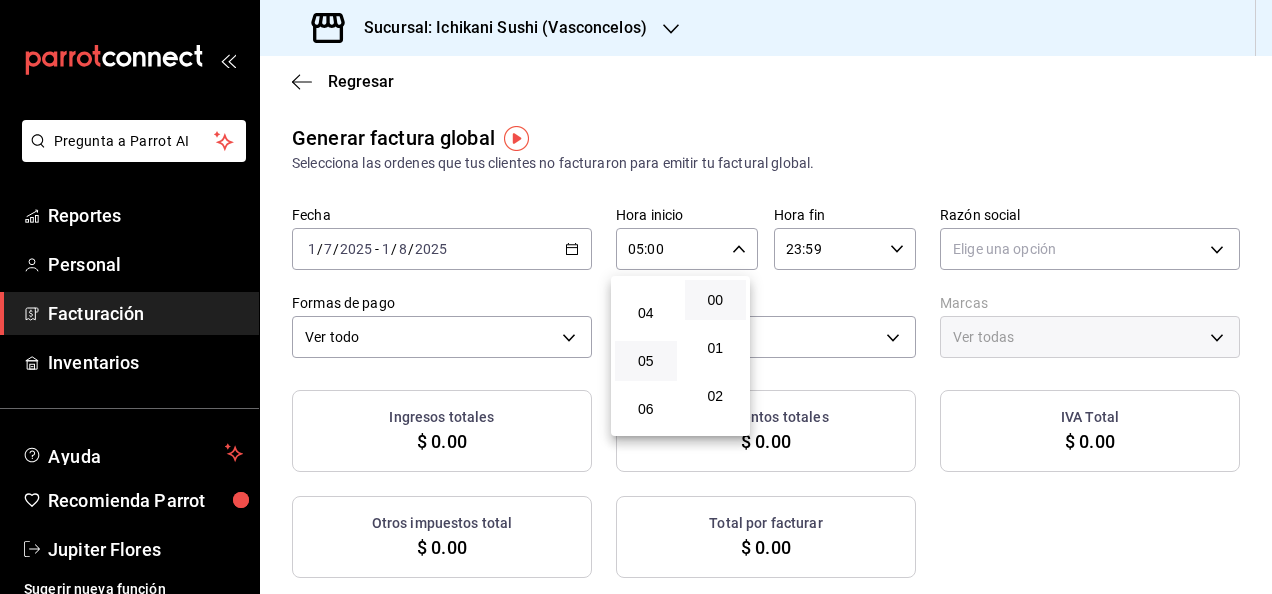 click at bounding box center (636, 297) 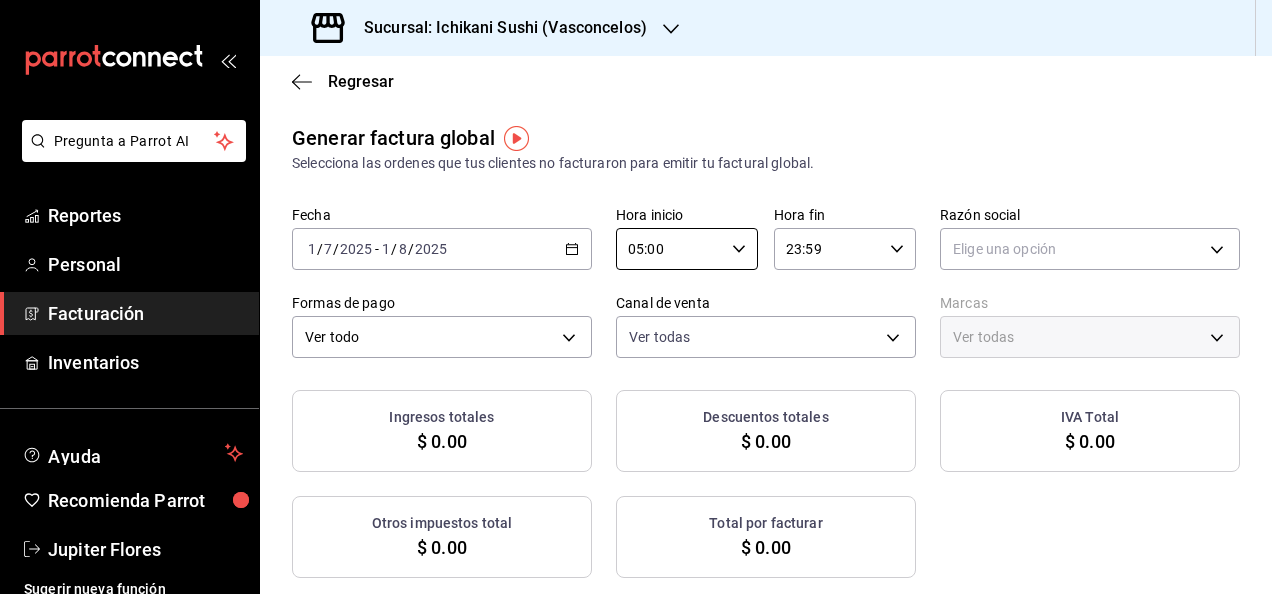 click 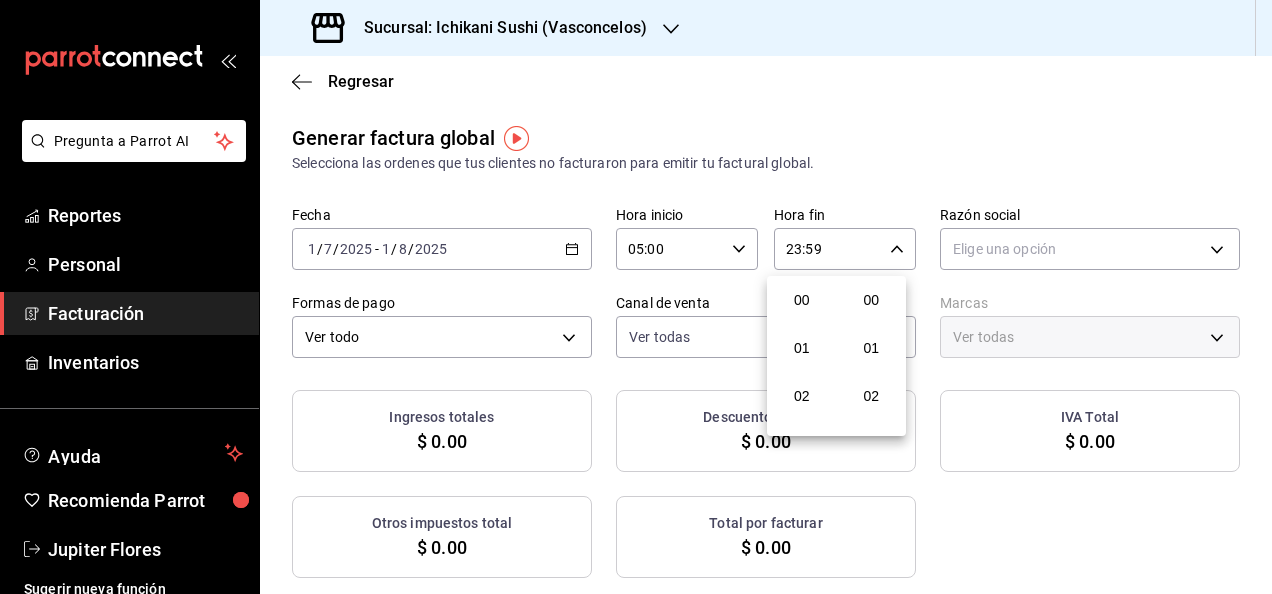 scroll, scrollTop: 992, scrollLeft: 0, axis: vertical 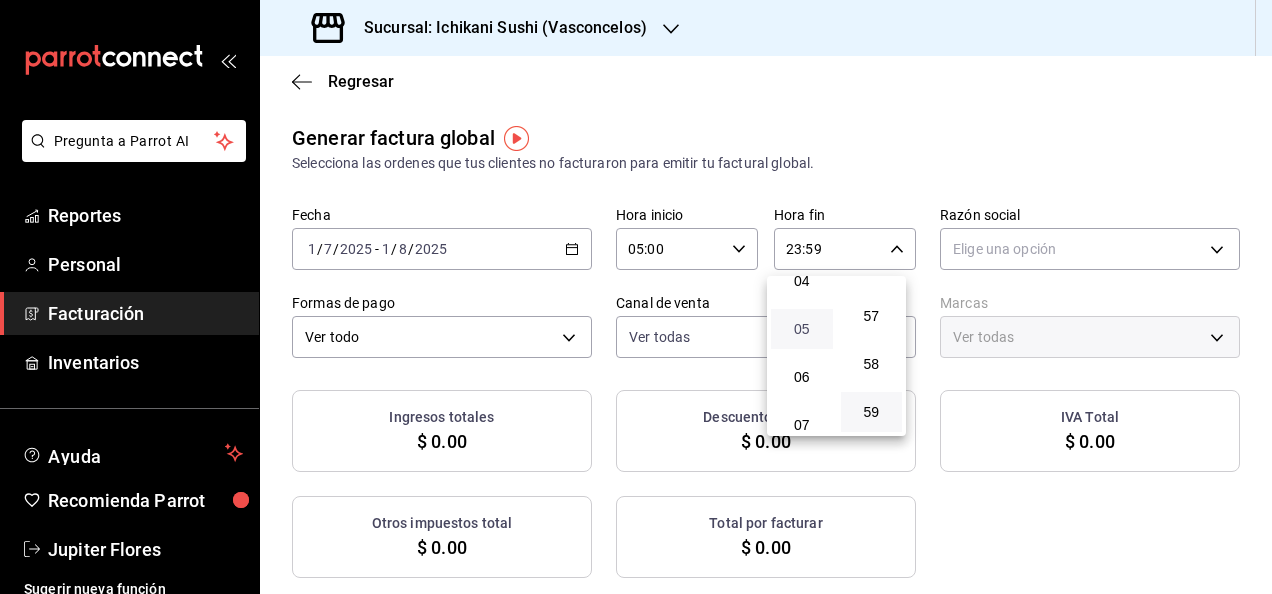 click on "05" at bounding box center [802, 329] 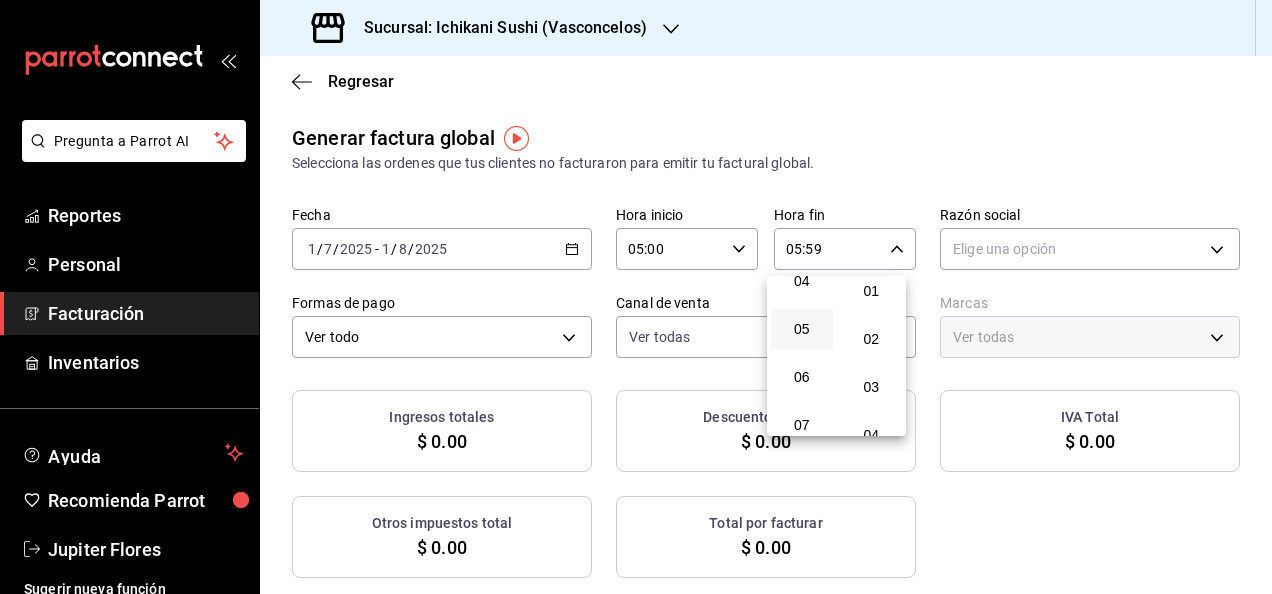 scroll, scrollTop: 0, scrollLeft: 0, axis: both 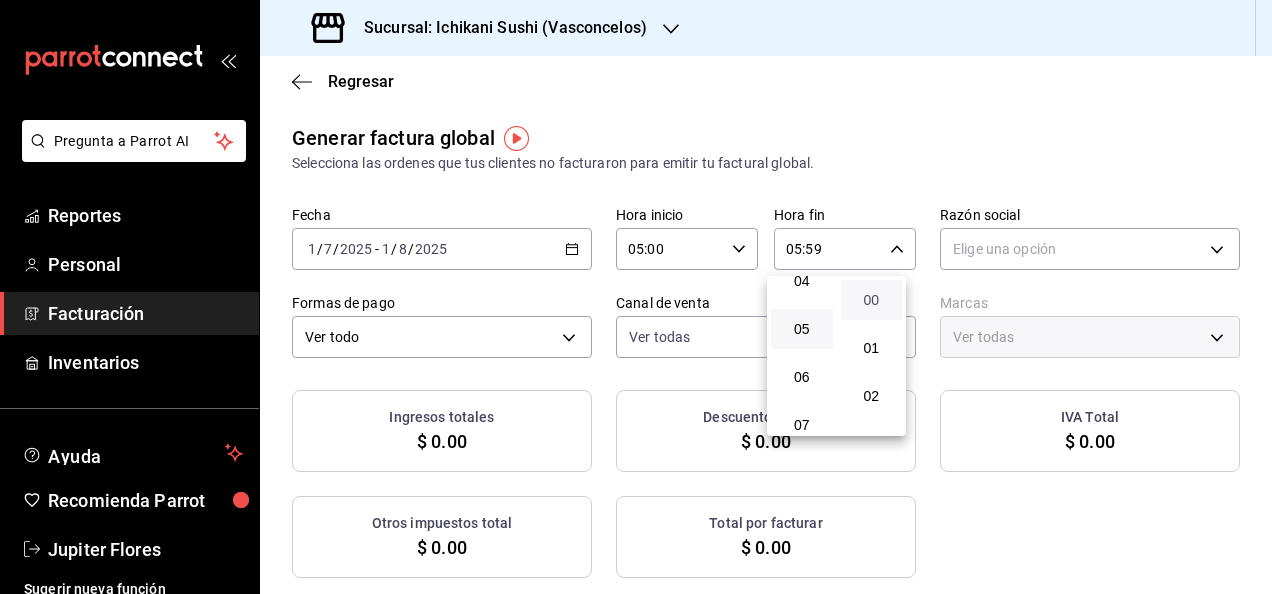click on "00" at bounding box center (872, 300) 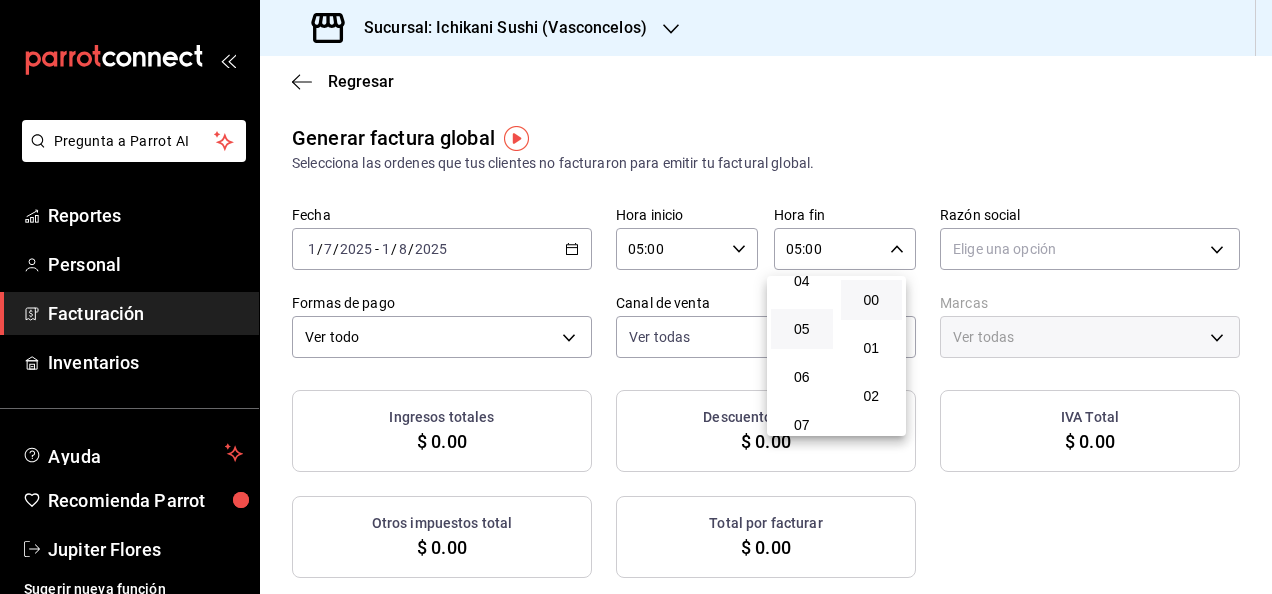click at bounding box center (636, 297) 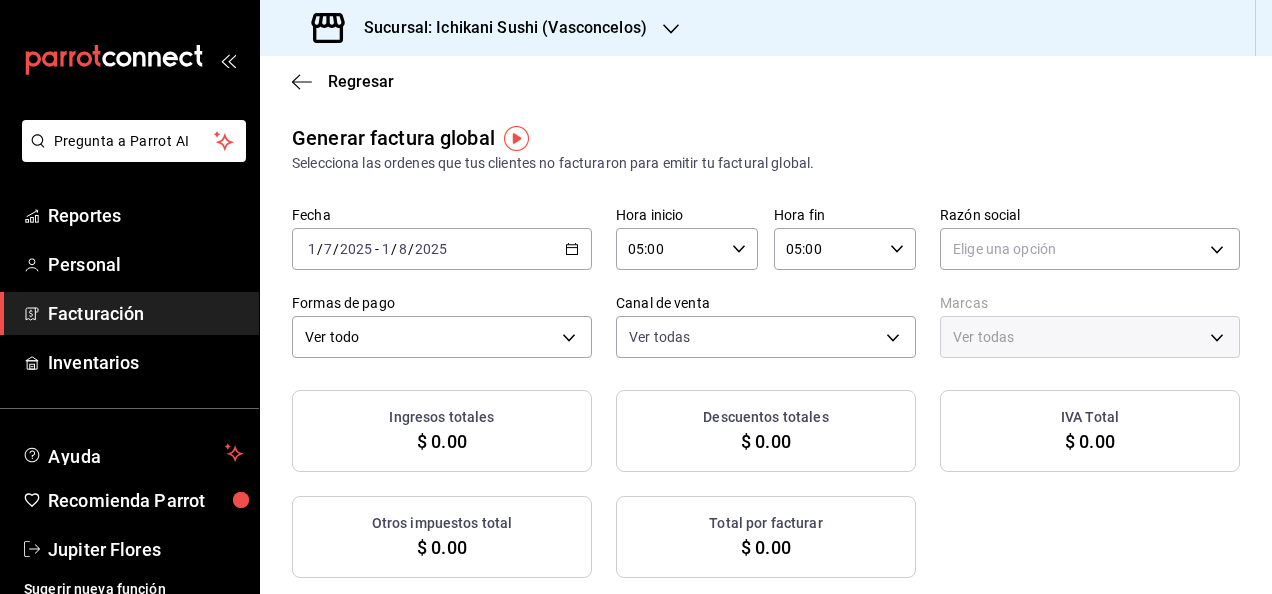 click on "Fecha [DATE] [DATE] - [DATE] [DATE] Hora inicio [TIME] Hora inicio Hora fin [TIME] Hora fin Razón social Elige una opción Formas de pago Ver todo ALL Canal de venta Ver todas PARROT,UBER_EATS,RAPPI,DIDI_FOOD,ONLINE Marcas Ver todas" at bounding box center [766, 282] 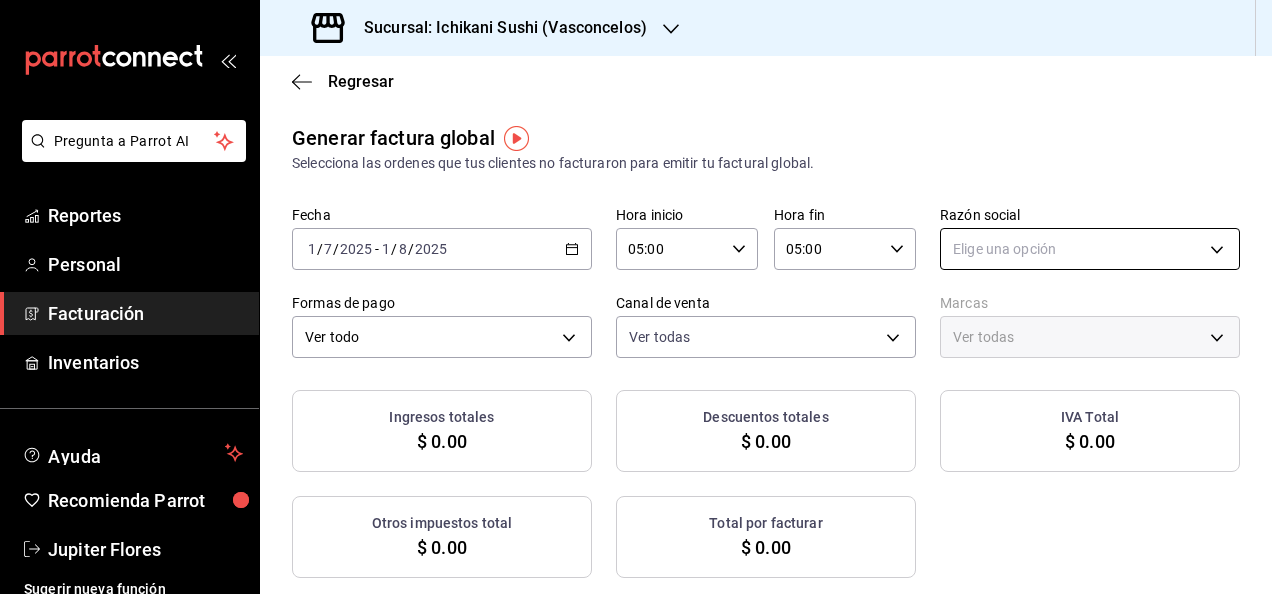click on "Pregunta a Parrot AI Reportes   Personal   Facturación   Inventarios   Ayuda Recomienda Parrot   Jupiter Flores   Sugerir nueva función   Sucursal: Ichikani Sushi (Vasconcelos) Regresar Generar factura global Selecciona las ordenes que tus clientes no facturaron para emitir tu factural global. Fecha [DATE] [DATE] - [DATE] [DATE] Hora inicio [TIME] Hora inicio Hora fin [TIME] Hora fin Razón social Elige una opción Formas de pago Ver todo ALL Canal de venta Ver todas PARROT,UBER_EATS,RAPPI,DIDI_FOOD,ONLINE Marcas Ver todas Ingresos totales $ 0.00 Descuentos totales $ 0.00 IVA Total $ 0.00 Otros impuestos total $ 0.00 Total por facturar $ 0.00 No hay información que mostrar GANA 1 MES GRATIS EN TU SUSCRIPCIÓN AQUÍ ¿Recuerdas cómo empezó tu restaurante?
Hoy puedes ayudar a un colega a tener el mismo cambio que tú viviste.
Recomienda Parrot directamente desde tu Portal Administrador.
Es fácil y rápido.
🎁 Por cada restaurante que se una, ganas 1 mes gratis. Ver video tutorial" at bounding box center (636, 297) 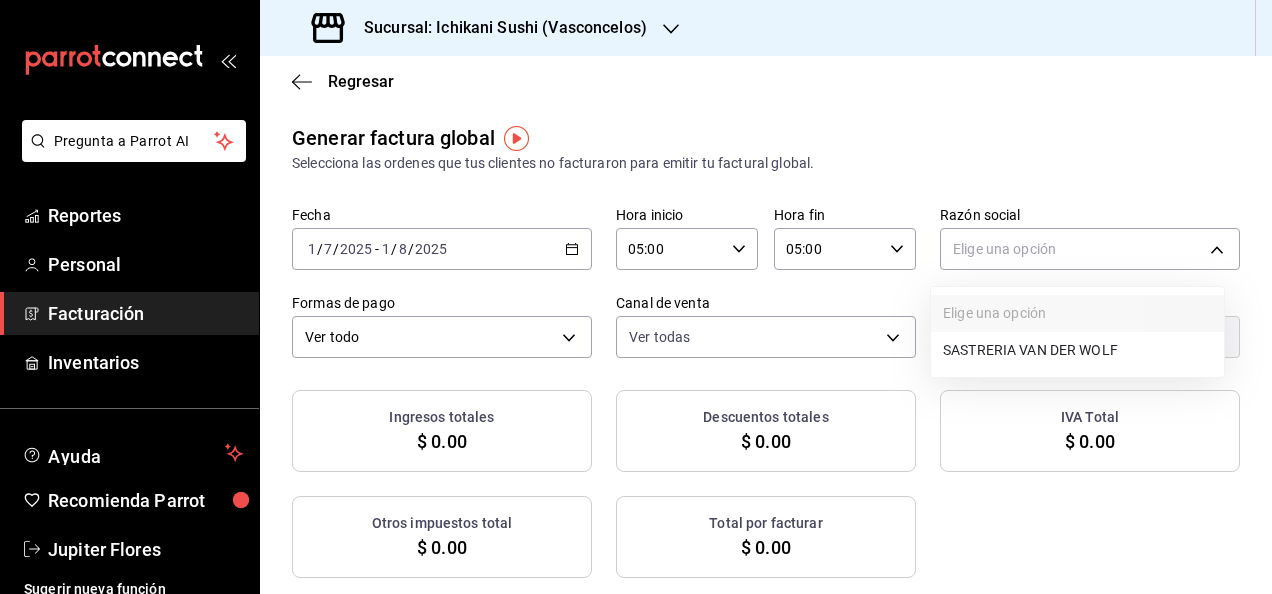 click on "SASTRERIA VAN DER WOLF" at bounding box center (1077, 350) 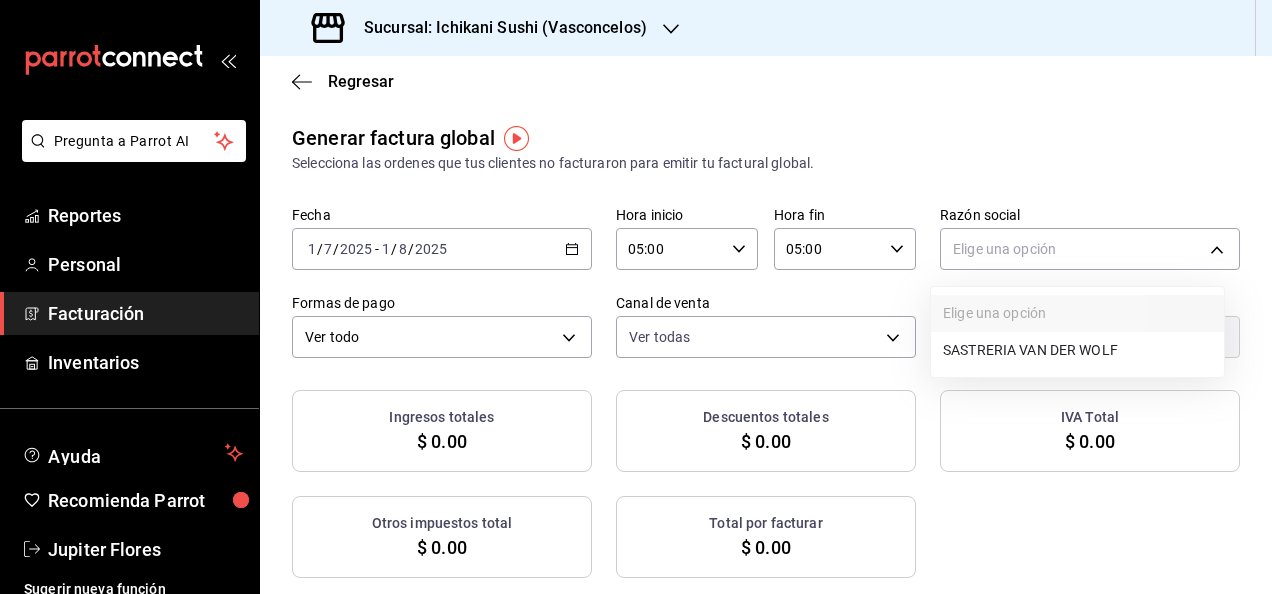 type on "[UUID]" 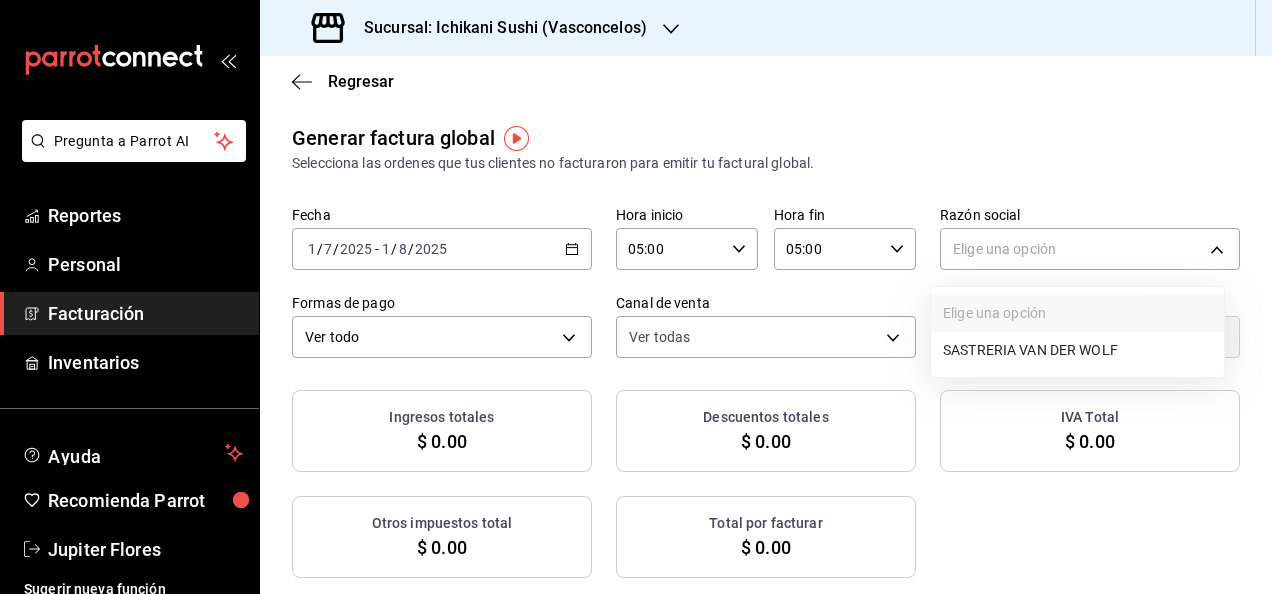 type on "3e284276-a834-4a39-bc59-2edda2d06158" 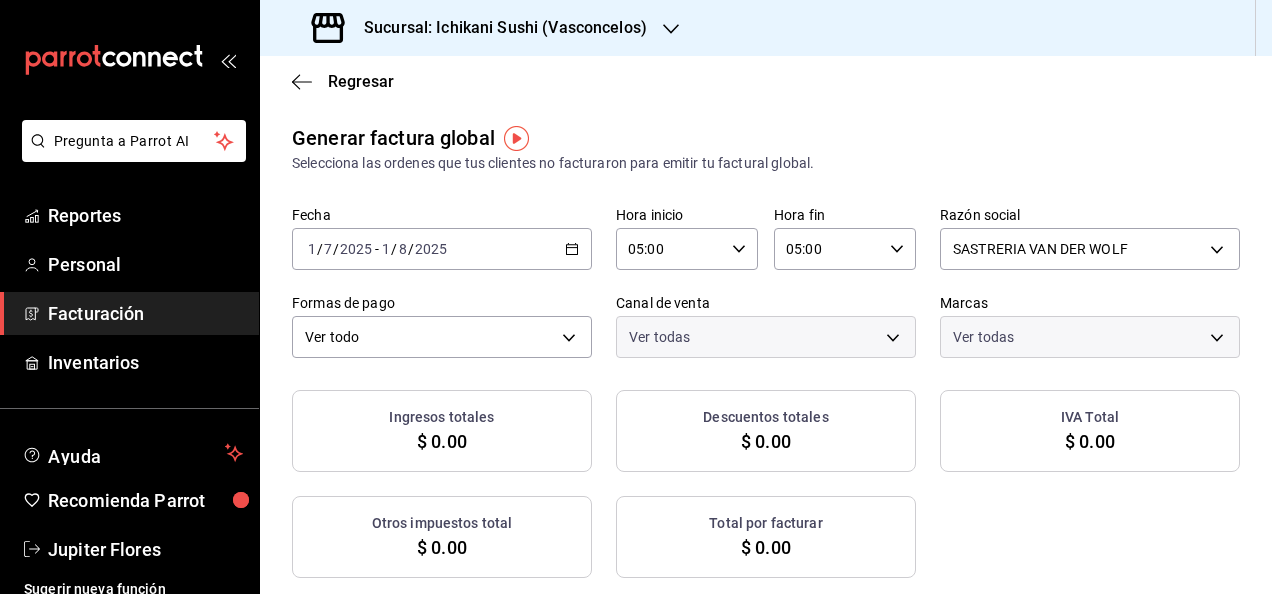 checkbox on "true" 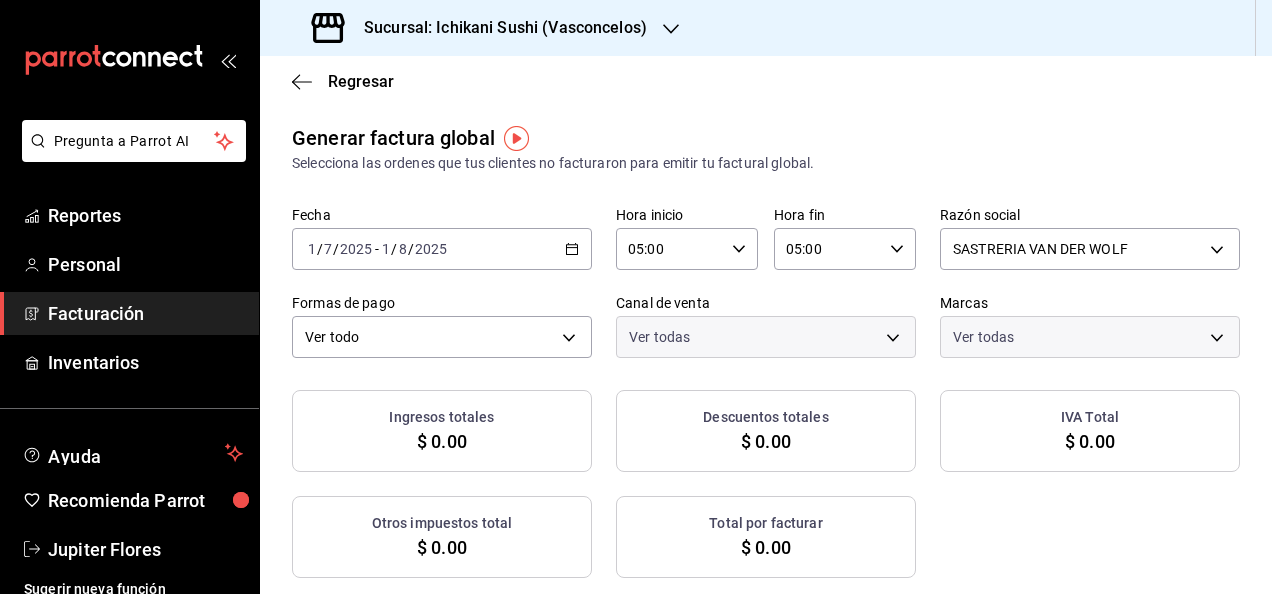 checkbox on "true" 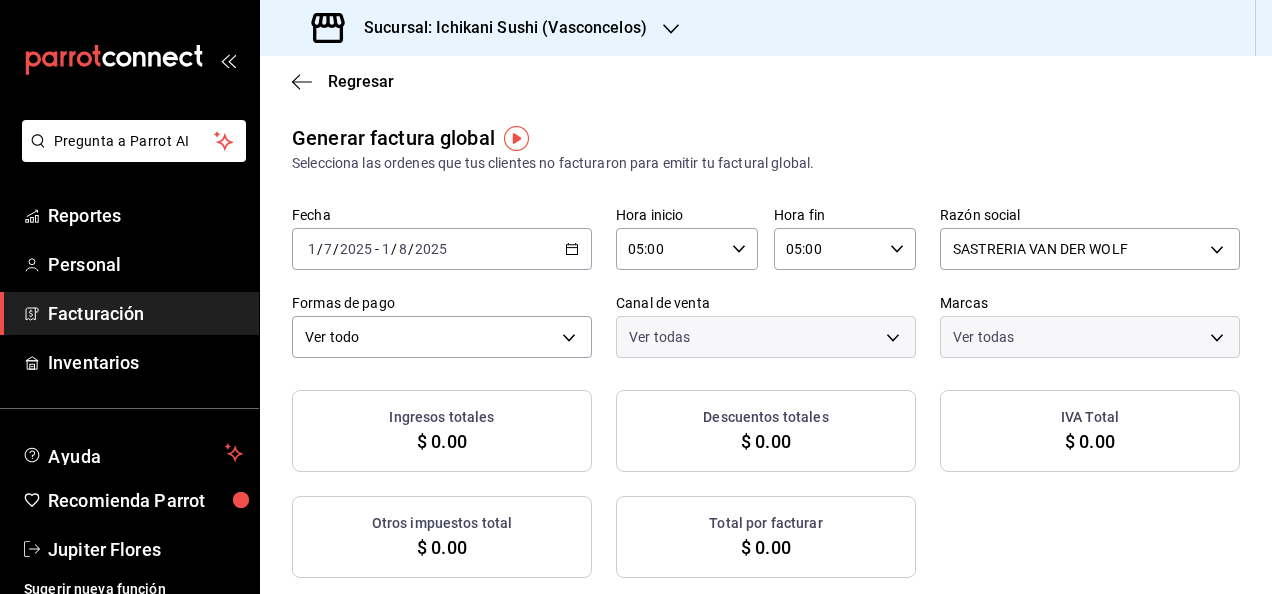 checkbox on "true" 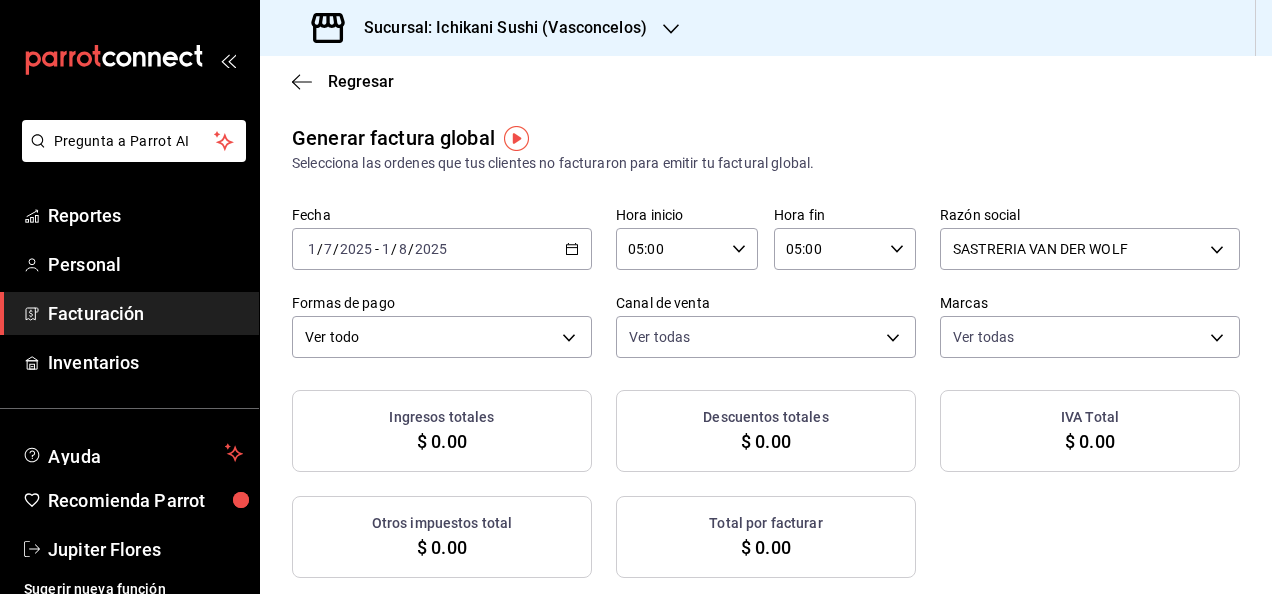 checkbox on "true" 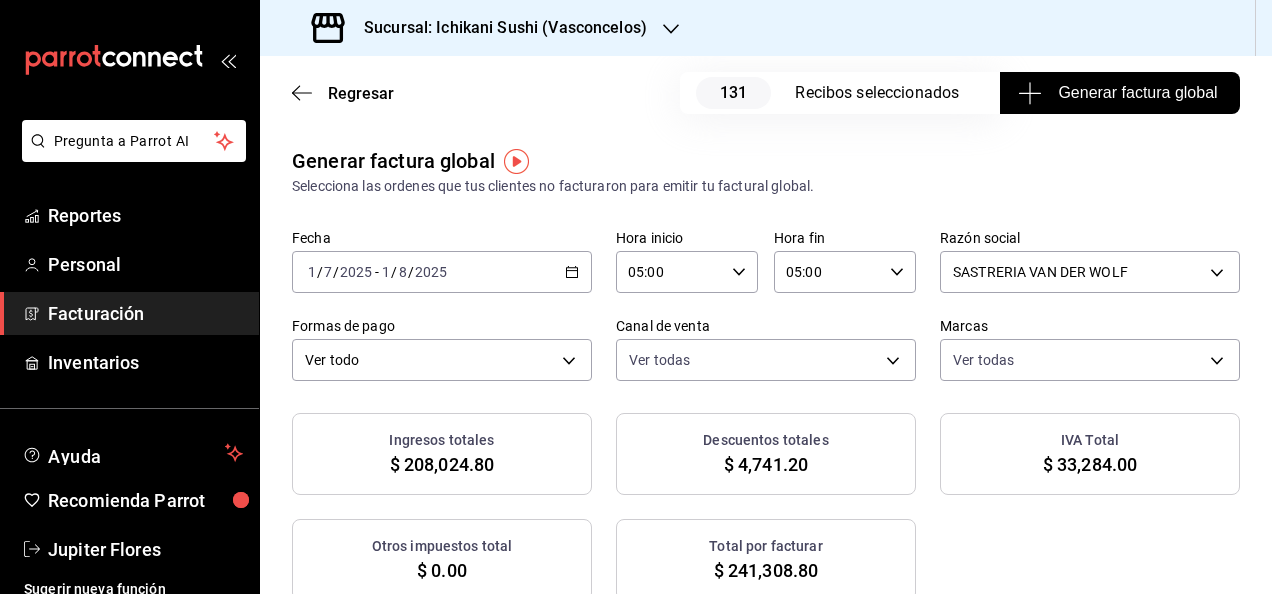 click on "Generar factura global" at bounding box center (1119, 93) 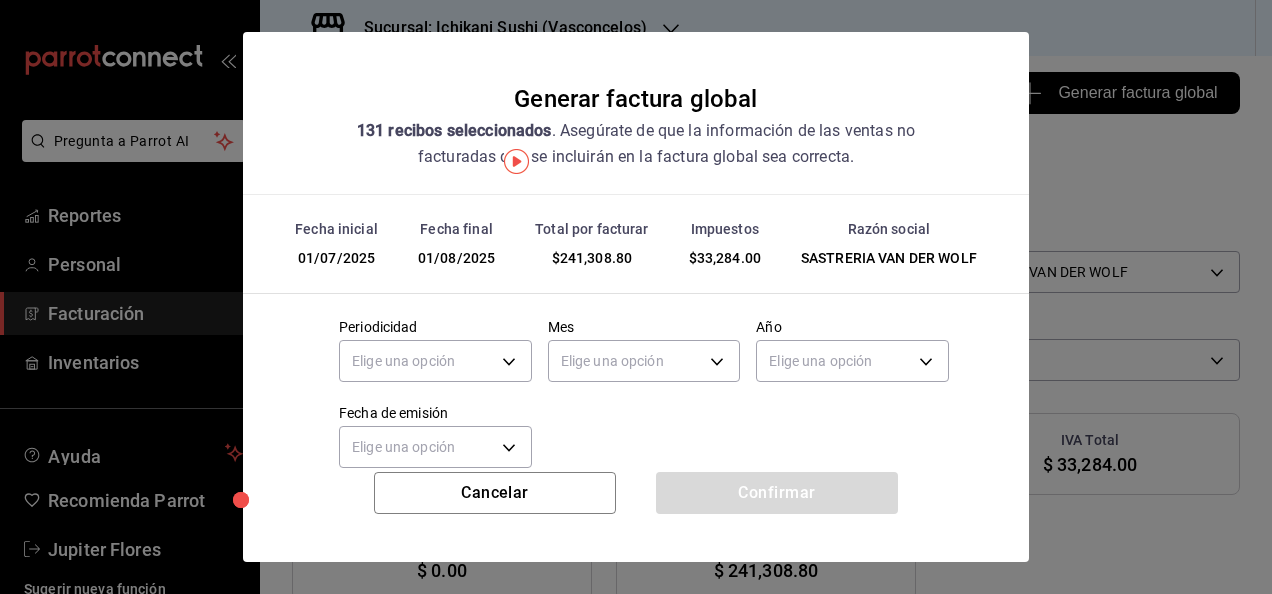click on "Mes Elige una opción" at bounding box center [636, 345] 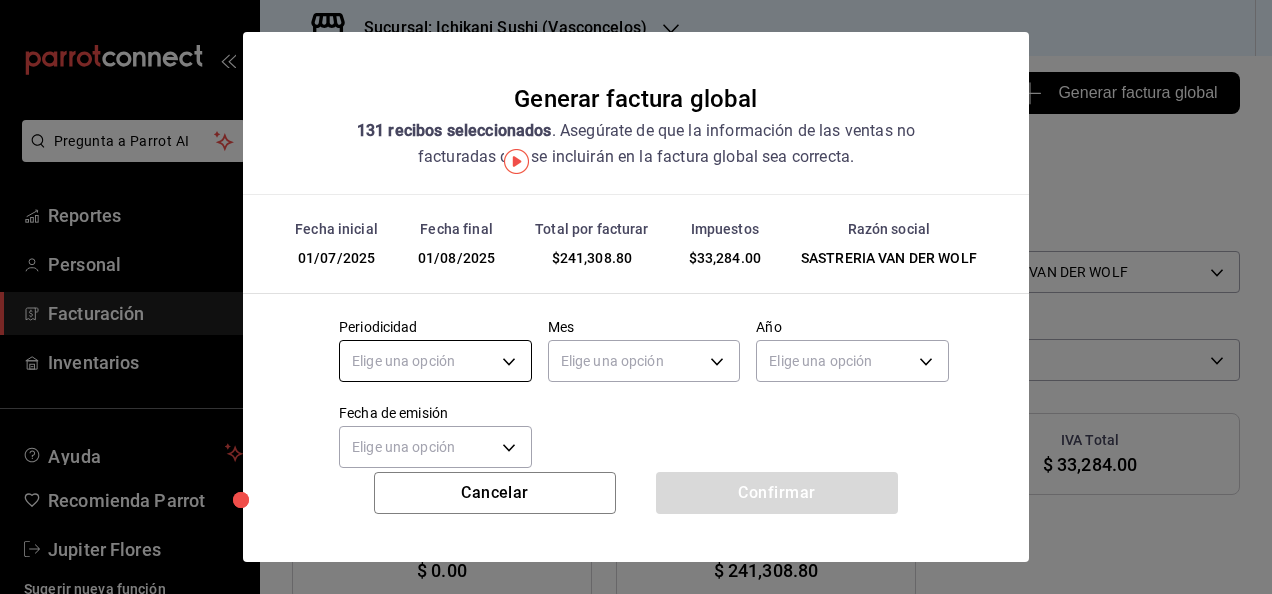 click on "Pregunta a Parrot AI Reportes   Personal   Facturación   Inventarios   Ayuda Recomienda Parrot   Jupiter Flores   Sugerir nueva función   Sucursal: Ichikani Sushi (Vasconcelos) Regresar 131 Recibos seleccionados Generar factura global Generar factura global Selecciona las ordenes que tus clientes no facturaron para emitir tu factural global. Fecha [DATE] [DATE] - [DATE] [DATE] Hora inicio [TIME] Hora inicio Hora fin [TIME] Hora fin Razón social SASTRERIA VAN DER WOLF [UUID] Formas de pago Ver todo ALL Canal de venta Ver todas PARROT,UBER_EATS,RAPPI,DIDI_FOOD,ONLINE Marcas Ver todas [UUID] Ingresos totales $ 208,024.80 Descuentos totales $ 4,741.20 IVA Total $ 33,284.00 Otros impuestos total $ 0.00 Total por facturar $ 241,308.80 Recibos Quita la selección a los recibos que no quieras incluir. Recuerda que sólo puedes generar facturas globales de hasta 1,000 recibos cada una. Fecha # de recibo Tipo de pago Subtotal Descuentos" at bounding box center (636, 297) 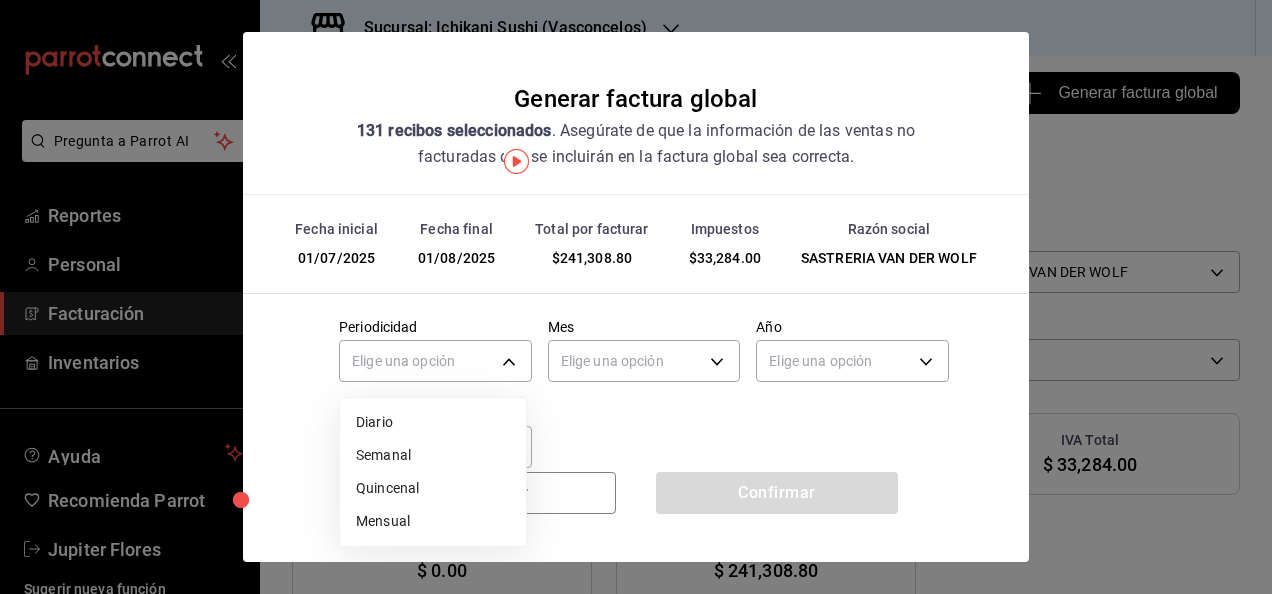 drag, startPoint x: 440, startPoint y: 528, endPoint x: 406, endPoint y: 520, distance: 34.928497 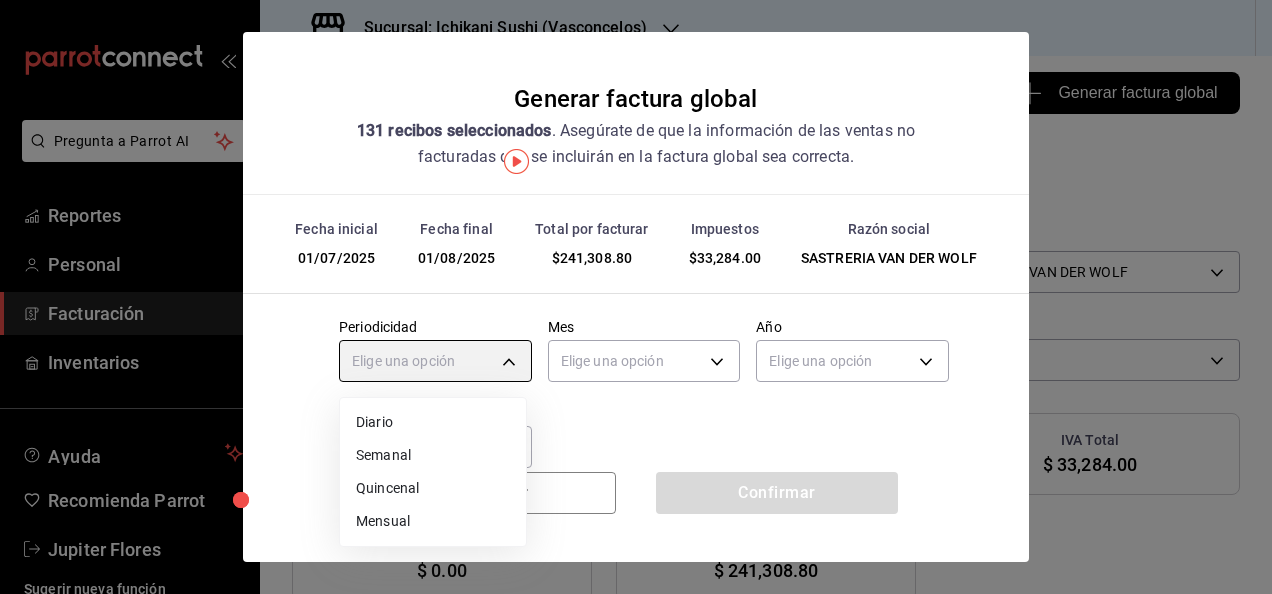 type on "MONTHLY" 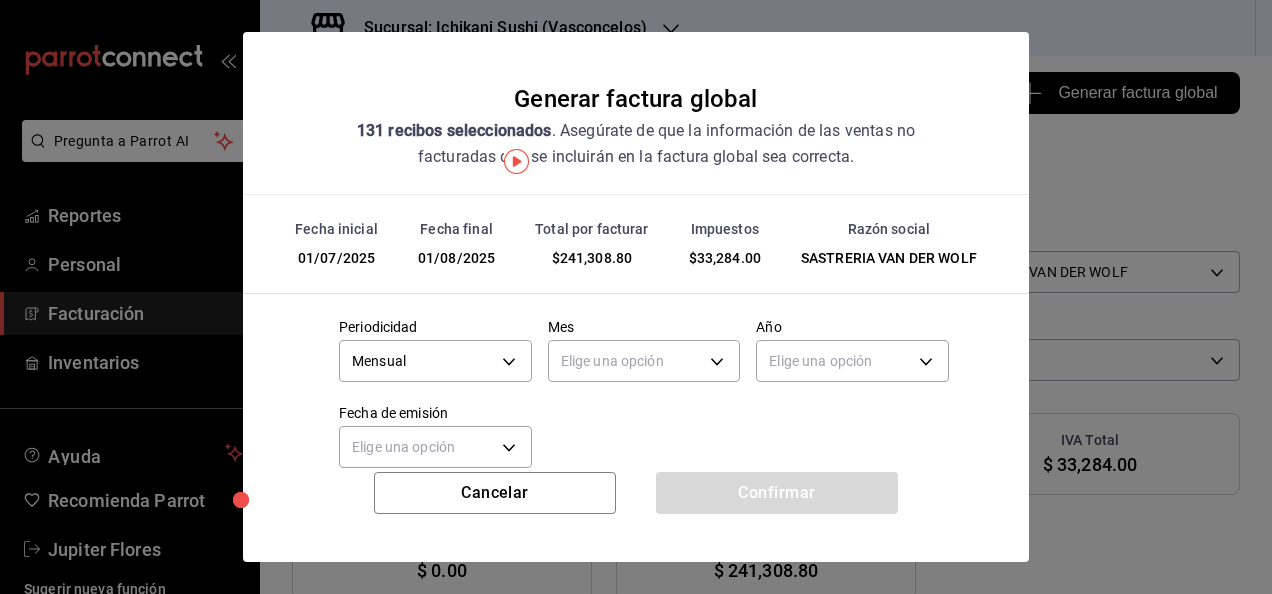 click on "Mes Elige una opción" at bounding box center (644, 353) 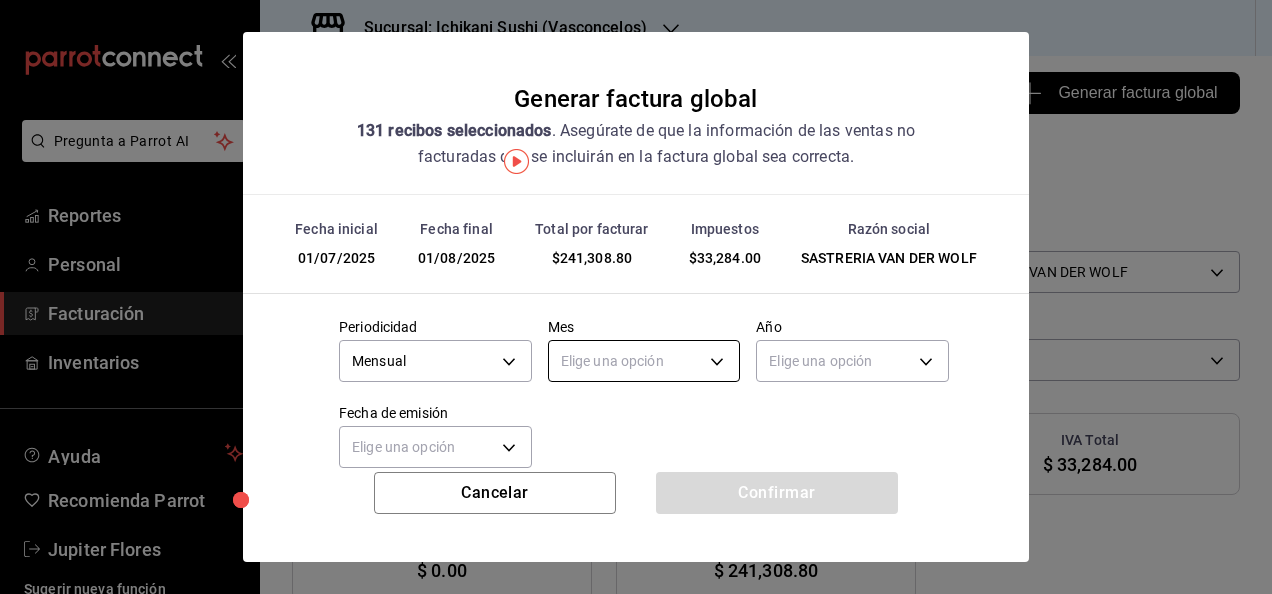click on "Pregunta a Parrot AI Reportes   Personal   Facturación   Inventarios   Ayuda Recomienda Parrot   Jupiter Flores   Sugerir nueva función   Sucursal: Ichikani Sushi (Vasconcelos) Regresar 131 Recibos seleccionados Generar factura global Generar factura global Selecciona las ordenes que tus clientes no facturaron para emitir tu factural global. Fecha [DATE] [DATE] - [DATE] [DATE] Hora inicio [TIME] Hora inicio Hora fin [TIME] Hora fin Razón social SASTRERIA VAN DER WOLF [UUID] Formas de pago Ver todo ALL Canal de venta Ver todas PARROT,UBER_EATS,RAPPI,DIDI_FOOD,ONLINE Marcas Ver todas [UUID] Ingresos totales $ 208,024.80 Descuentos totales $ 4,741.20 IVA Total $ 33,284.00 Otros impuestos total $ 0.00 Total por facturar $ 241,308.80 Recibos Quita la selección a los recibos que no quieras incluir. Recuerda que sólo puedes generar facturas globales de hasta 1,000 recibos cada una. Fecha # de recibo Tipo de pago Subtotal Descuentos" at bounding box center (636, 297) 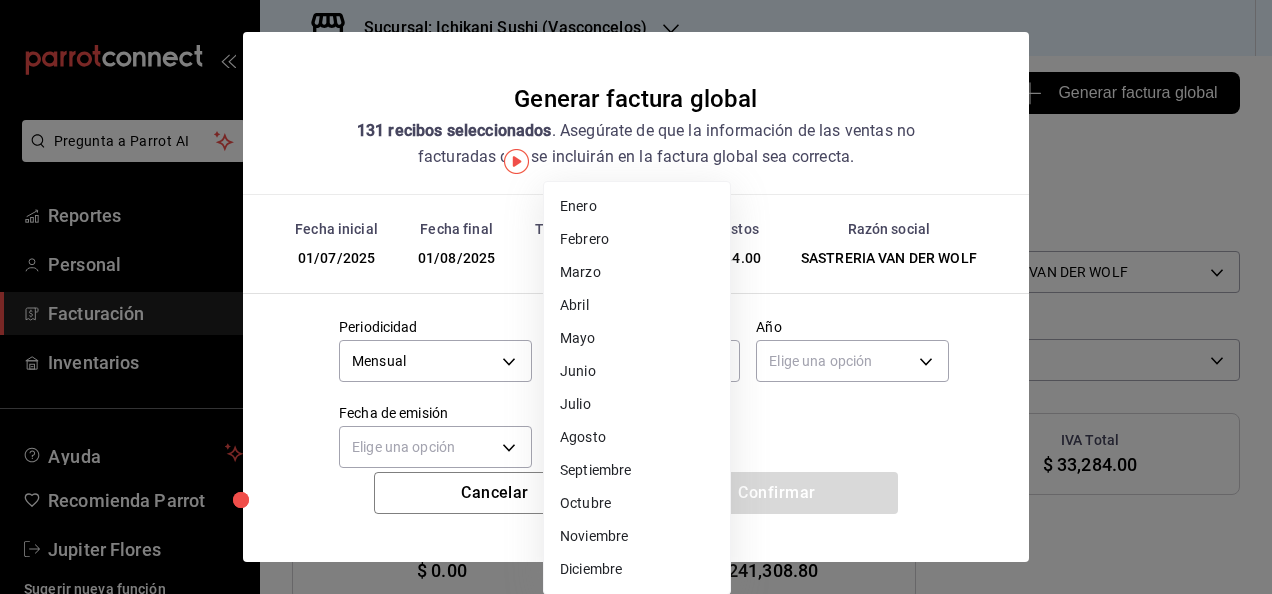 click on "Julio" at bounding box center [637, 404] 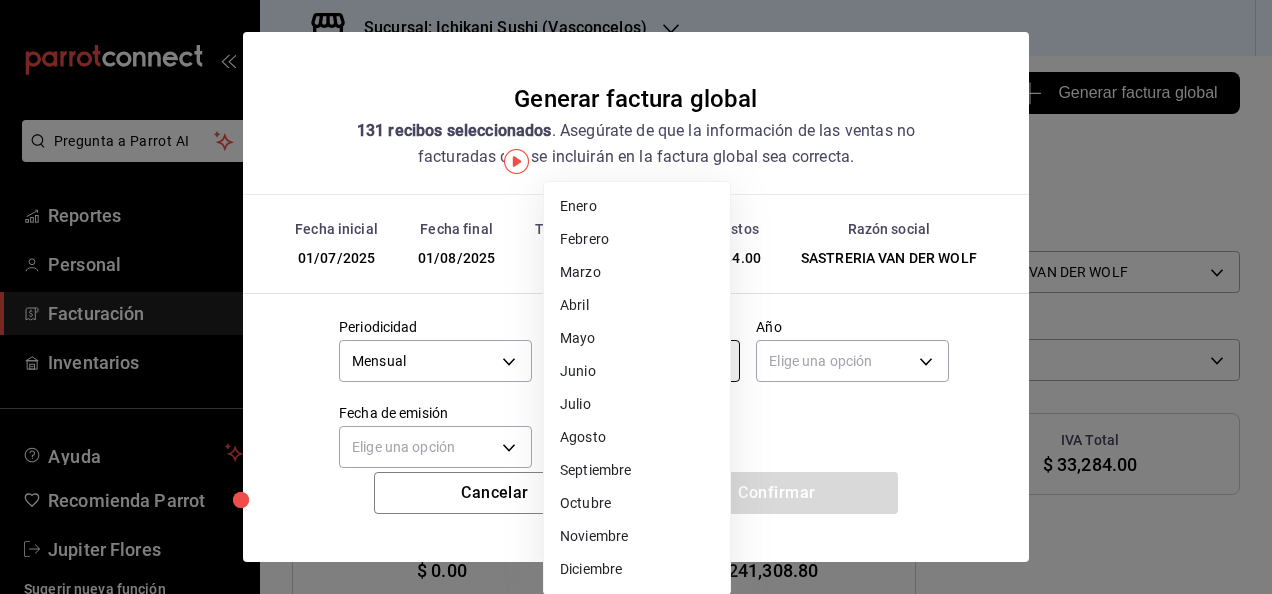 type on "7" 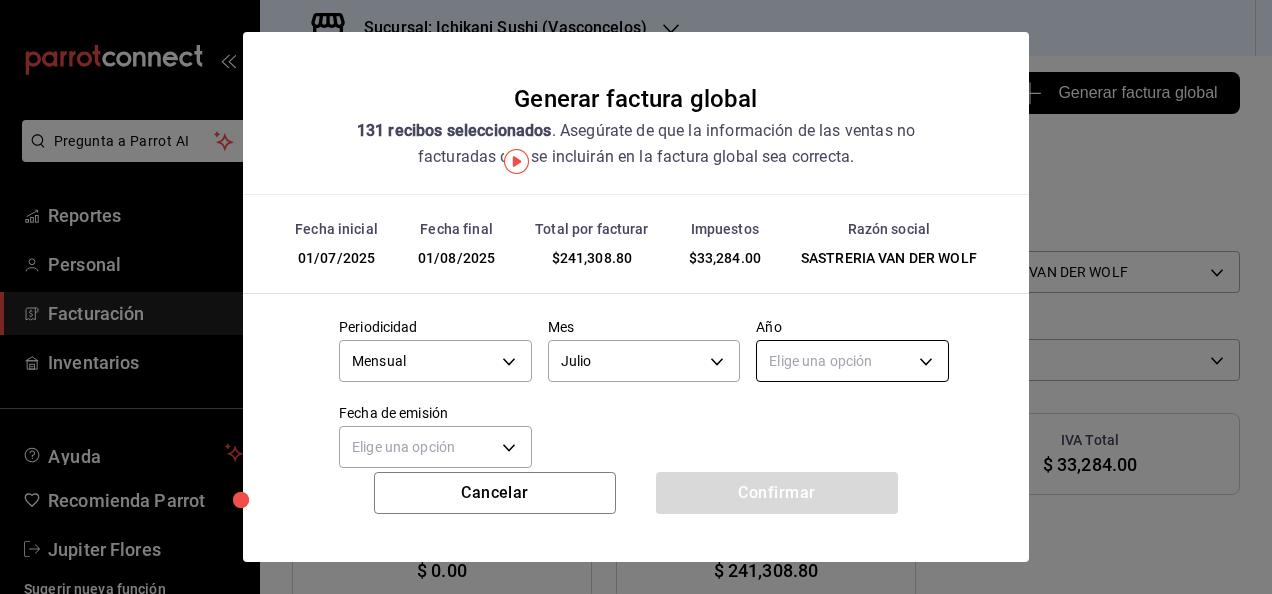 click on "Pregunta a Parrot AI Reportes   Personal   Facturación   Inventarios   Ayuda Recomienda Parrot   Jupiter Flores   Sugerir nueva función   Sucursal: Ichikani Sushi (Vasconcelos) Regresar 131 Recibos seleccionados Generar factura global Generar factura global Selecciona las ordenes que tus clientes no facturaron para emitir tu factural global. Fecha [DATE] [DATE] - [DATE] [DATE] Hora inicio [TIME] Hora inicio Hora fin [TIME] Hora fin Razón social SASTRERIA VAN DER WOLF [UUID] Formas de pago Ver todo ALL Canal de venta Ver todas PARROT,UBER_EATS,RAPPI,DIDI_FOOD,ONLINE Marcas Ver todas [UUID] Ingresos totales $ 208,024.80 Descuentos totales $ 4,741.20 IVA Total $ 33,284.00 Otros impuestos total $ 0.00 Total por facturar $ 241,308.80 Recibos Quita la selección a los recibos que no quieras incluir. Recuerda que sólo puedes generar facturas globales de hasta 1,000 recibos cada una. Fecha # de recibo Tipo de pago Subtotal Descuentos" at bounding box center [636, 297] 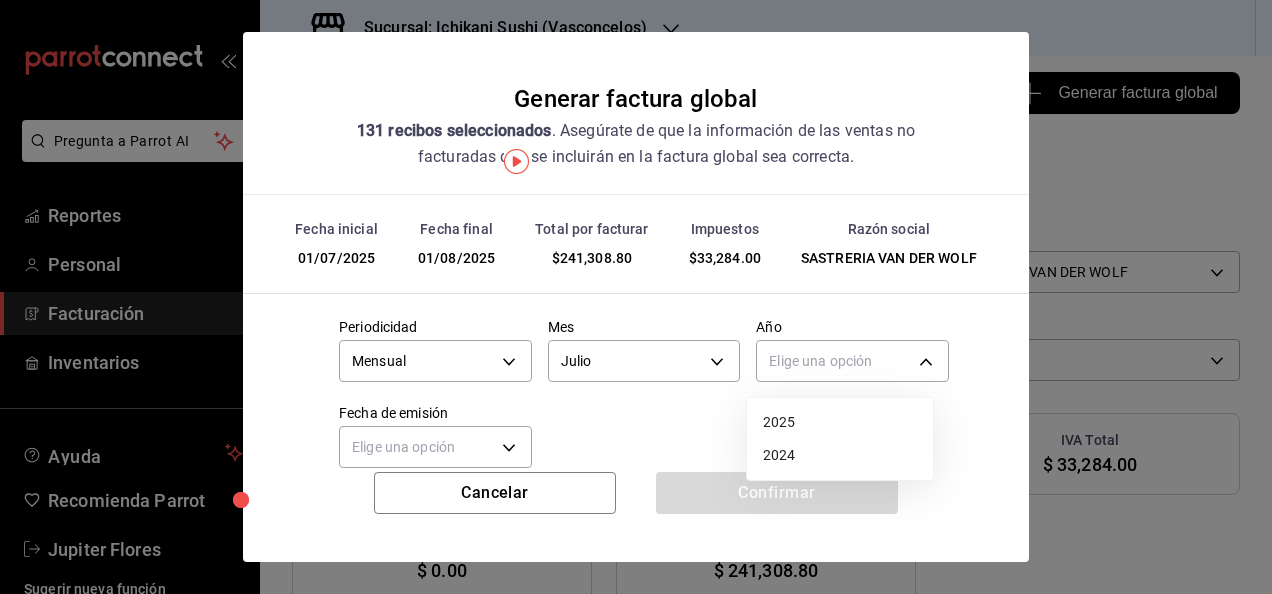 click on "2025" at bounding box center [840, 422] 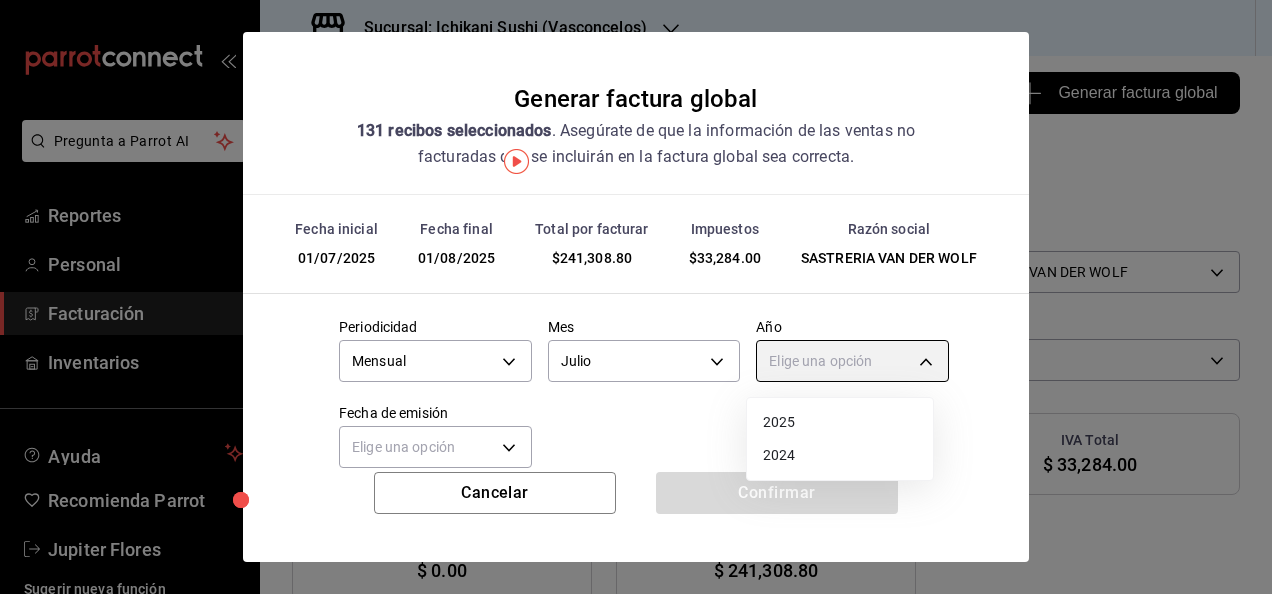 type on "2025" 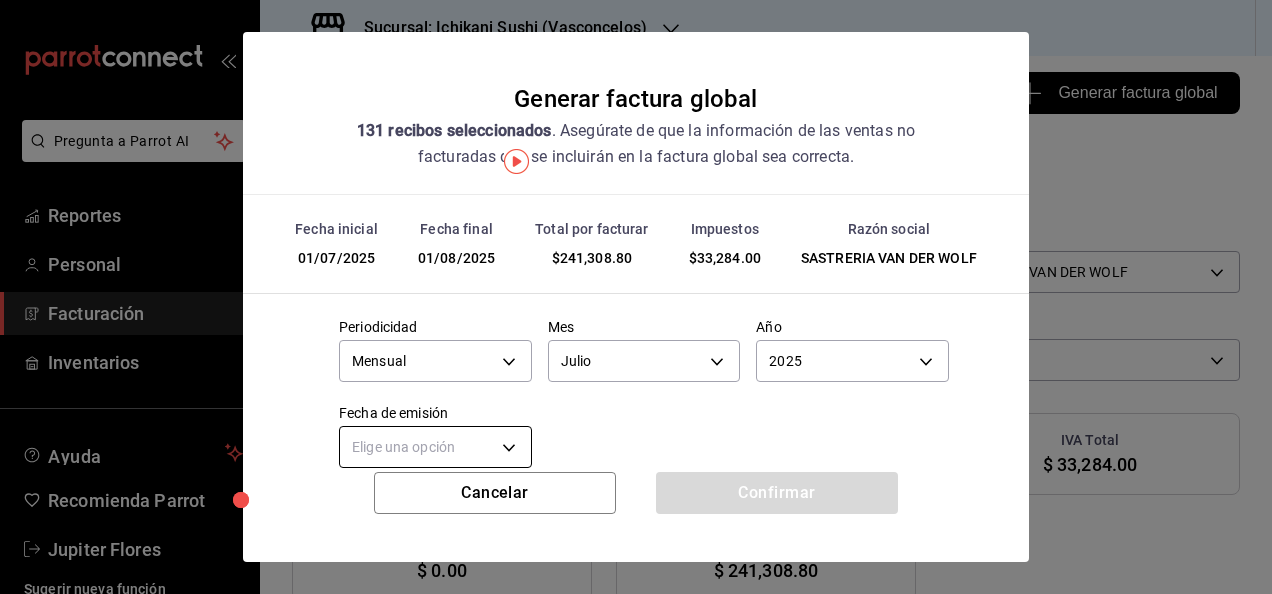 click on "Pregunta a Parrot AI Reportes   Personal   Facturación   Inventarios   Ayuda Recomienda Parrot   Jupiter Flores   Sugerir nueva función   Sucursal: Ichikani Sushi (Vasconcelos) Regresar 131 Recibos seleccionados Generar factura global Generar factura global Selecciona las ordenes que tus clientes no facturaron para emitir tu factural global. Fecha [DATE] [DATE] - [DATE] [DATE] Hora inicio [TIME] Hora inicio Hora fin [TIME] Hora fin Razón social SASTRERIA VAN DER WOLF [UUID] Formas de pago Ver todo ALL Canal de venta Ver todas PARROT,UBER_EATS,RAPPI,DIDI_FOOD,ONLINE Marcas Ver todas [UUID] Ingresos totales $ 208,024.80 Descuentos totales $ 4,741.20 IVA Total $ 33,284.00 Otros impuestos total $ 0.00 Total por facturar $ 241,308.80 Recibos Quita la selección a los recibos que no quieras incluir. Recuerda que sólo puedes generar facturas globales de hasta 1,000 recibos cada una. Fecha # de recibo Tipo de pago Subtotal Descuentos" at bounding box center (636, 297) 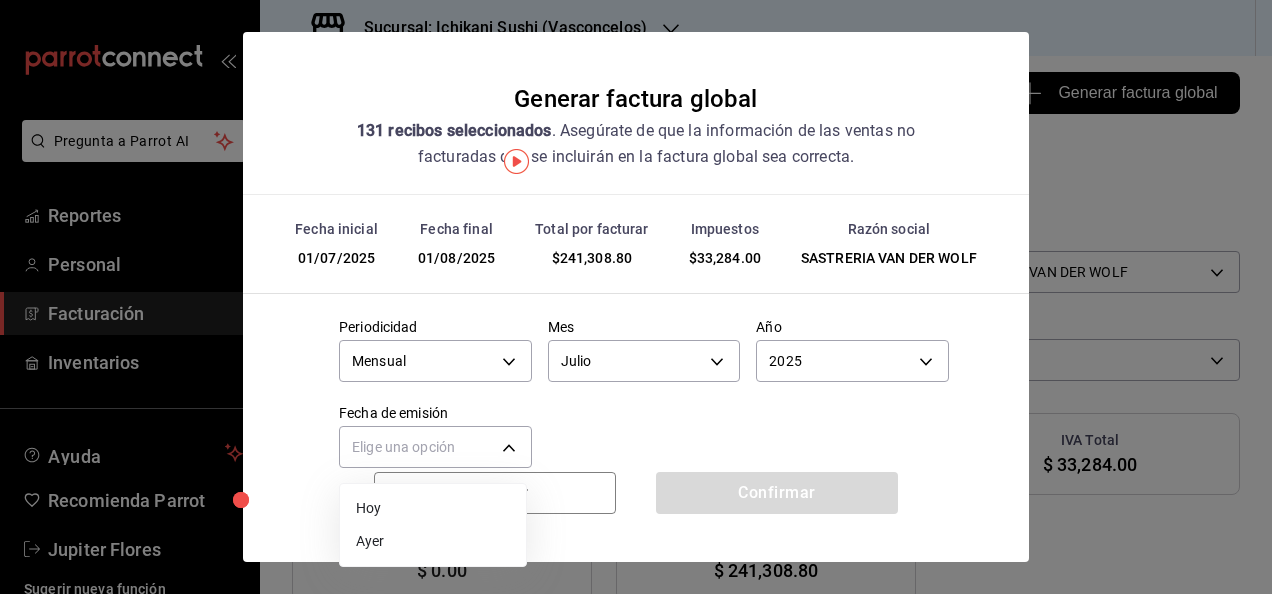 click on "Ayer" at bounding box center (433, 541) 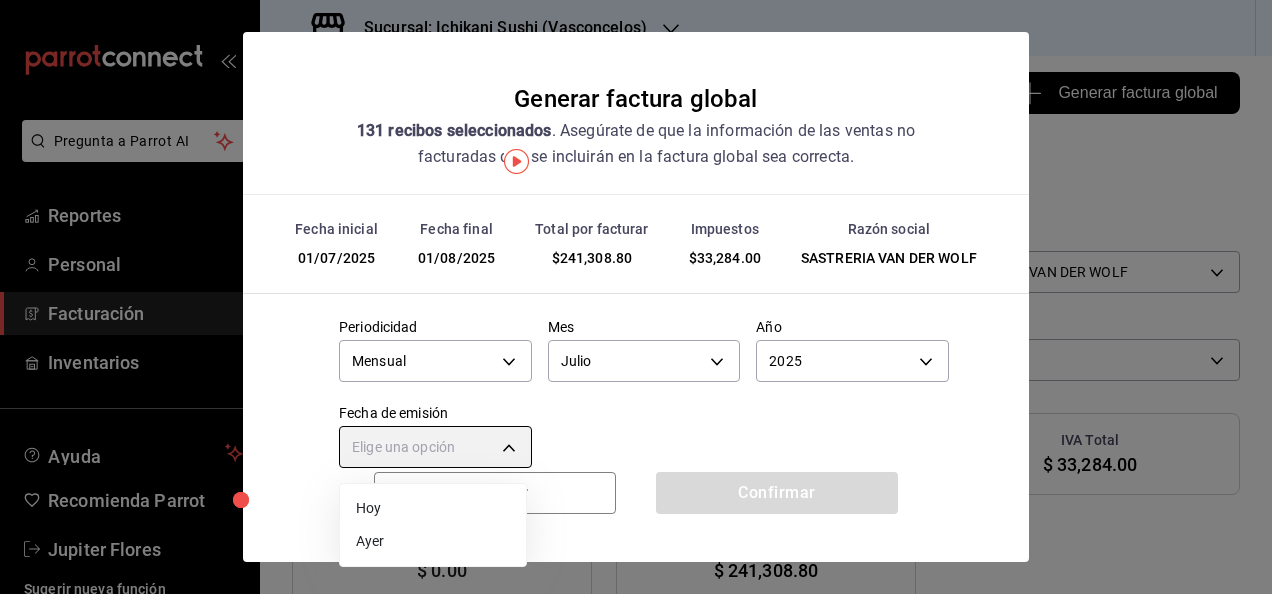 type on "YESTERDAY" 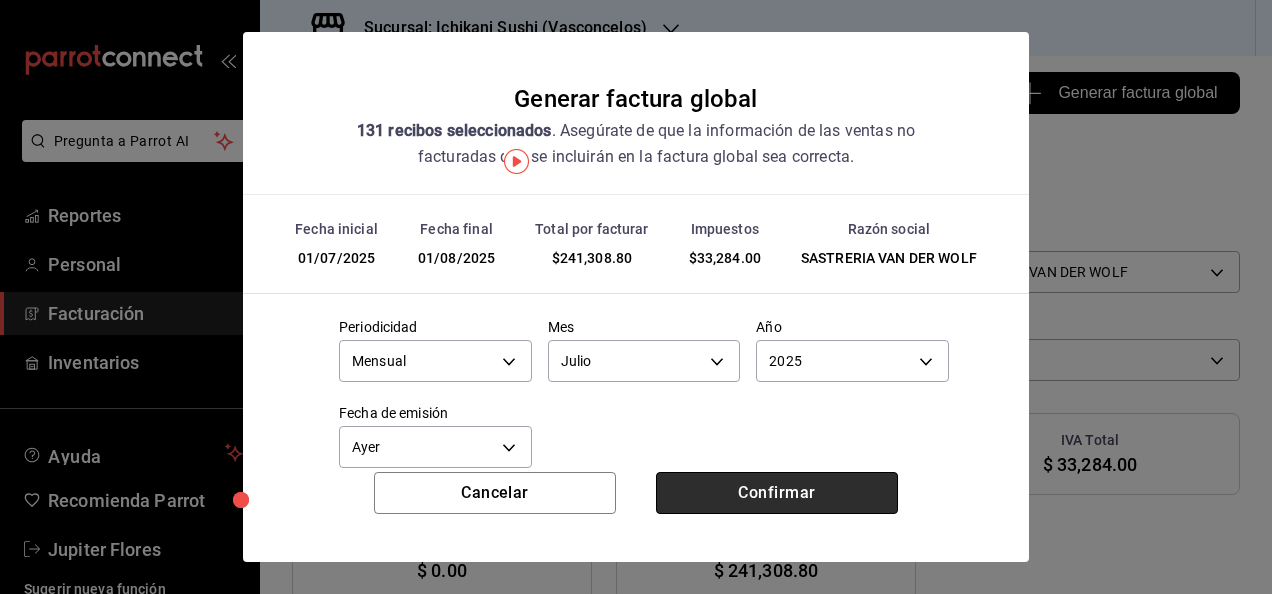 click on "Confirmar" at bounding box center [777, 493] 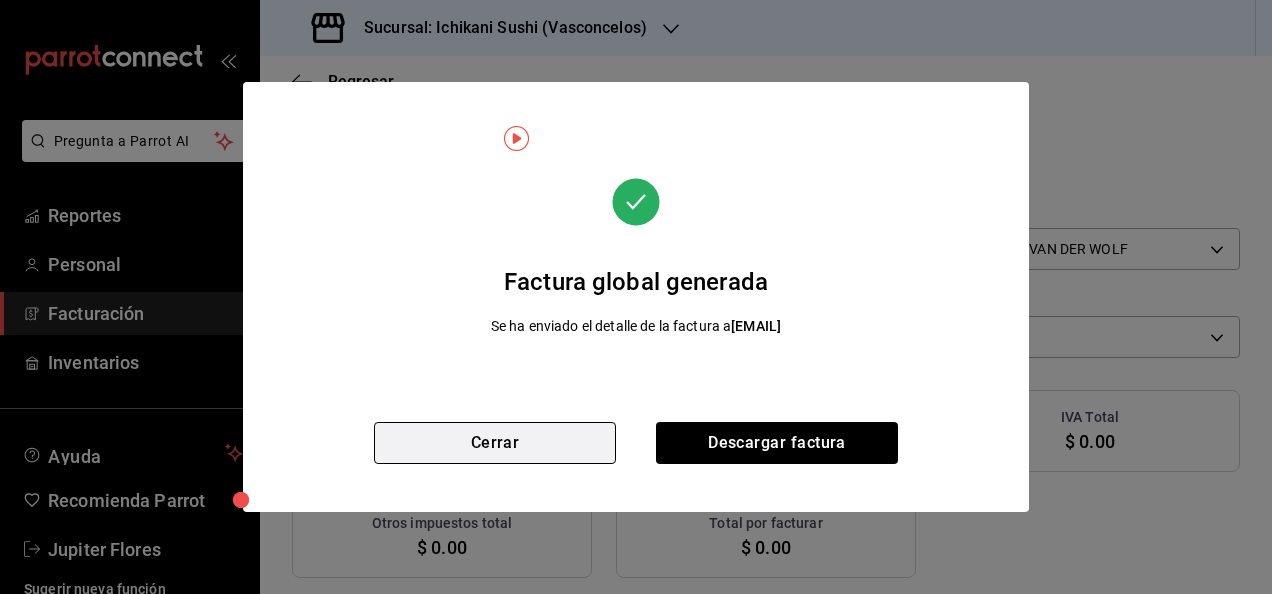 click on "Cerrar" at bounding box center (495, 443) 